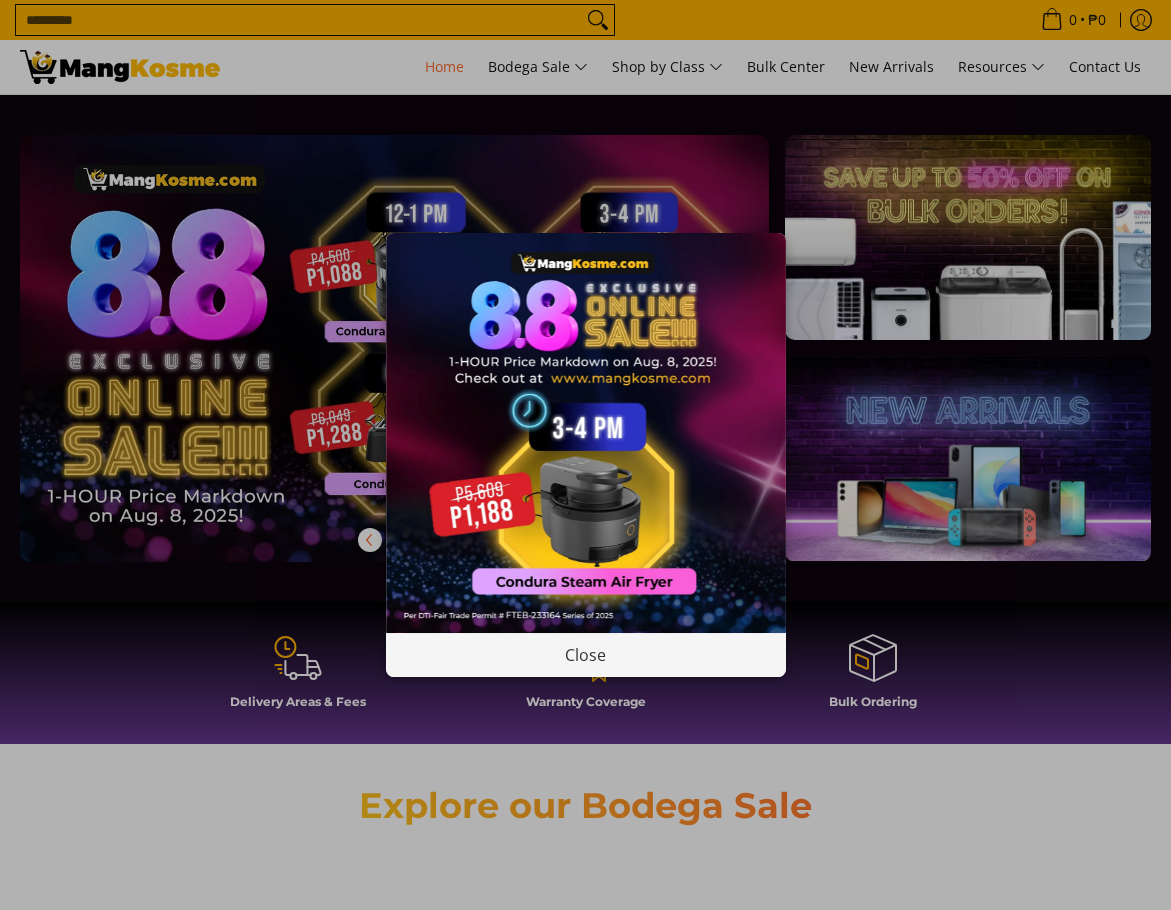 scroll, scrollTop: 0, scrollLeft: 0, axis: both 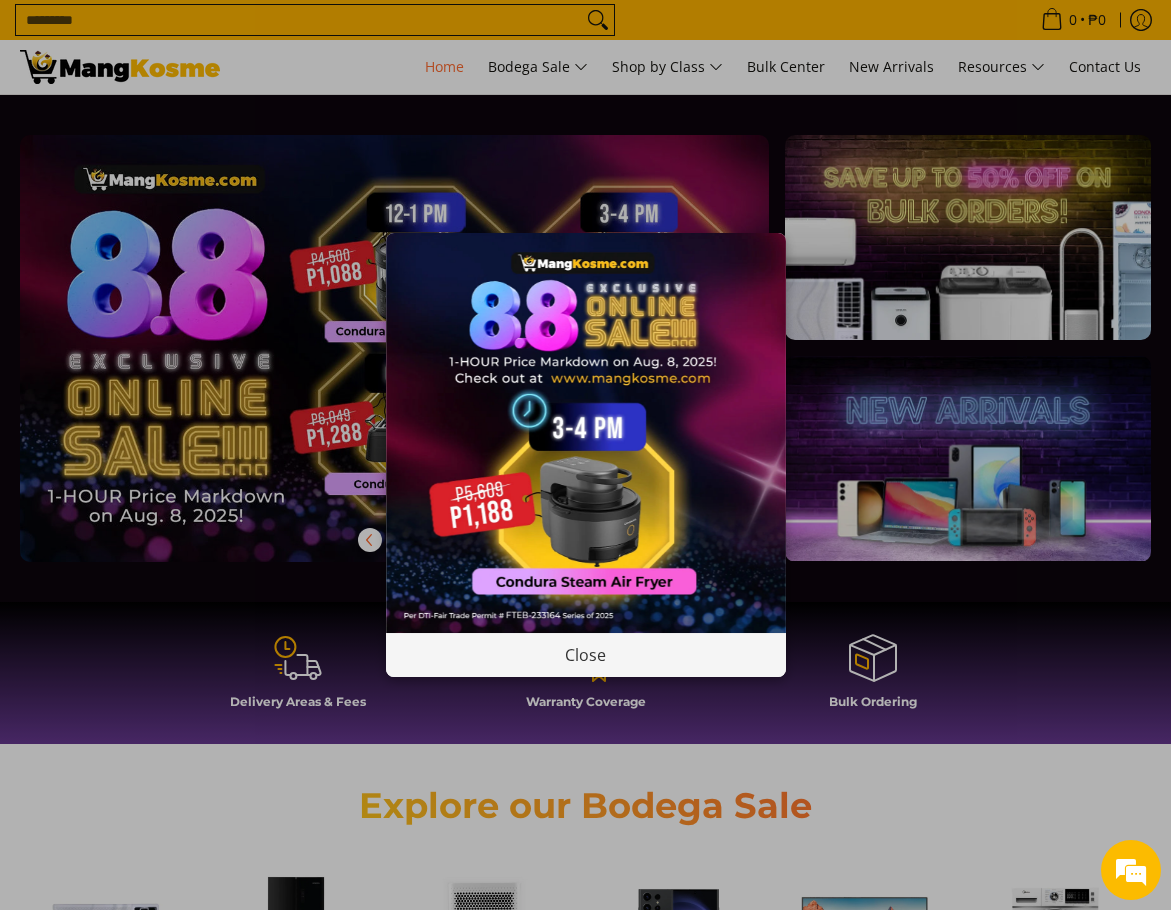click at bounding box center (586, 433) 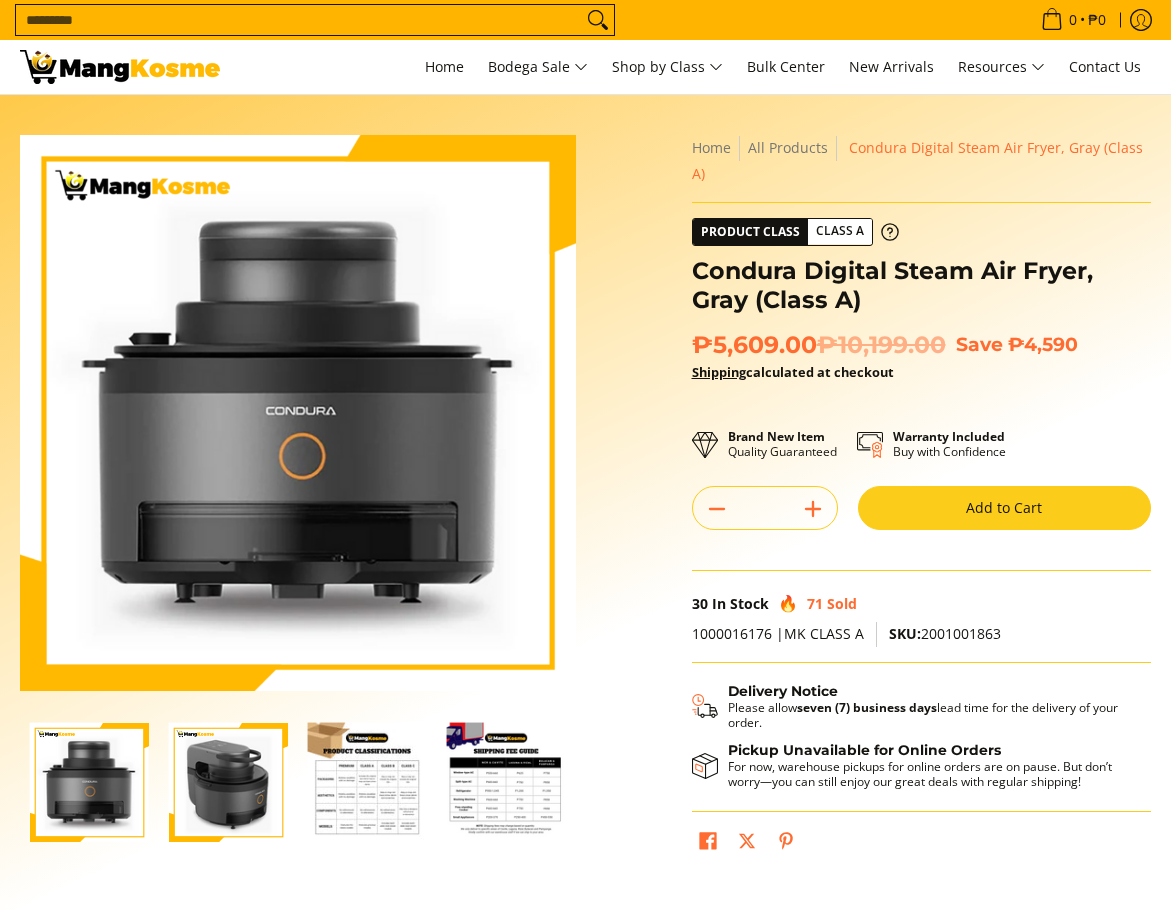 scroll, scrollTop: 0, scrollLeft: 0, axis: both 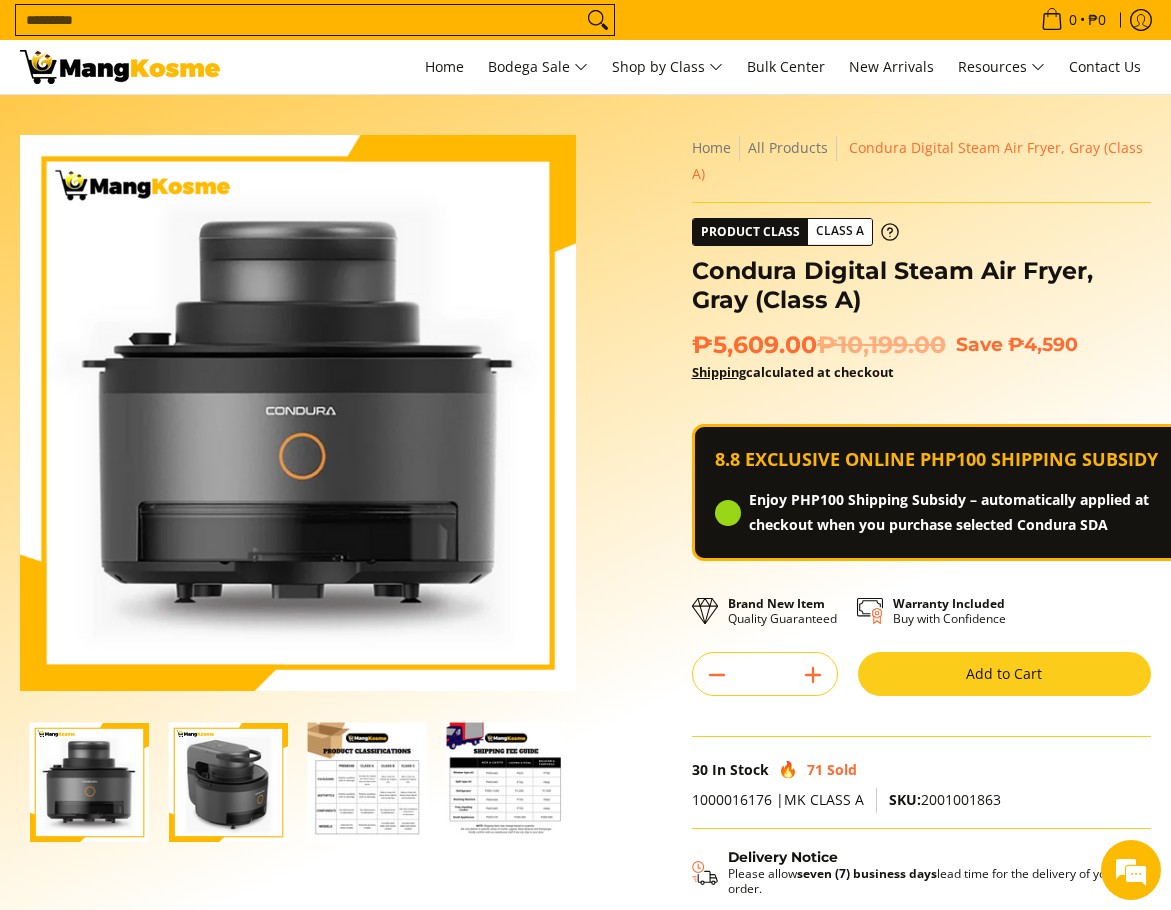 click on "Add to Cart" at bounding box center [1005, 674] 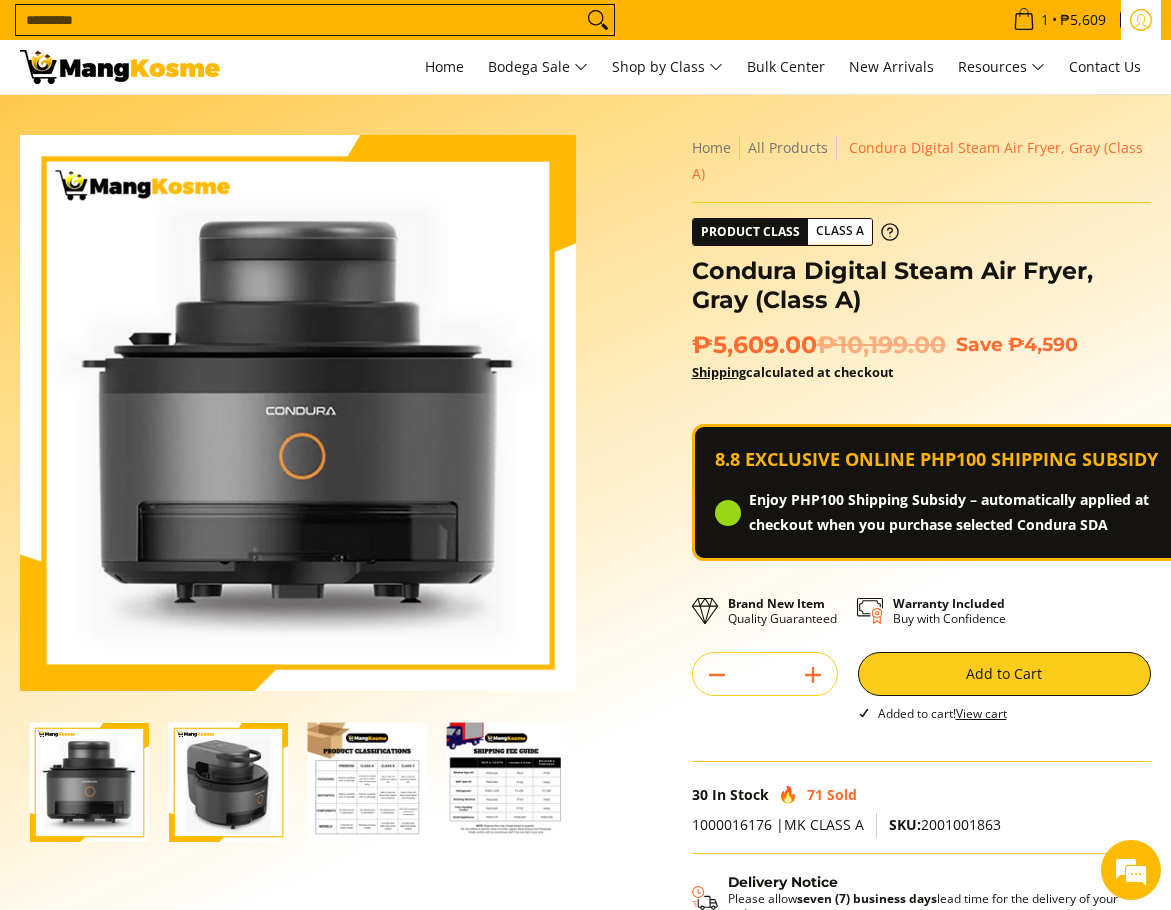 click 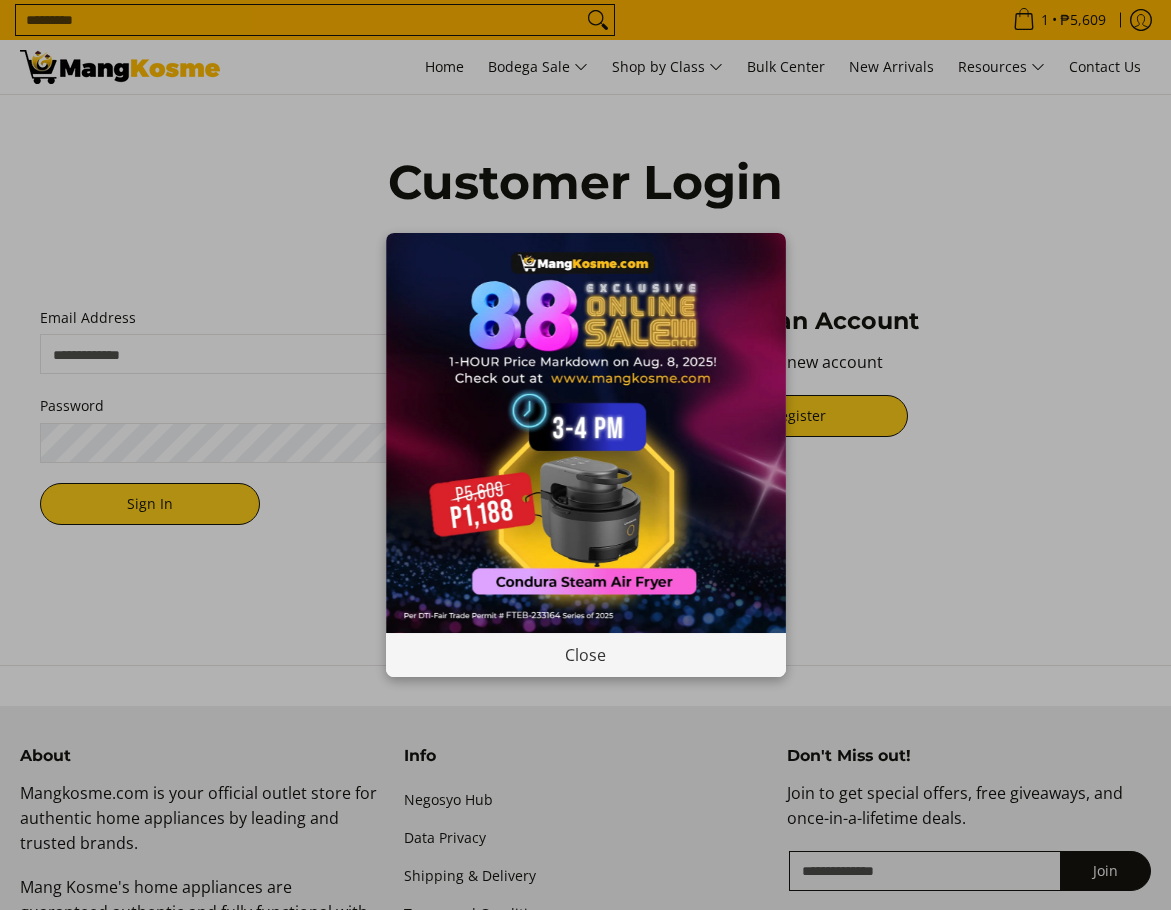 scroll, scrollTop: 0, scrollLeft: 0, axis: both 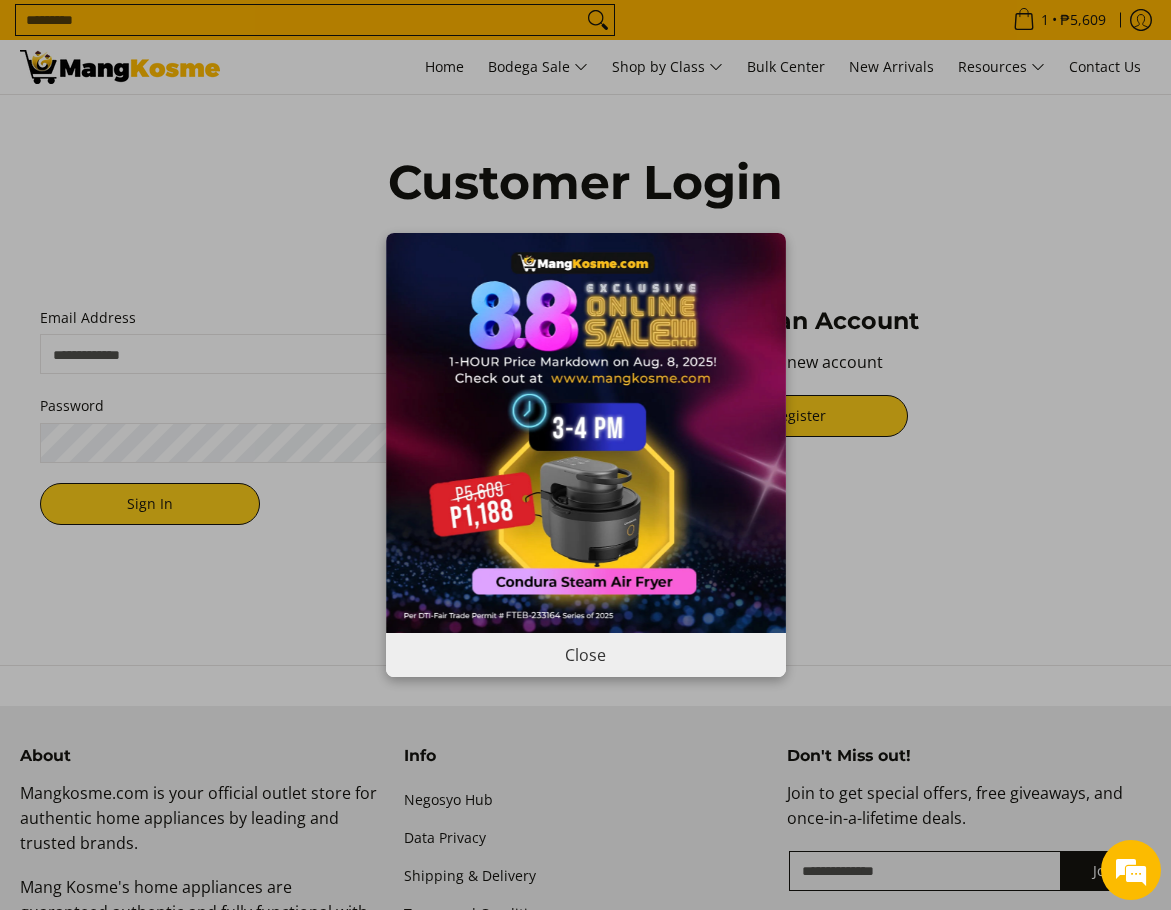click on "Close" at bounding box center (586, 654) 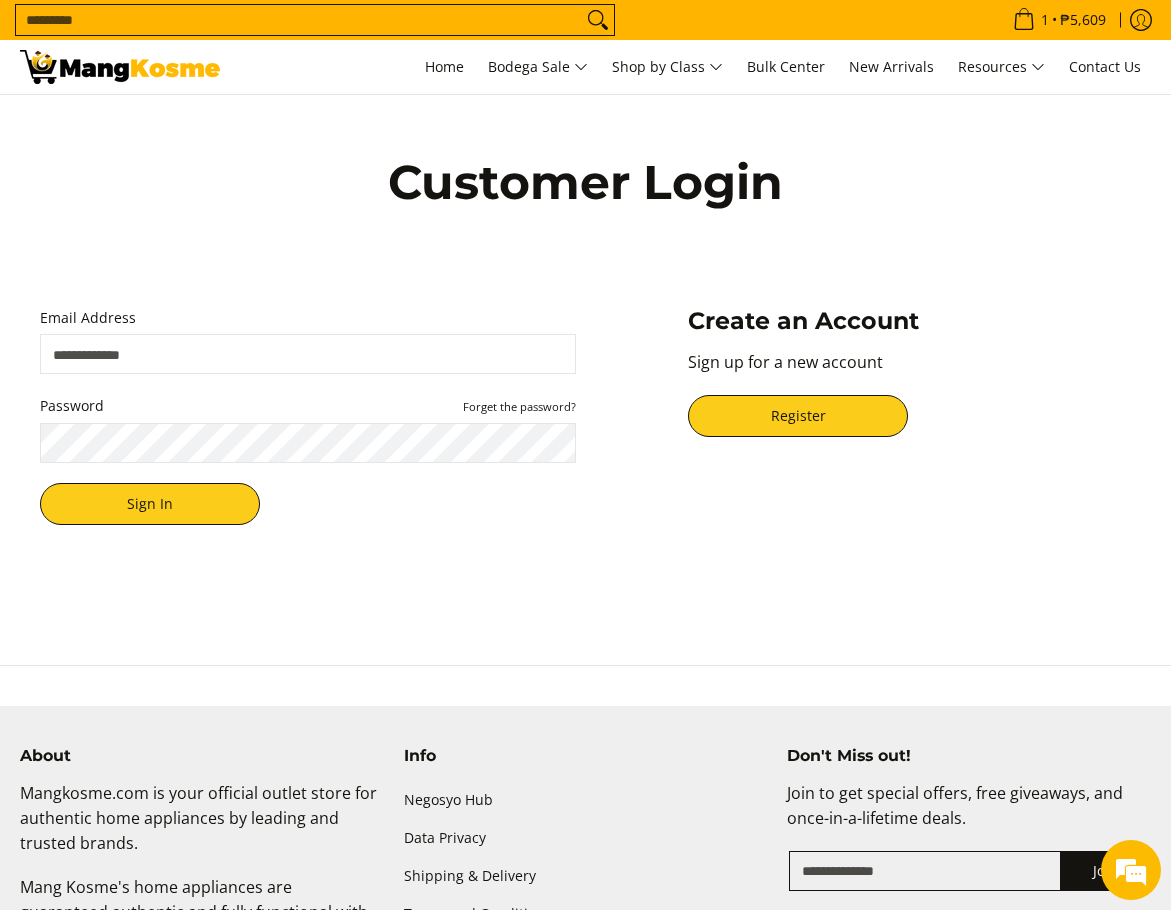click on "Email Address" at bounding box center [308, 354] 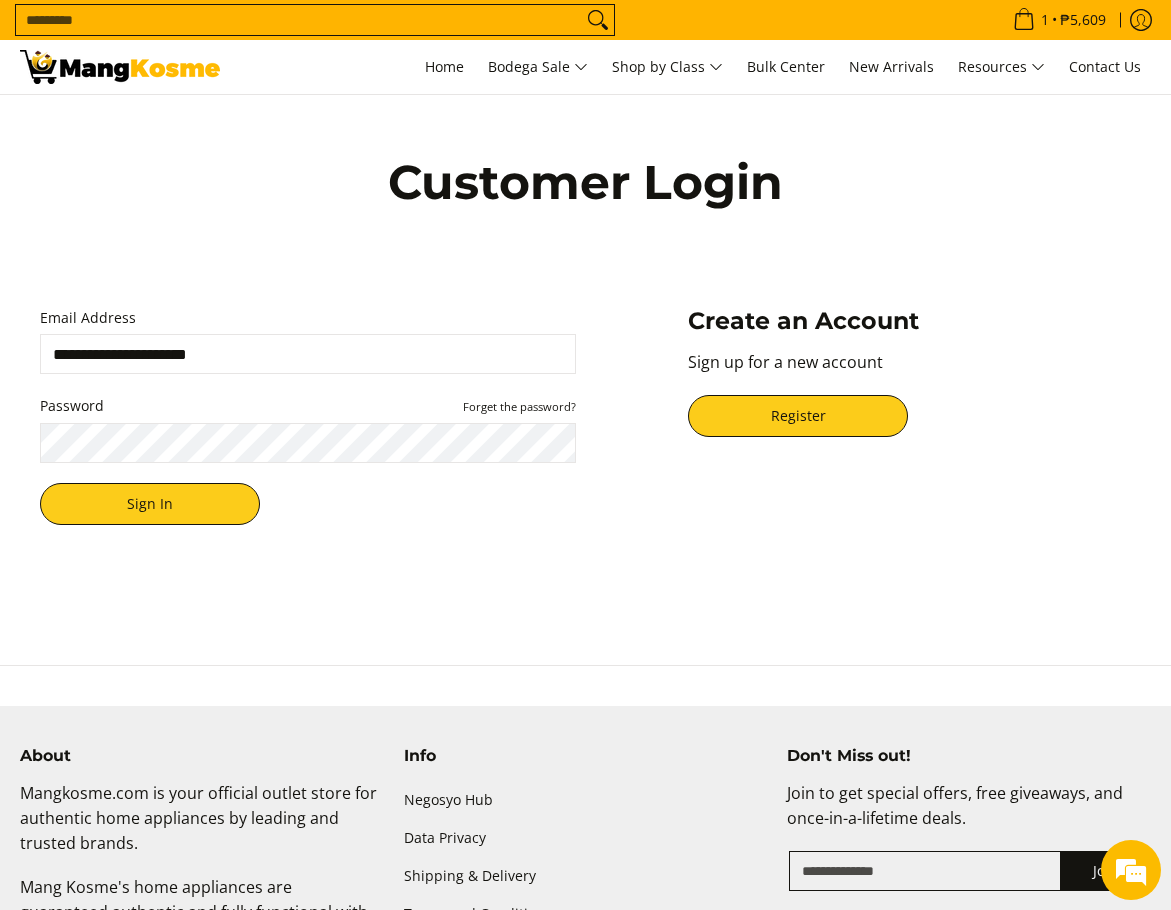 type on "**********" 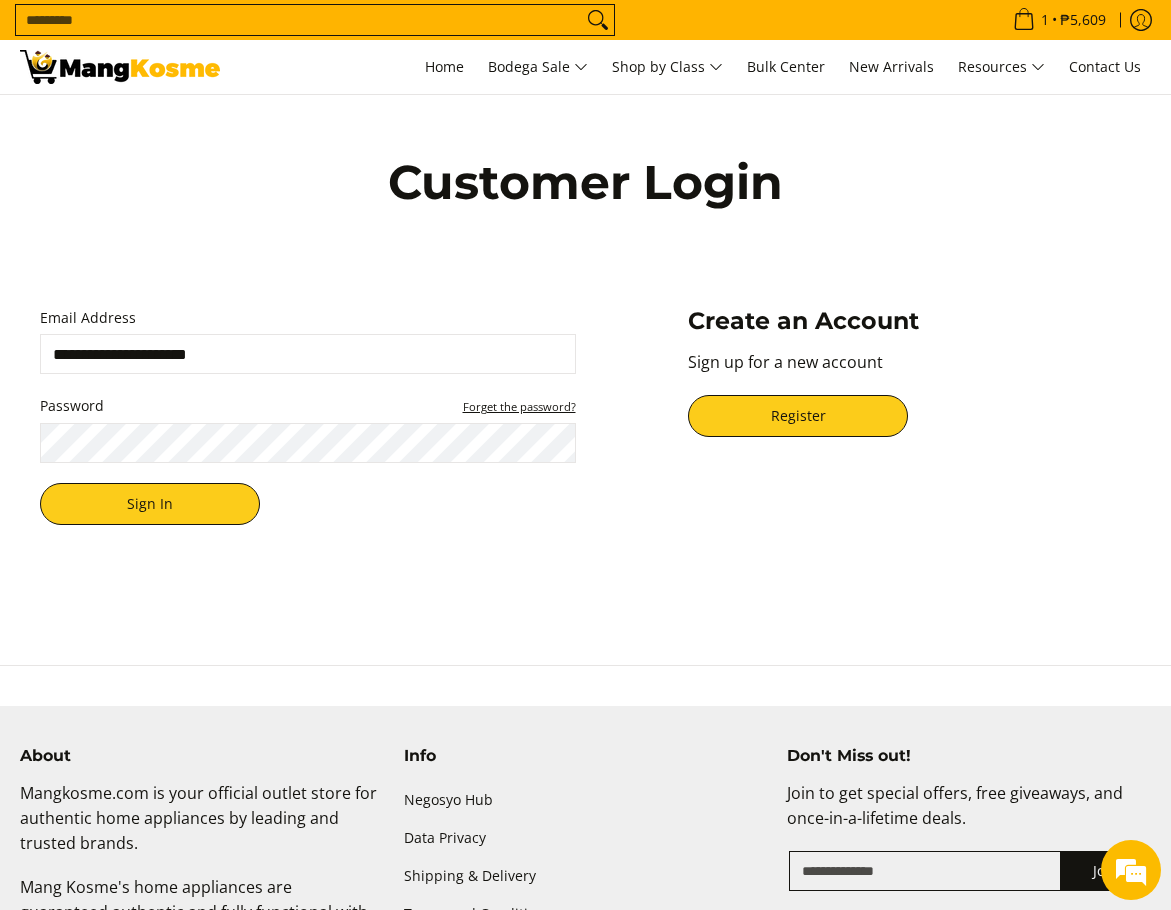 type 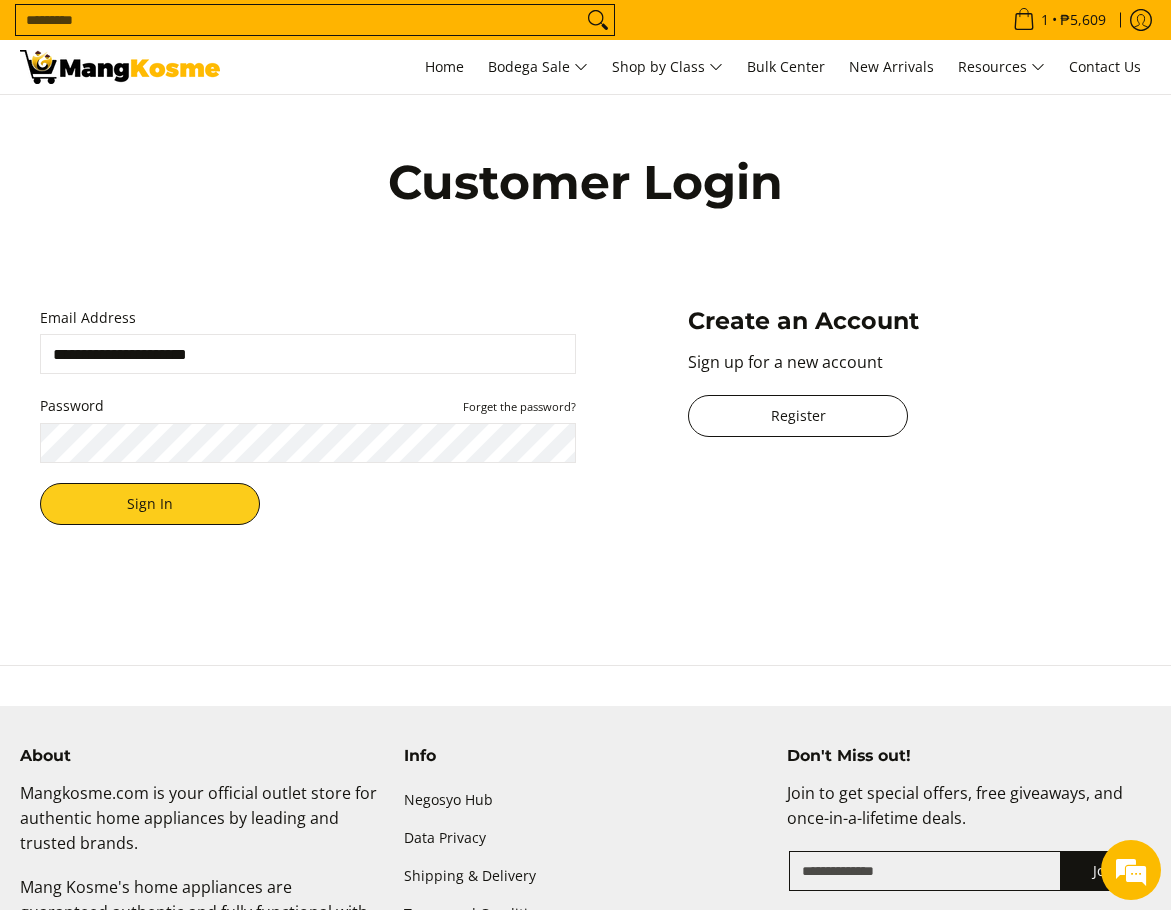 click on "Register" at bounding box center (798, 416) 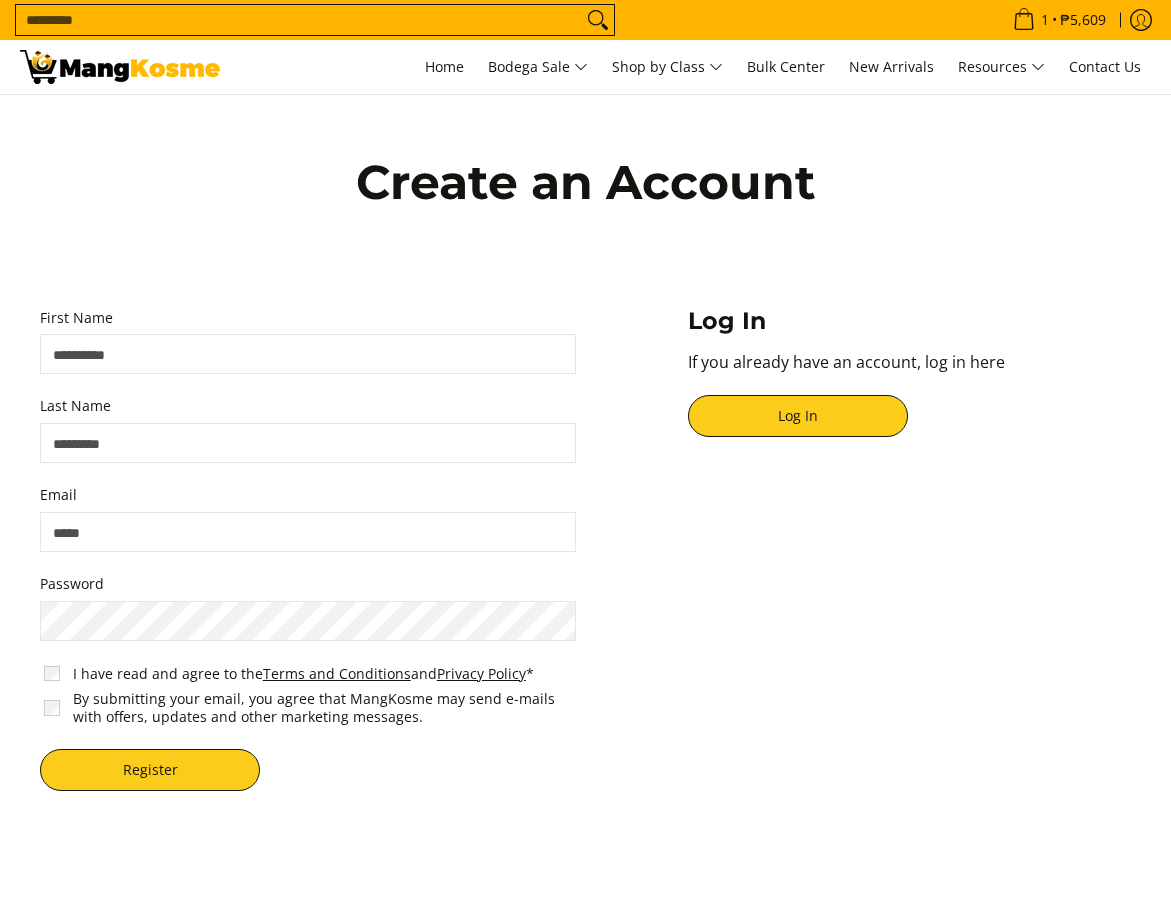 scroll, scrollTop: 0, scrollLeft: 0, axis: both 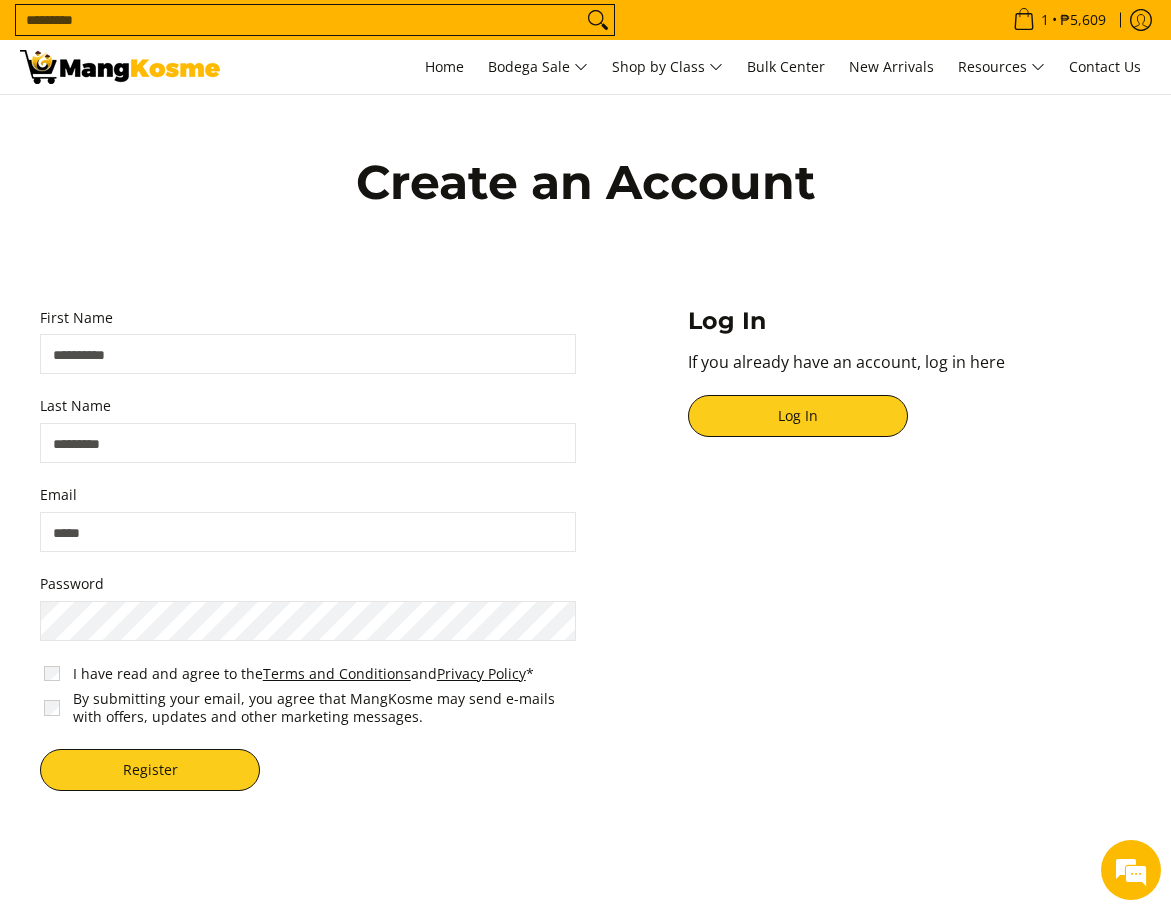 click on "First Name" at bounding box center (308, 354) 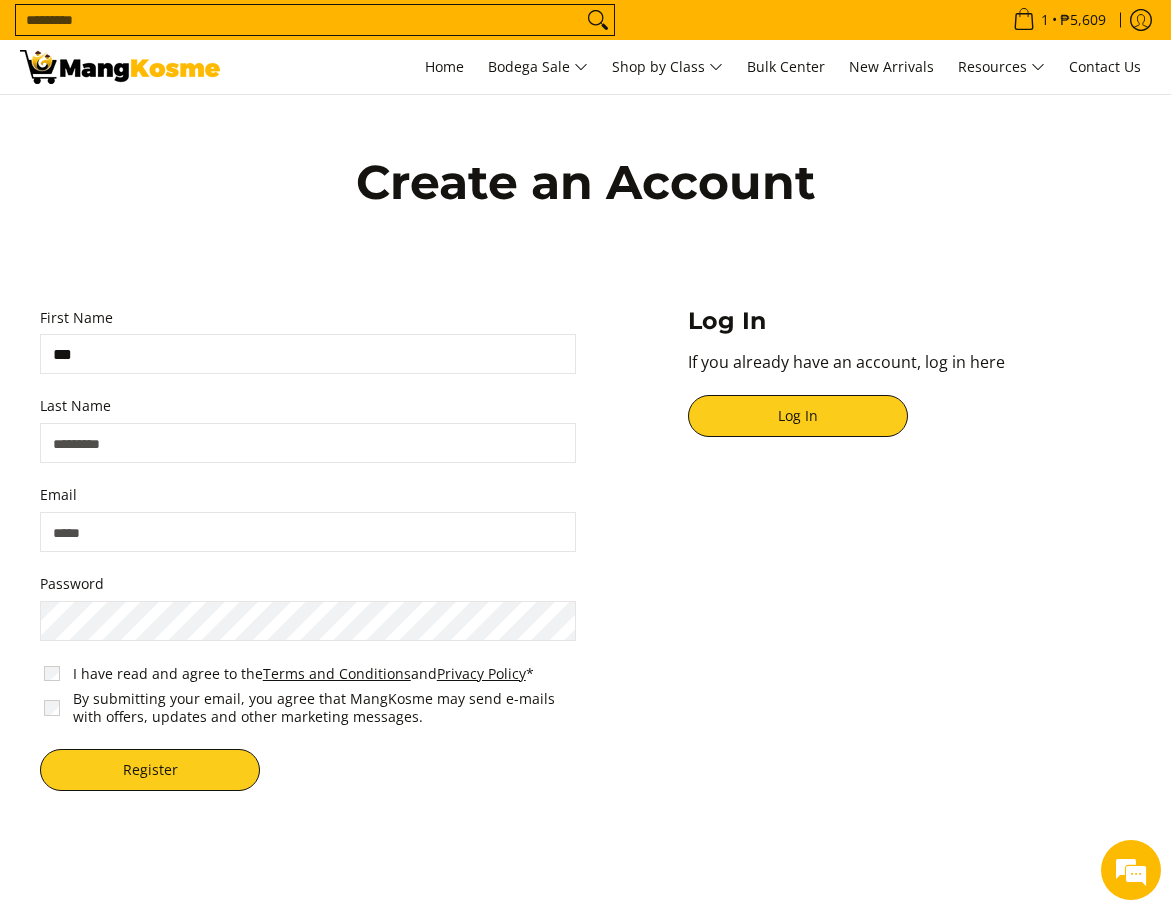 type on "*******" 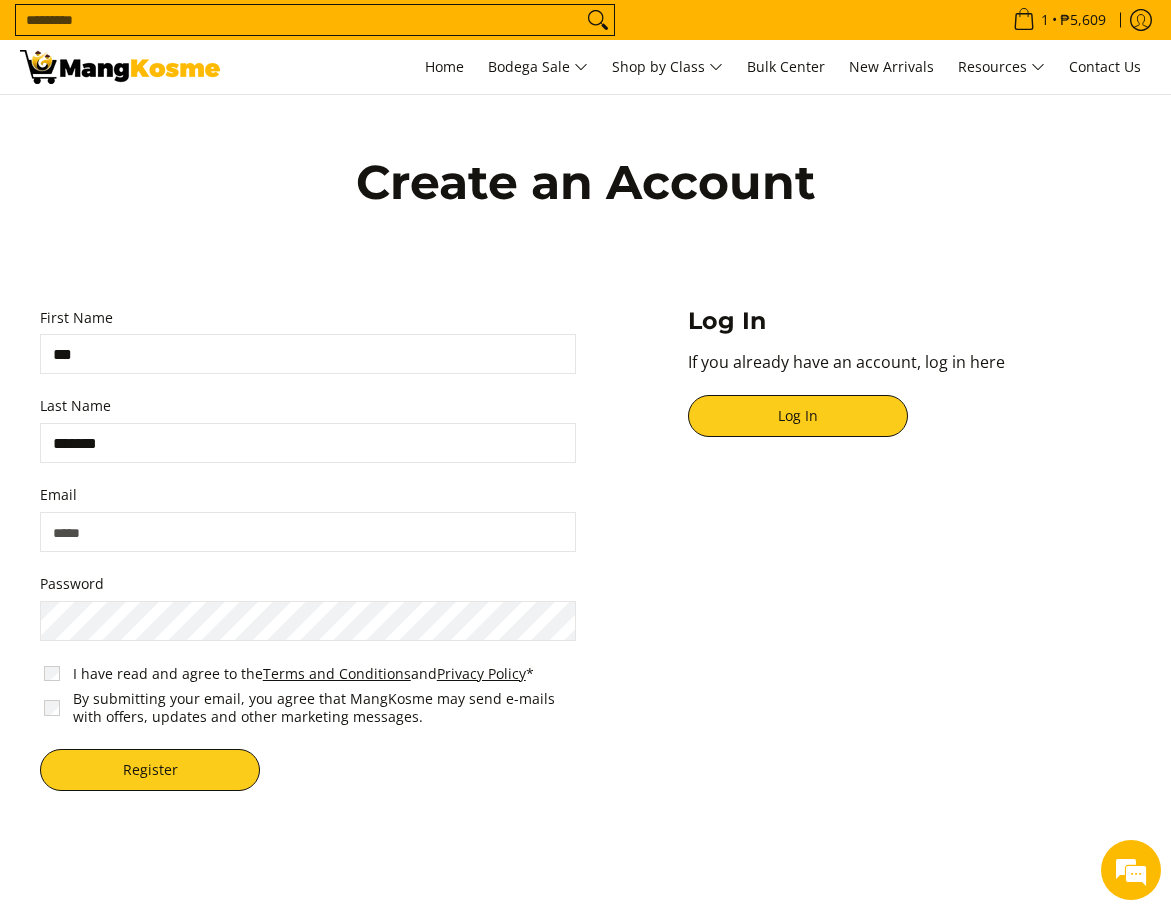 click on "Email" at bounding box center [308, 532] 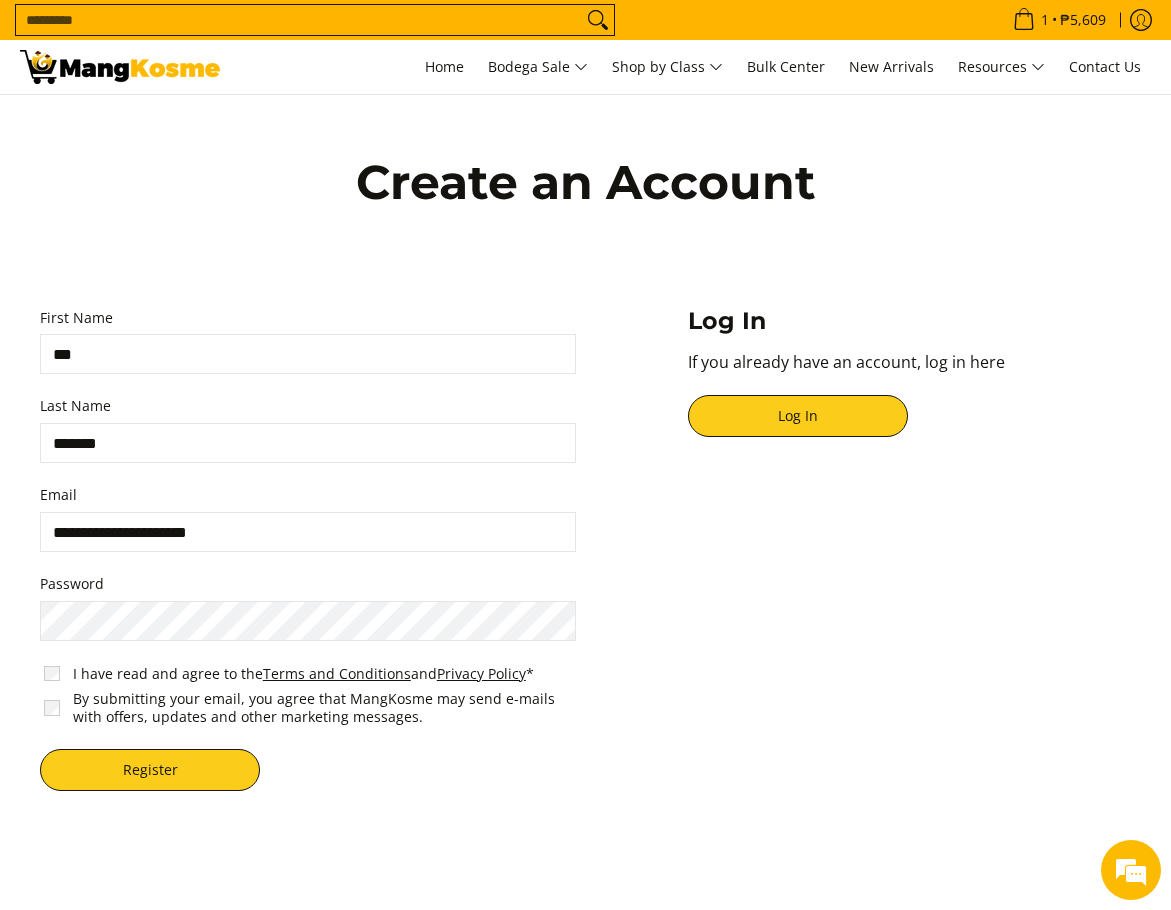 type on "**********" 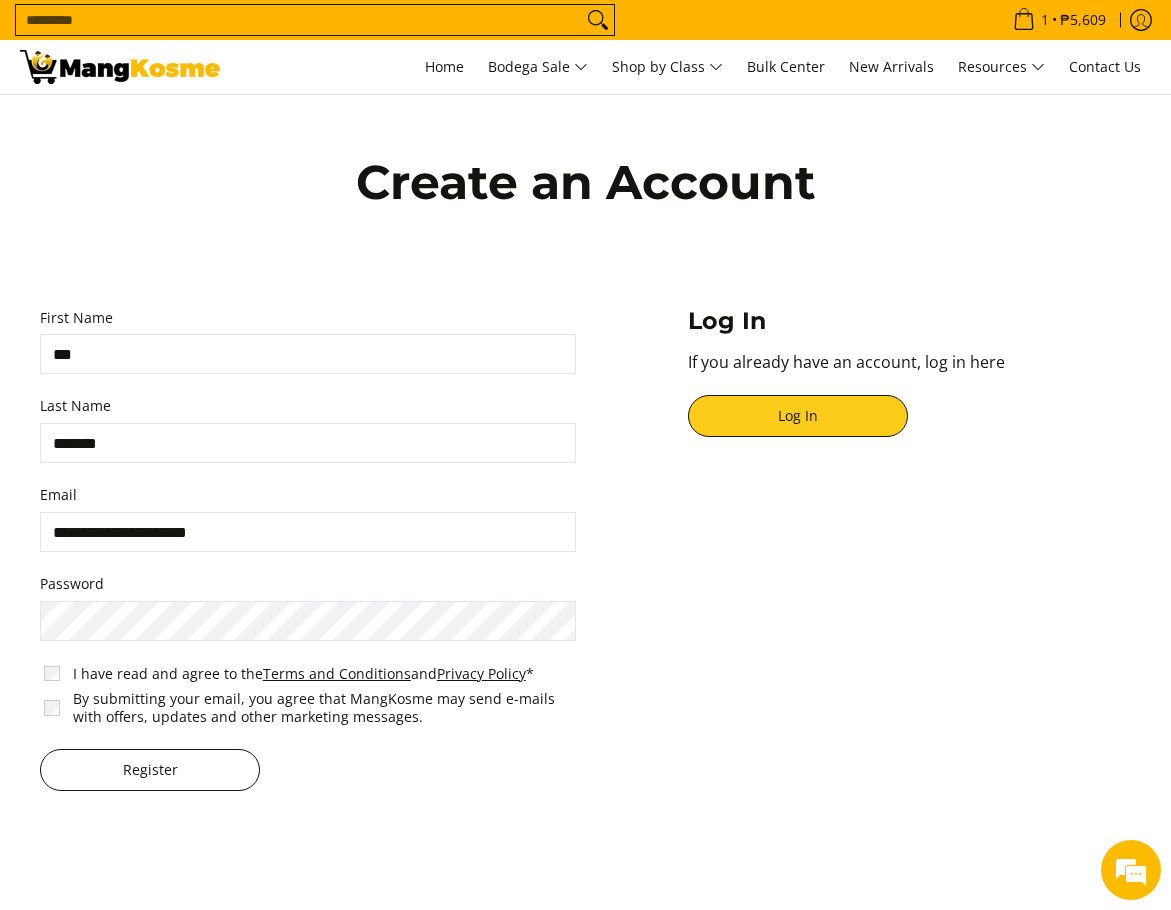 click on "Register" at bounding box center [150, 770] 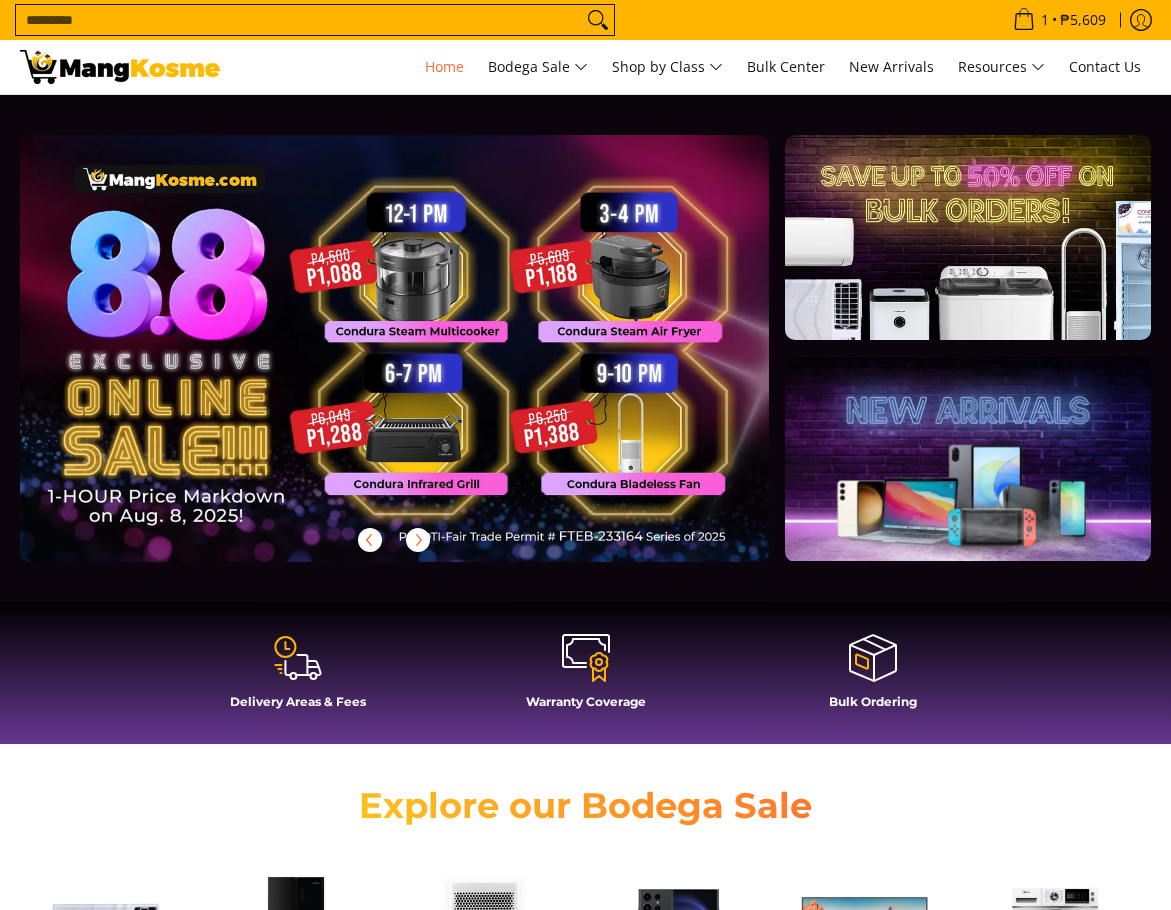 scroll, scrollTop: 0, scrollLeft: 0, axis: both 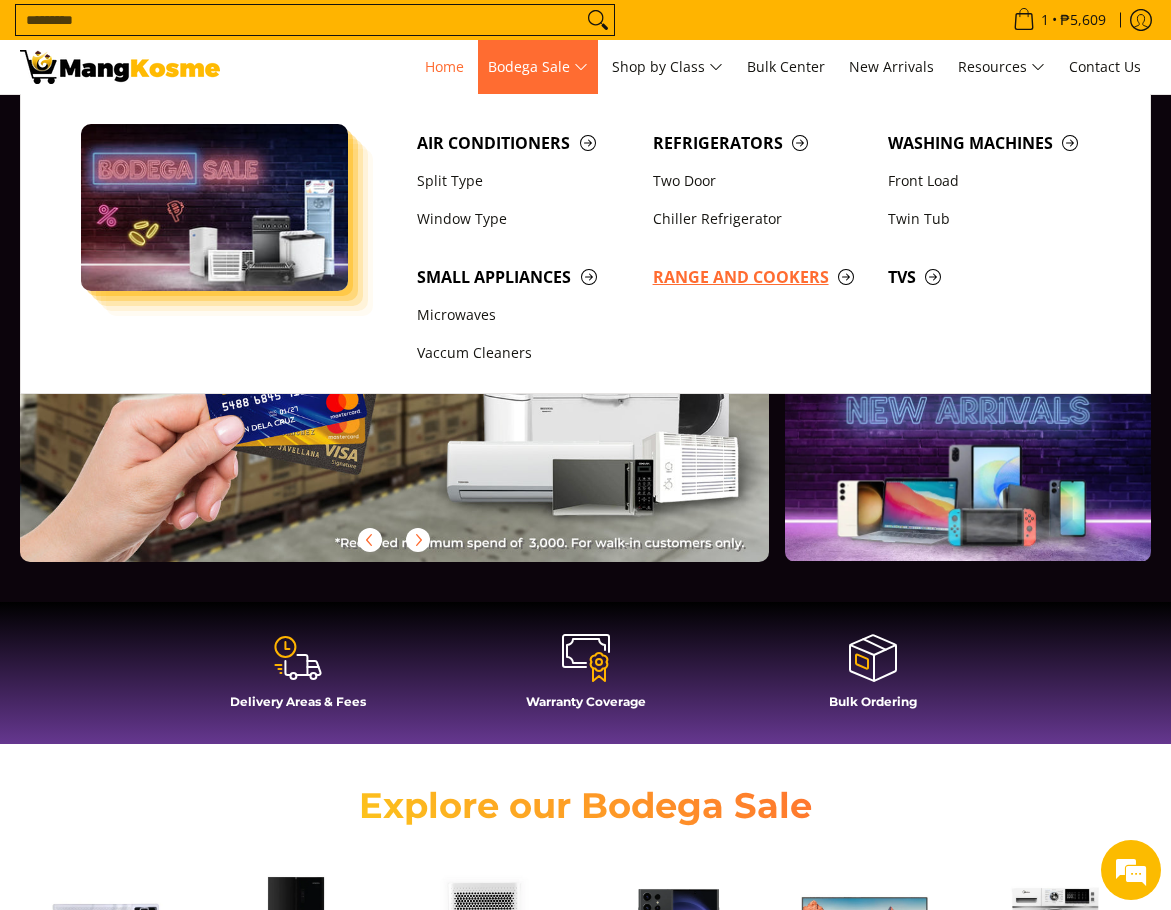 click on "Range and Cookers" at bounding box center (760, 277) 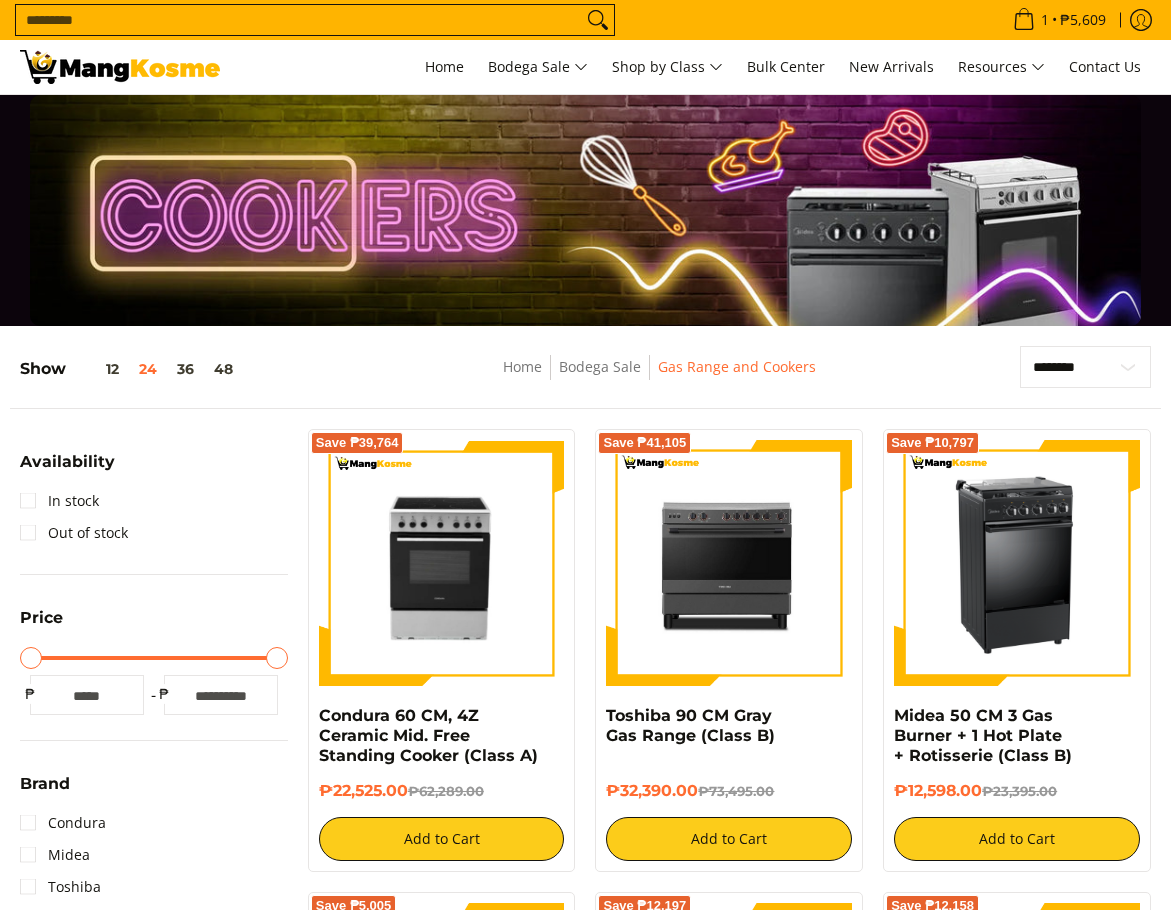 scroll, scrollTop: 0, scrollLeft: 0, axis: both 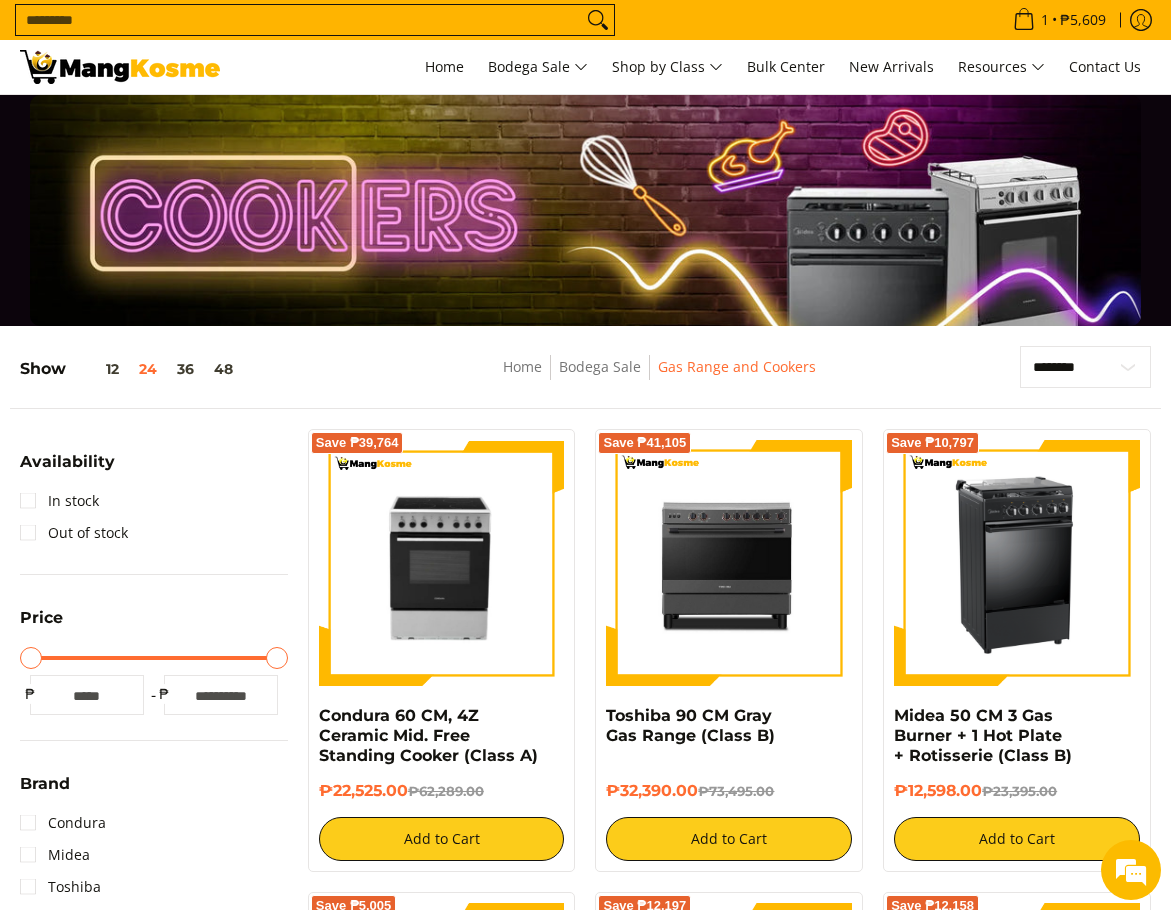click on "Search..." at bounding box center (299, 20) 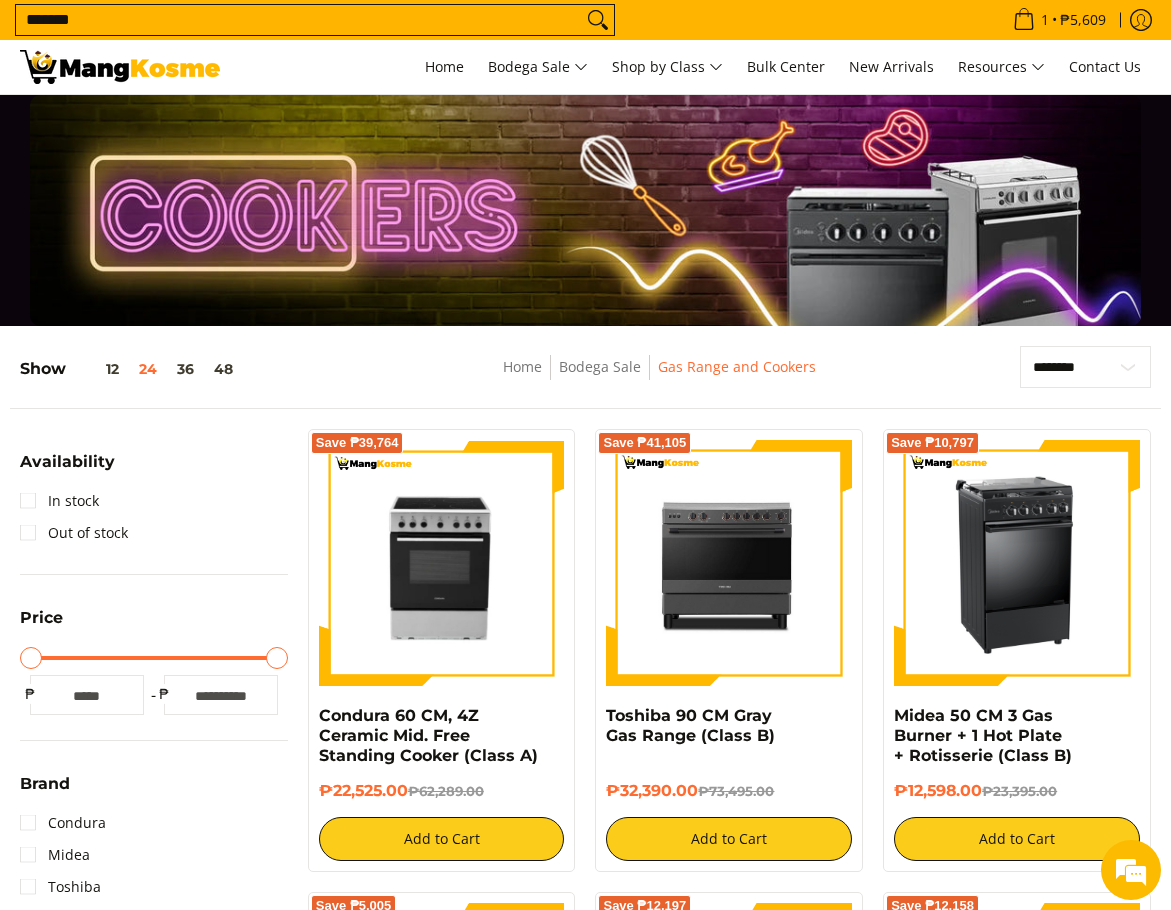 type on "*******" 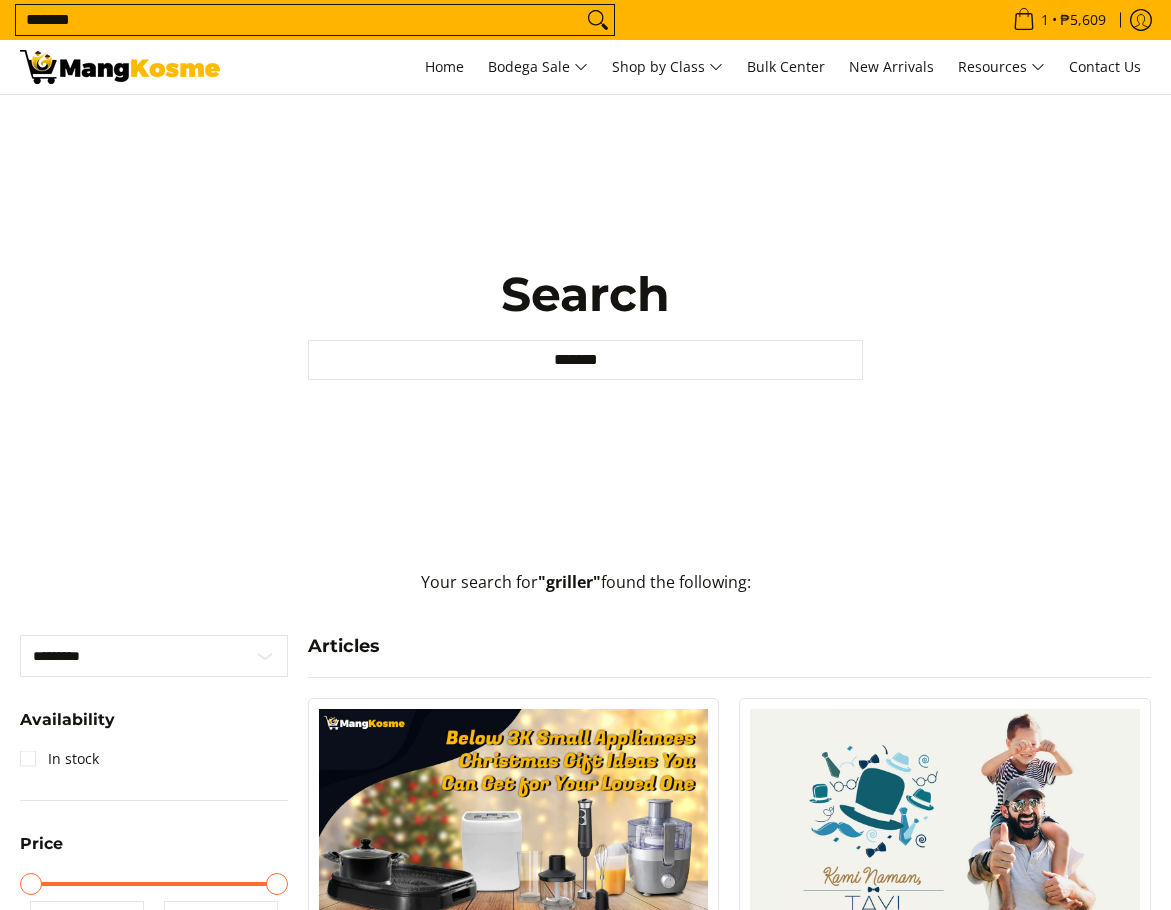 scroll, scrollTop: 99, scrollLeft: 0, axis: vertical 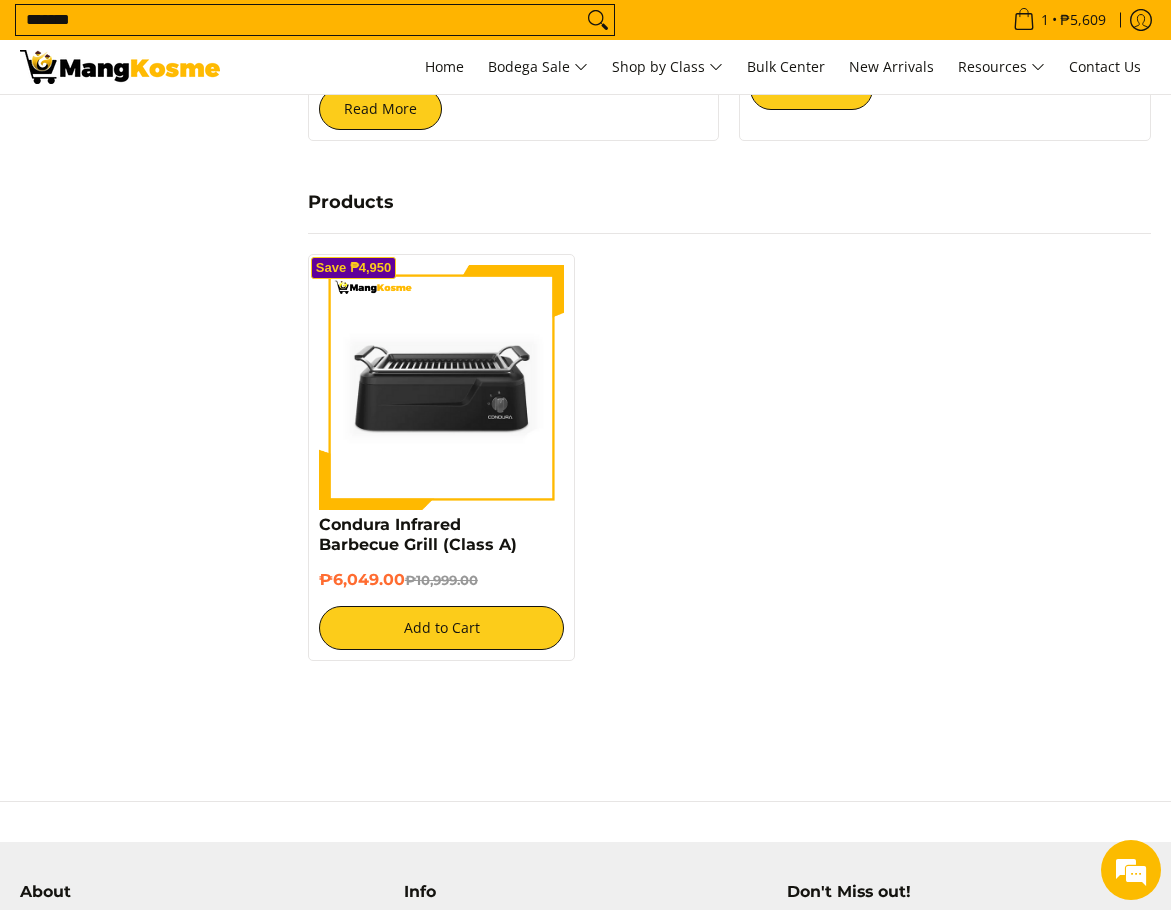 click at bounding box center (442, 388) 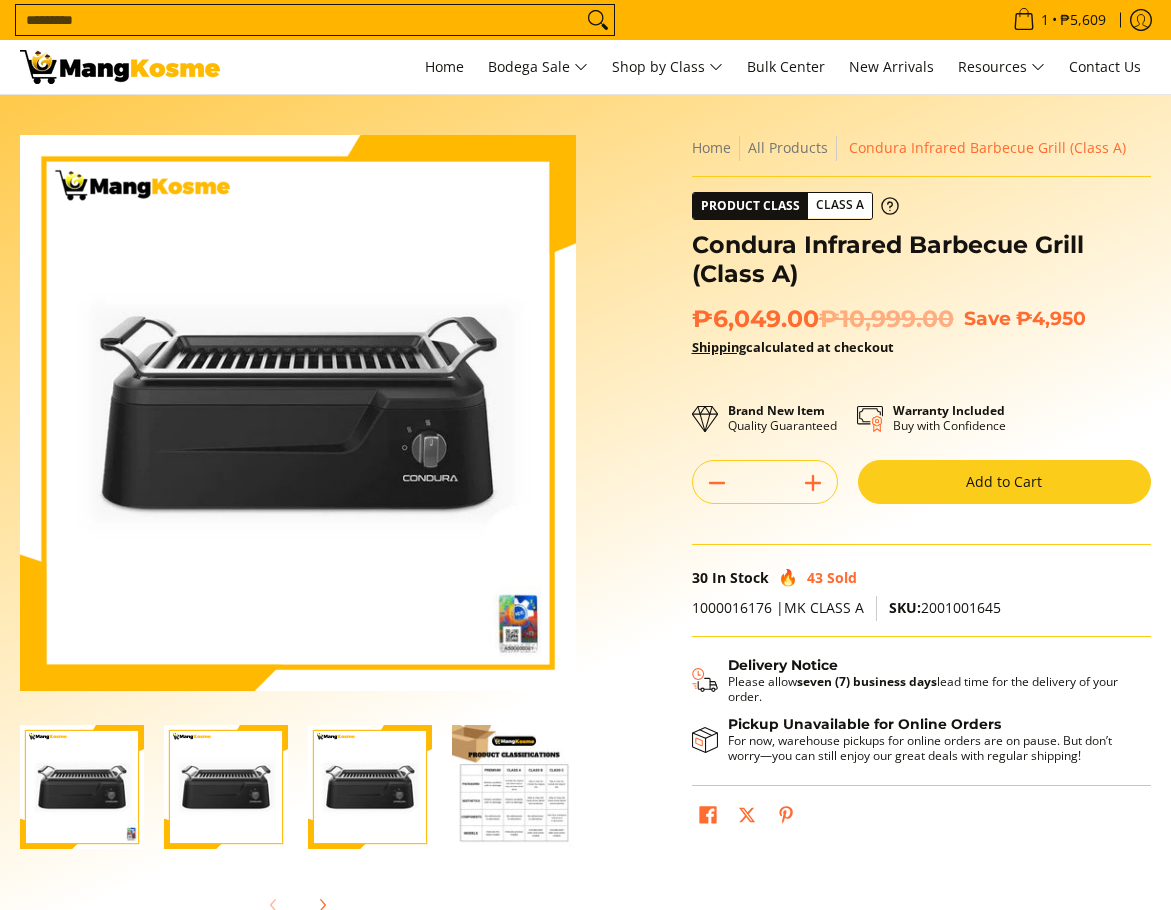 scroll, scrollTop: 0, scrollLeft: 0, axis: both 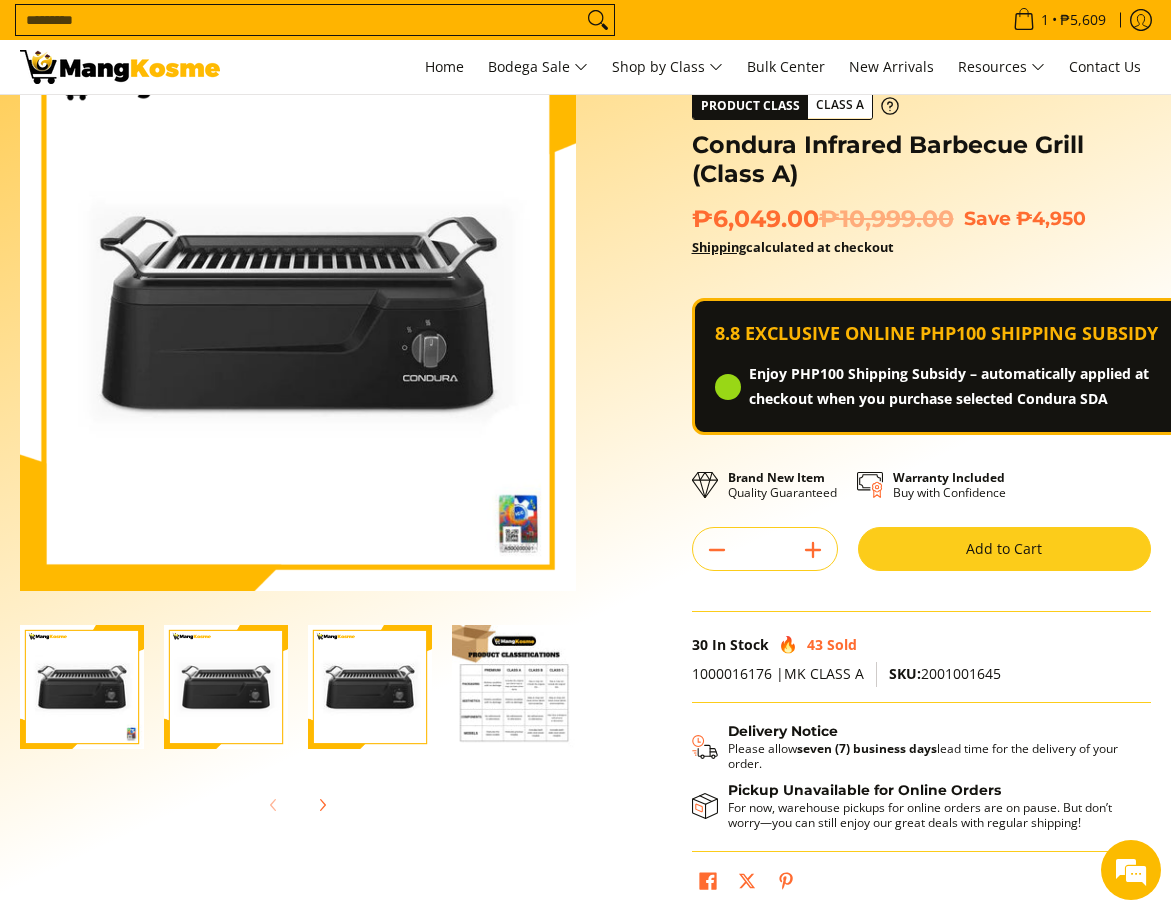 drag, startPoint x: 1021, startPoint y: 545, endPoint x: 1014, endPoint y: 556, distance: 13.038404 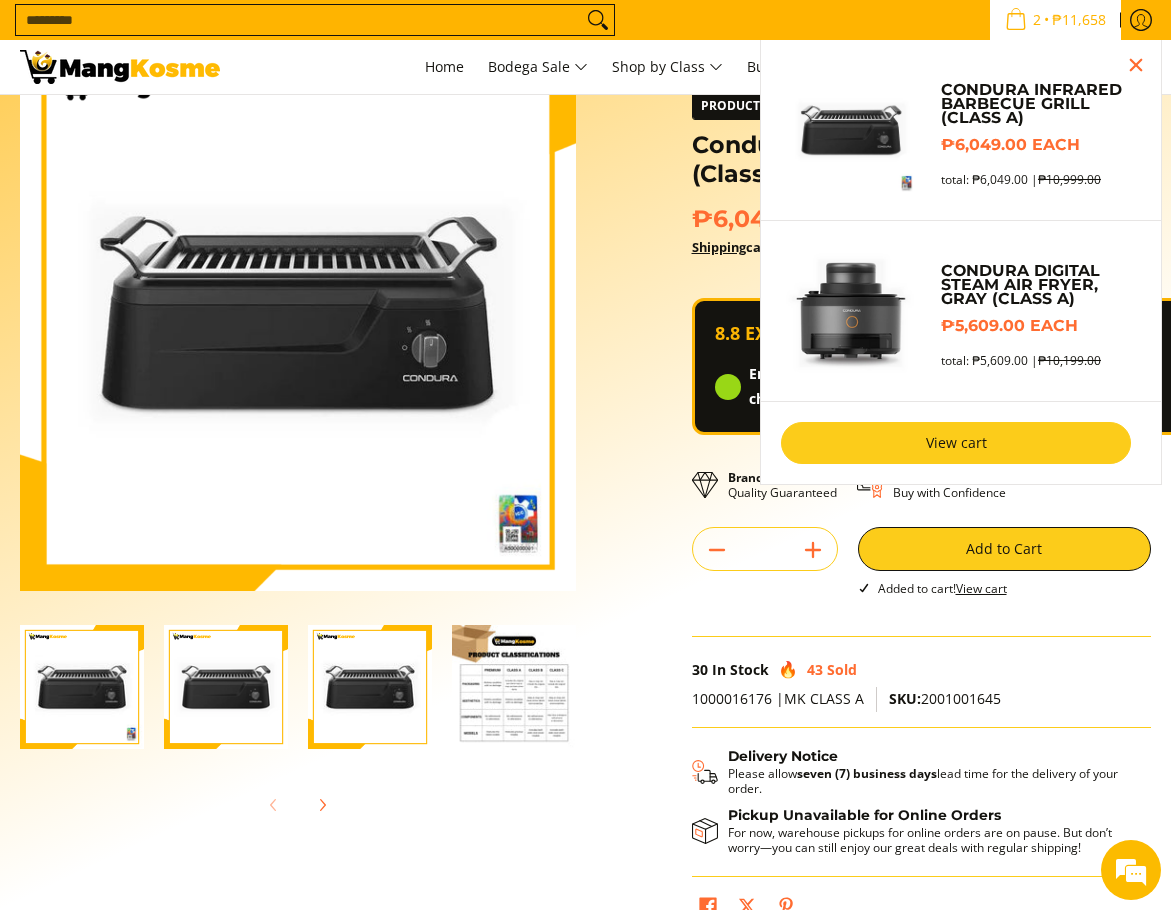 click on "View cart" at bounding box center [956, 443] 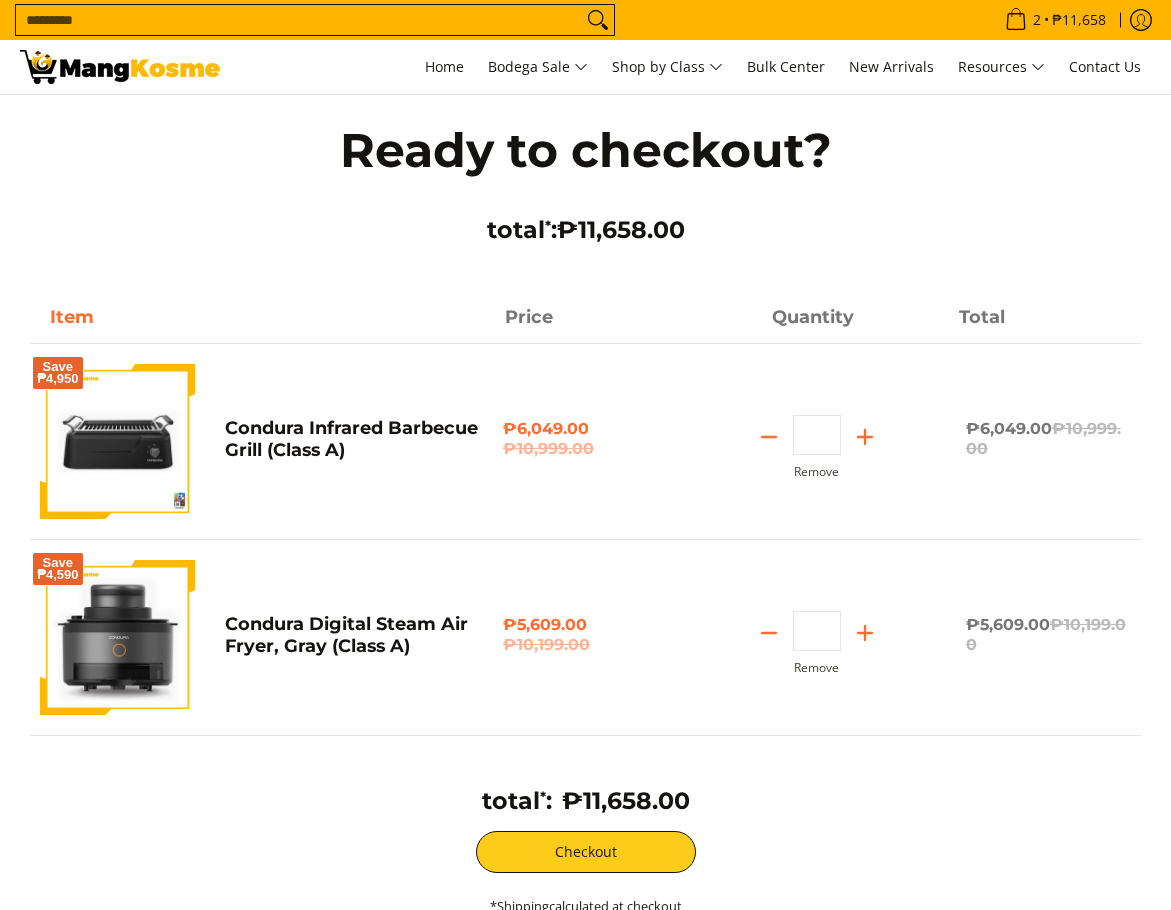 scroll, scrollTop: 0, scrollLeft: 0, axis: both 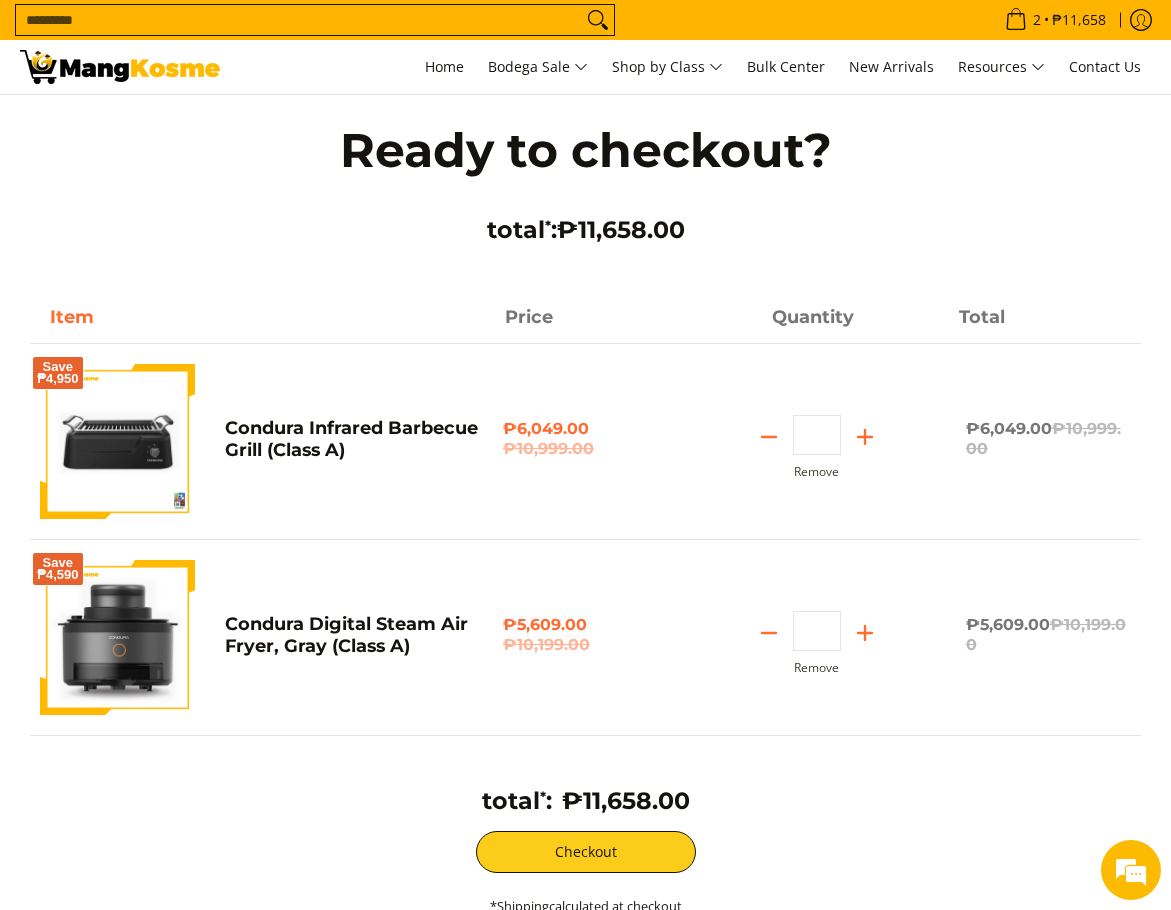click at bounding box center (117, 637) 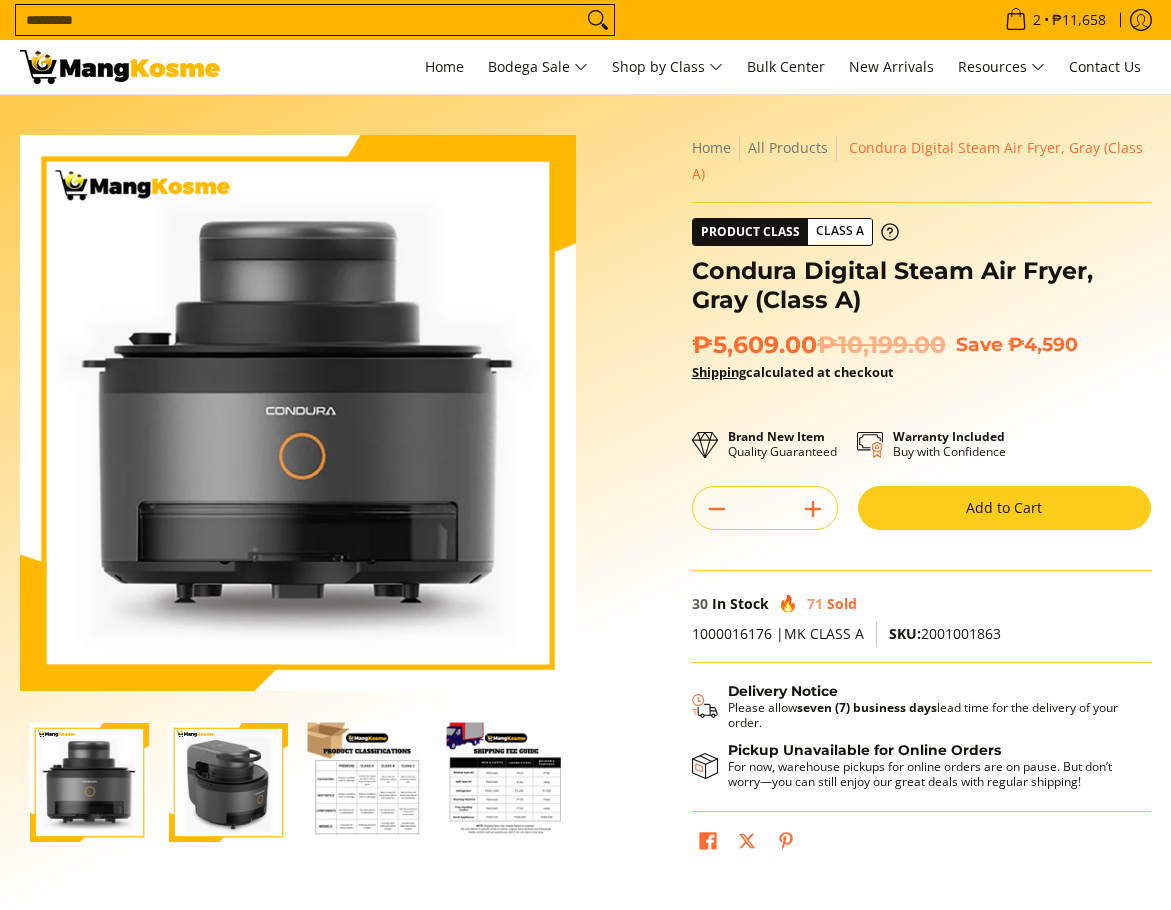 scroll, scrollTop: 0, scrollLeft: 0, axis: both 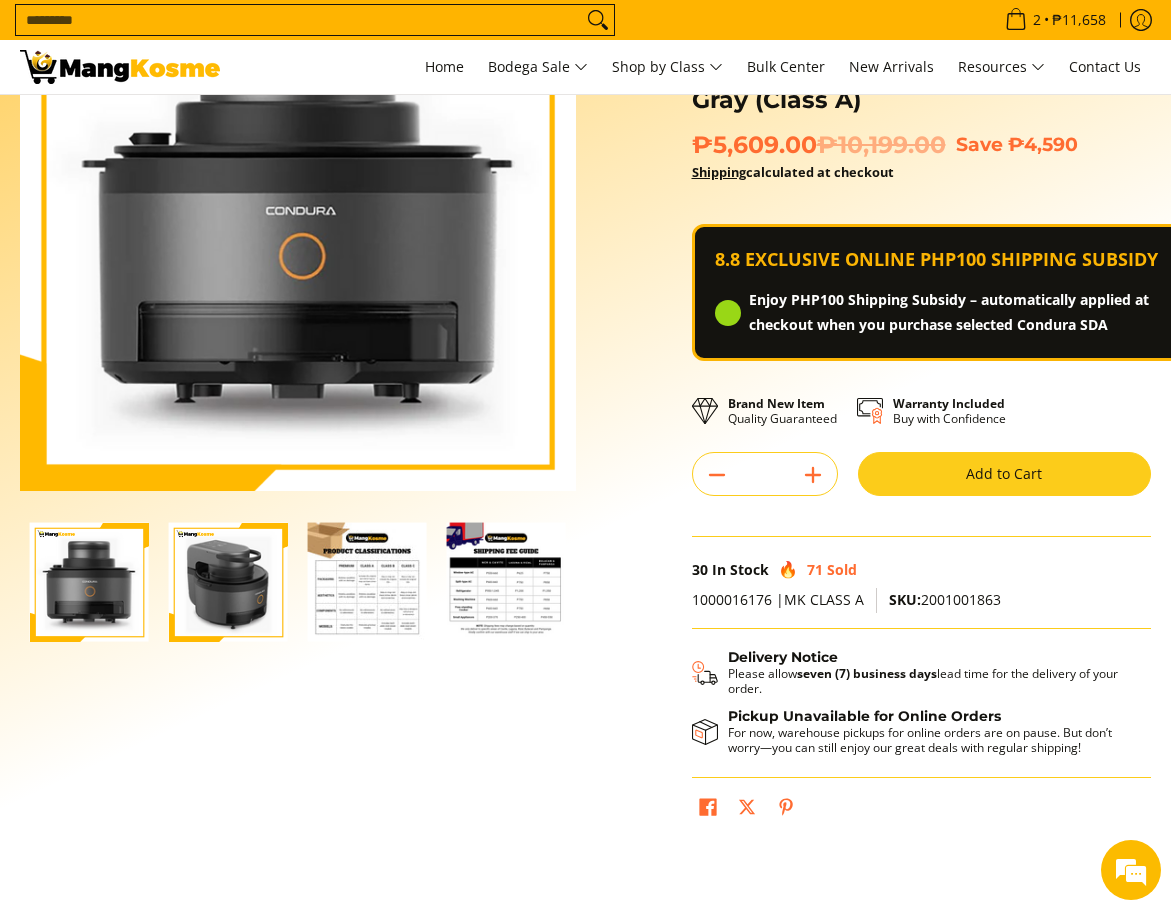 click at bounding box center (228, 582) 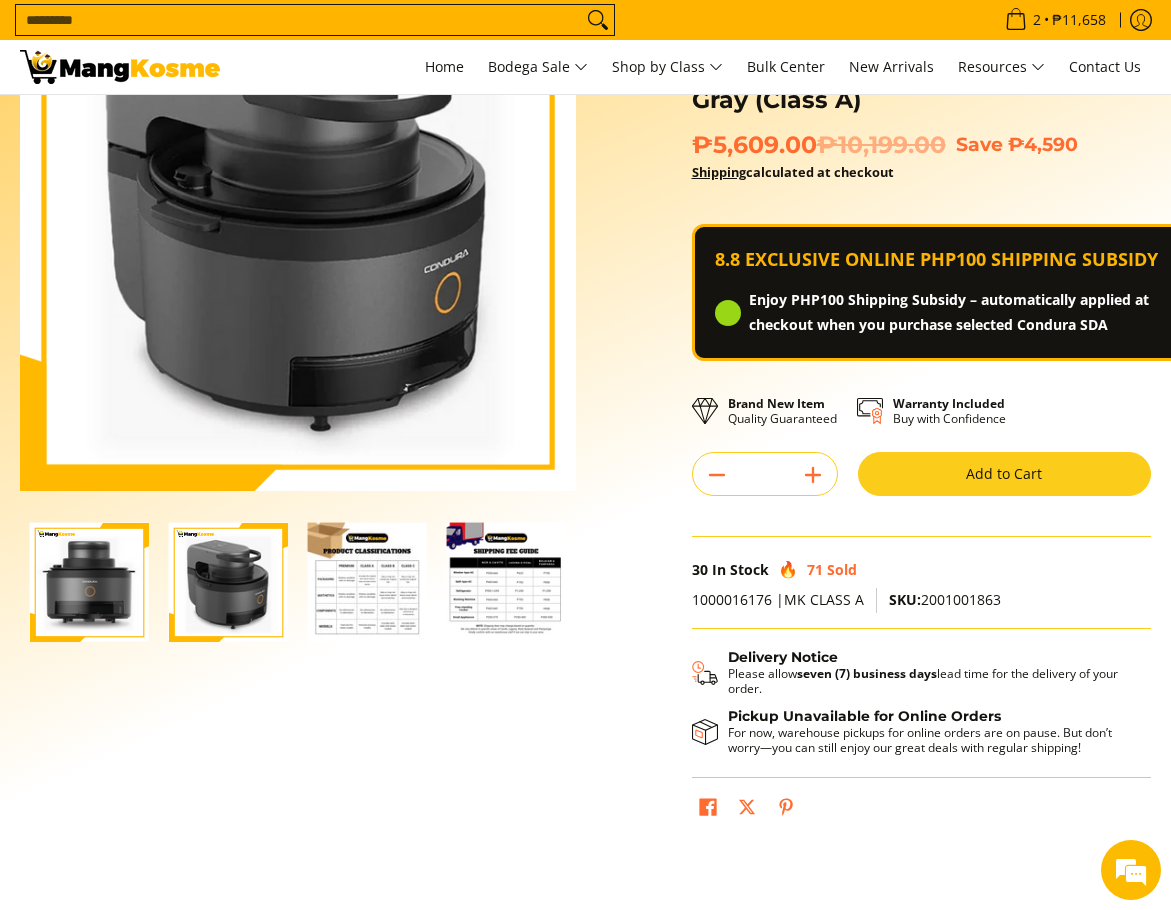 click at bounding box center (367, 582) 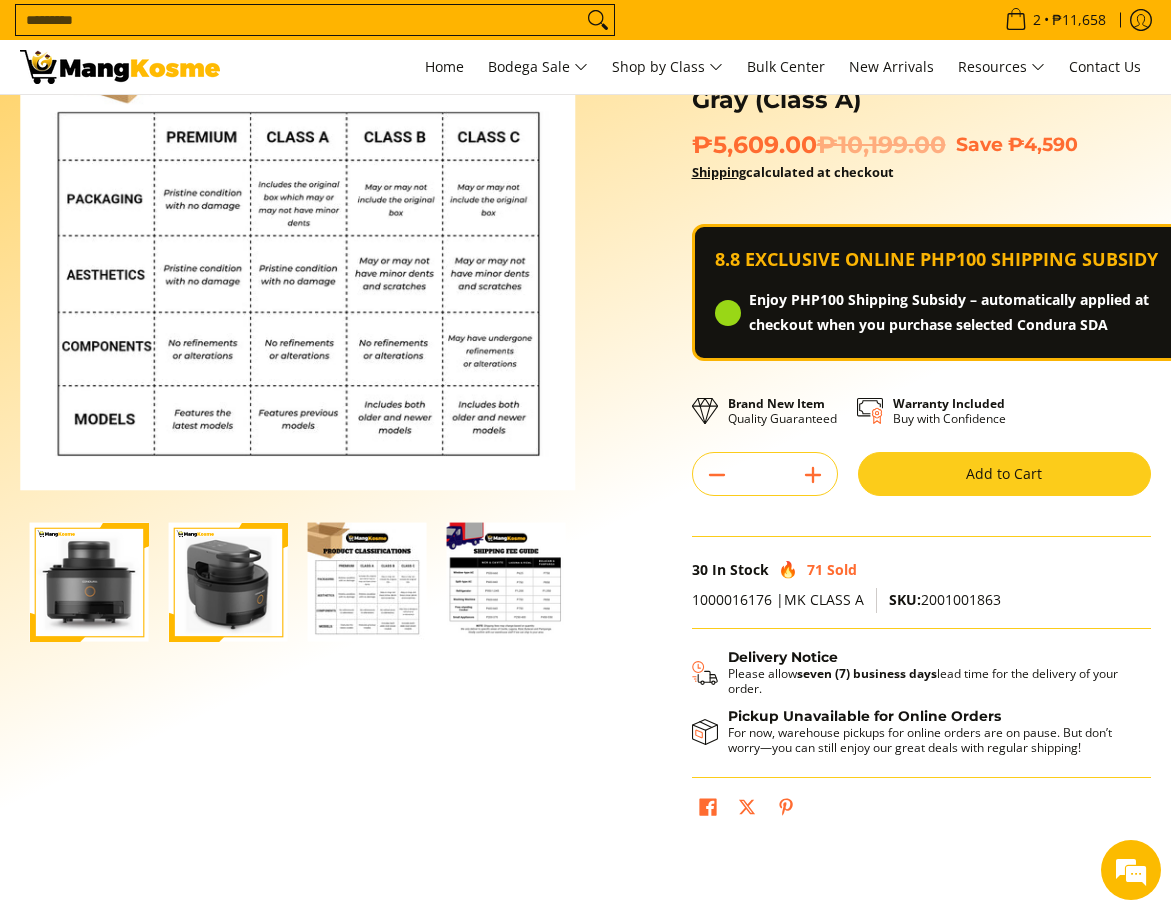 scroll, scrollTop: 100, scrollLeft: 0, axis: vertical 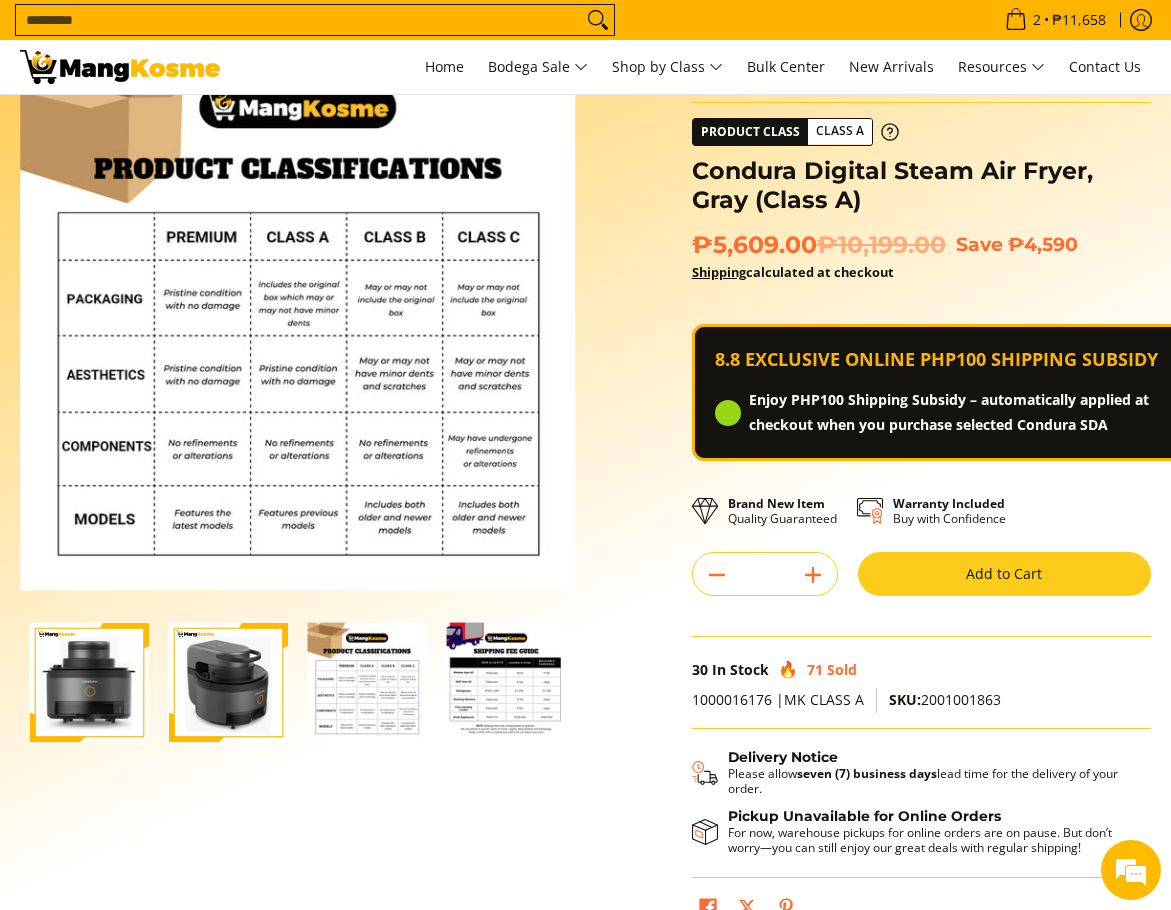 click at bounding box center [506, 682] 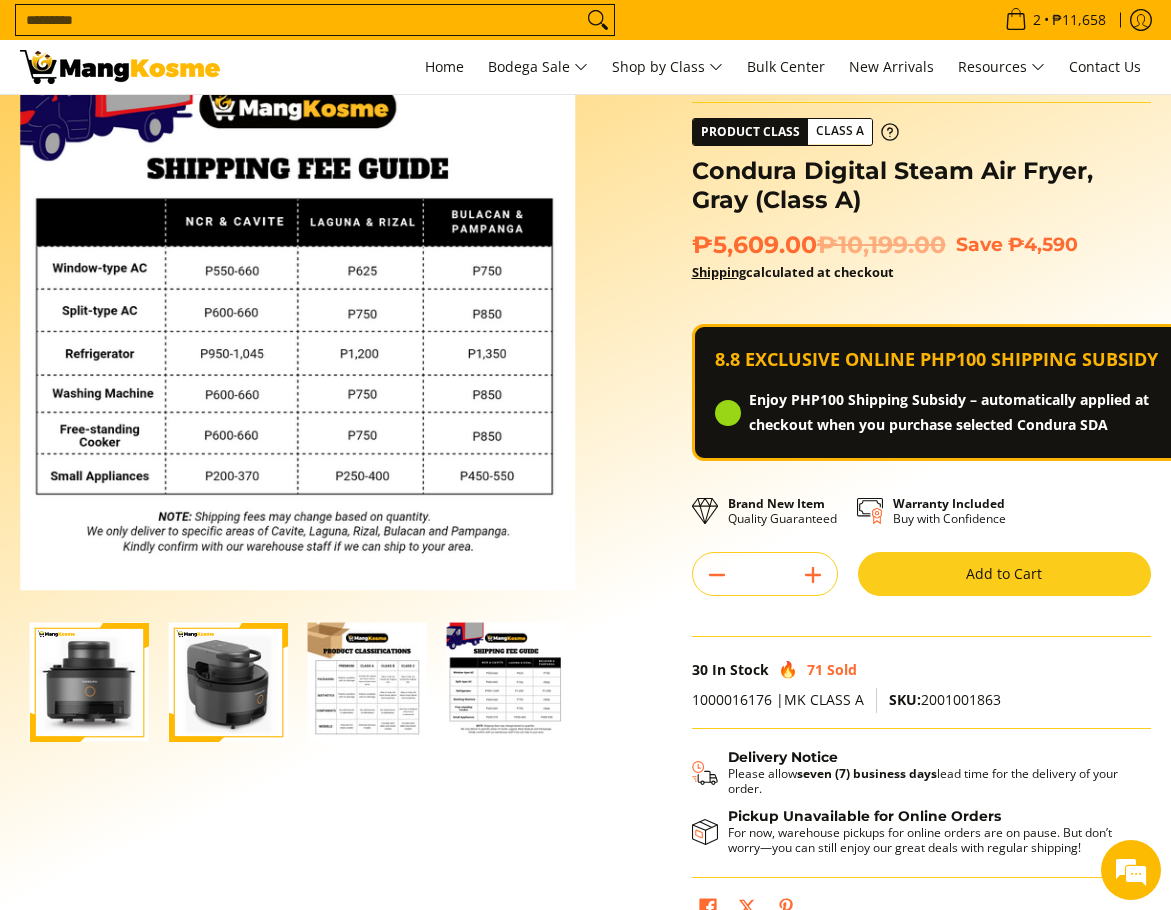 scroll, scrollTop: 0, scrollLeft: 0, axis: both 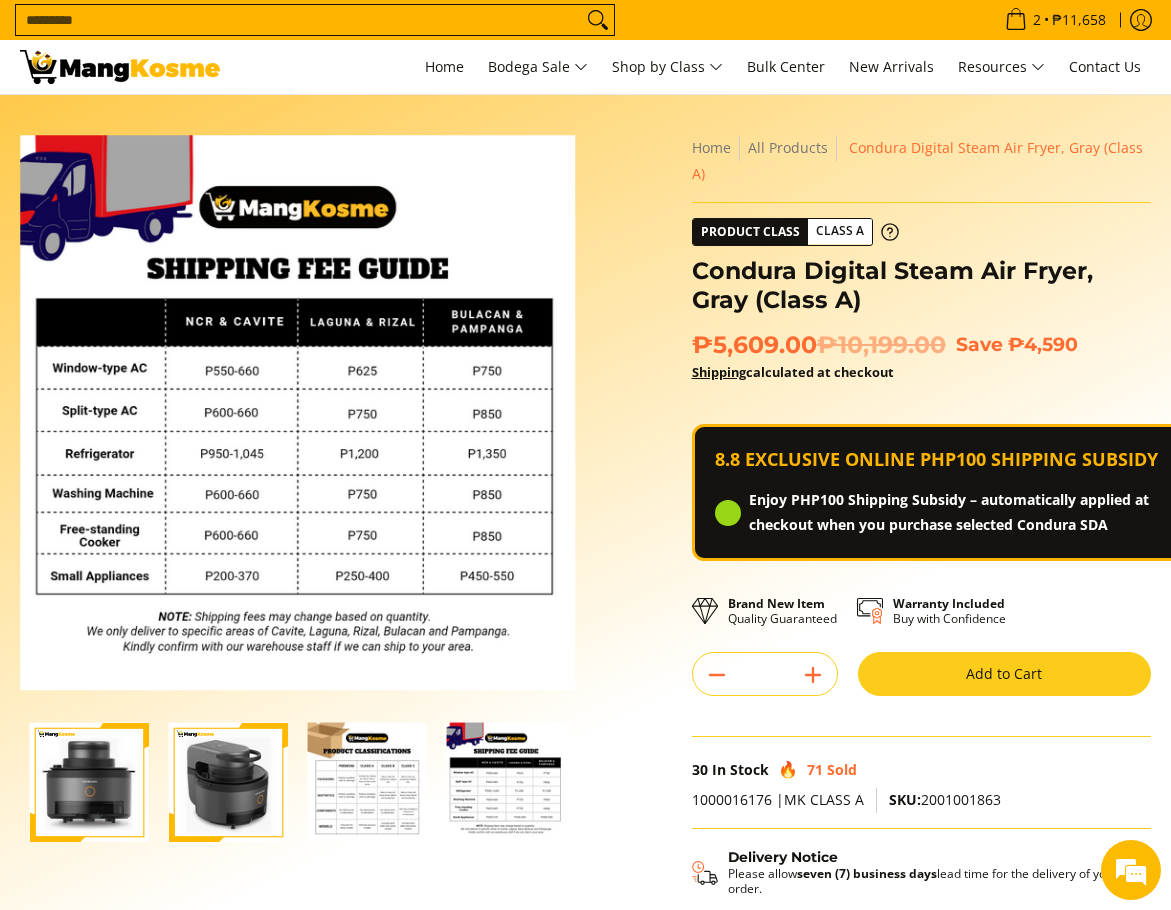 click at bounding box center (506, 782) 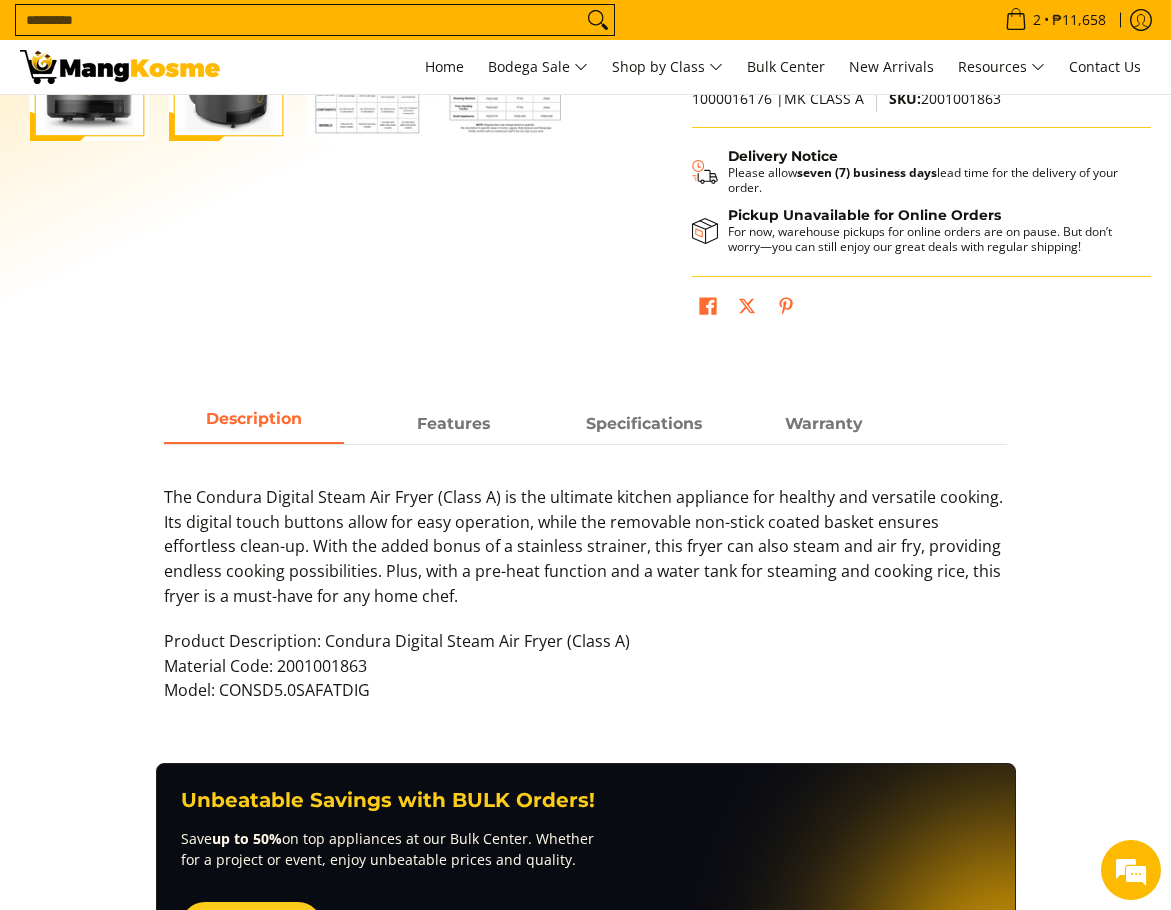 scroll, scrollTop: 800, scrollLeft: 0, axis: vertical 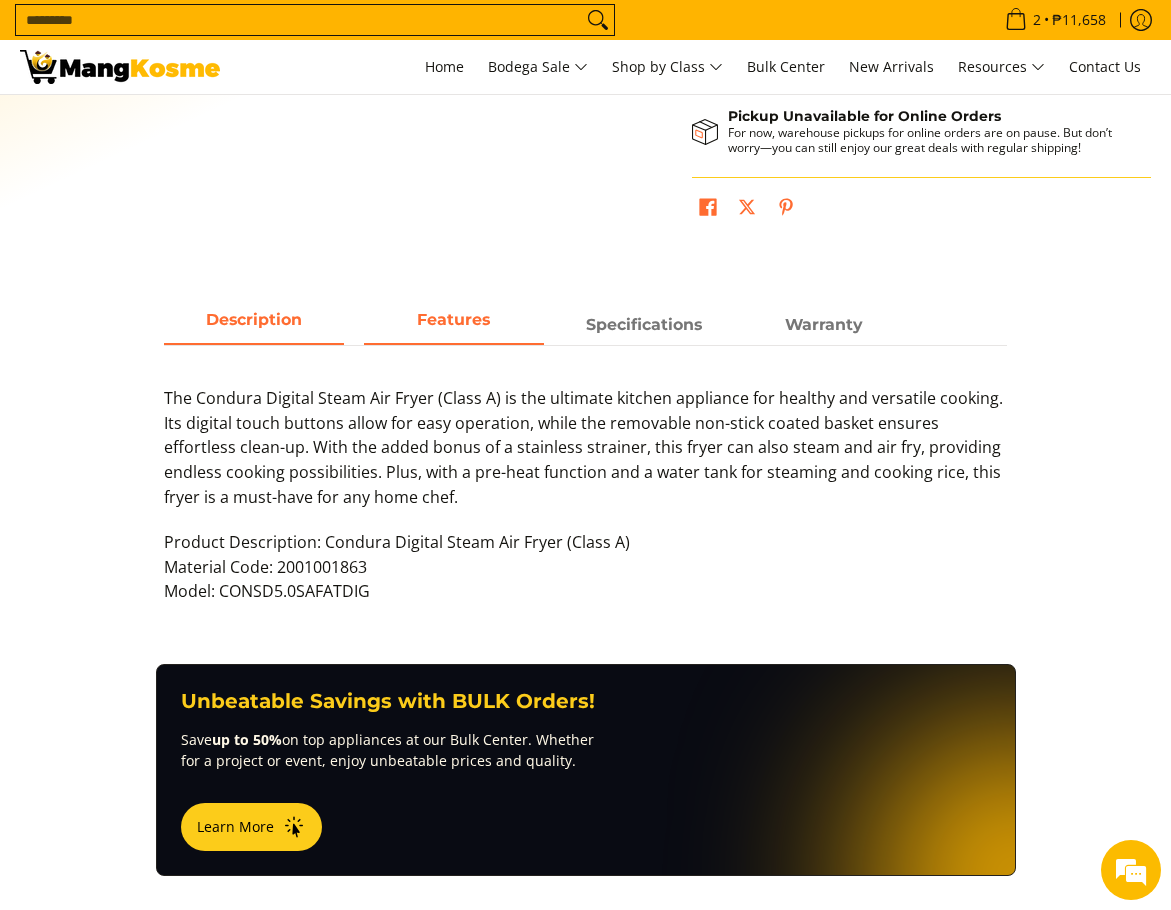 click on "Features" at bounding box center [453, 319] 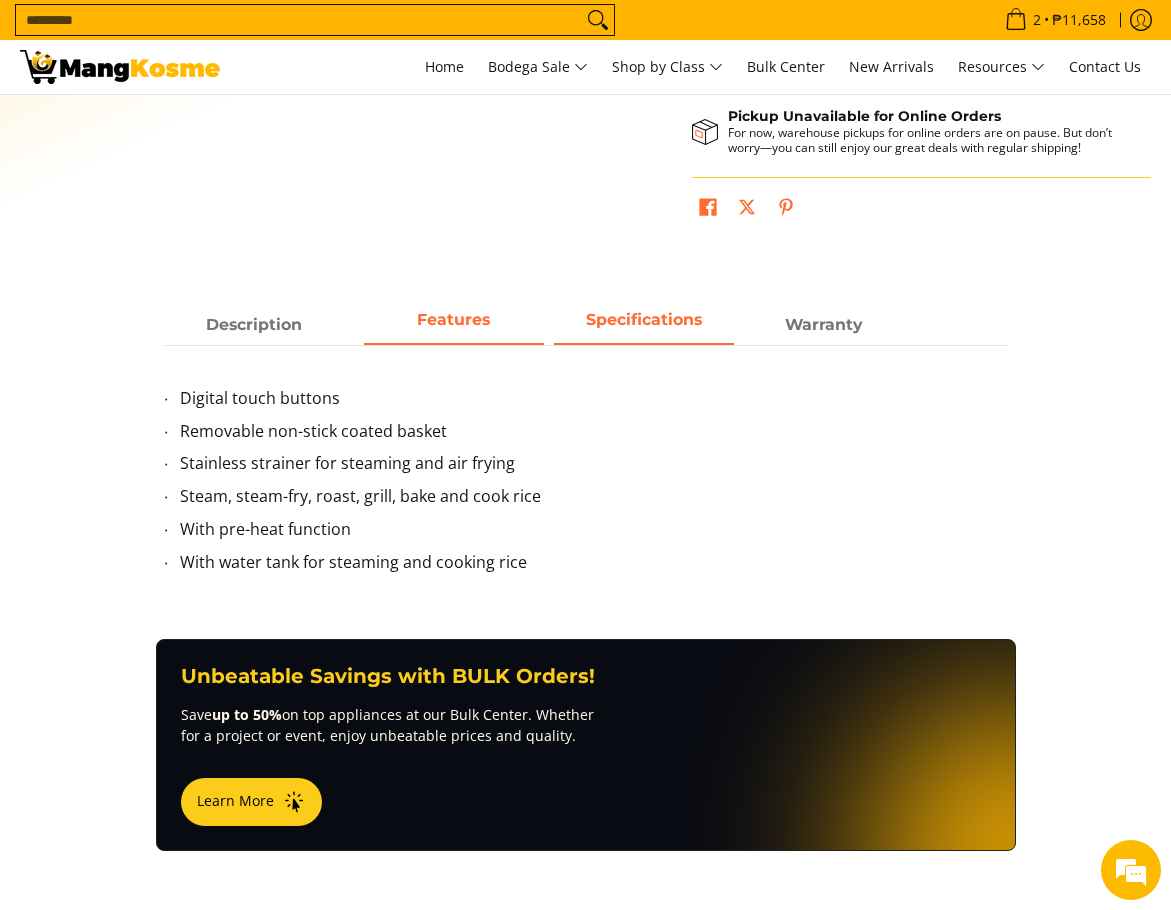 click on "Specifications" at bounding box center [644, 325] 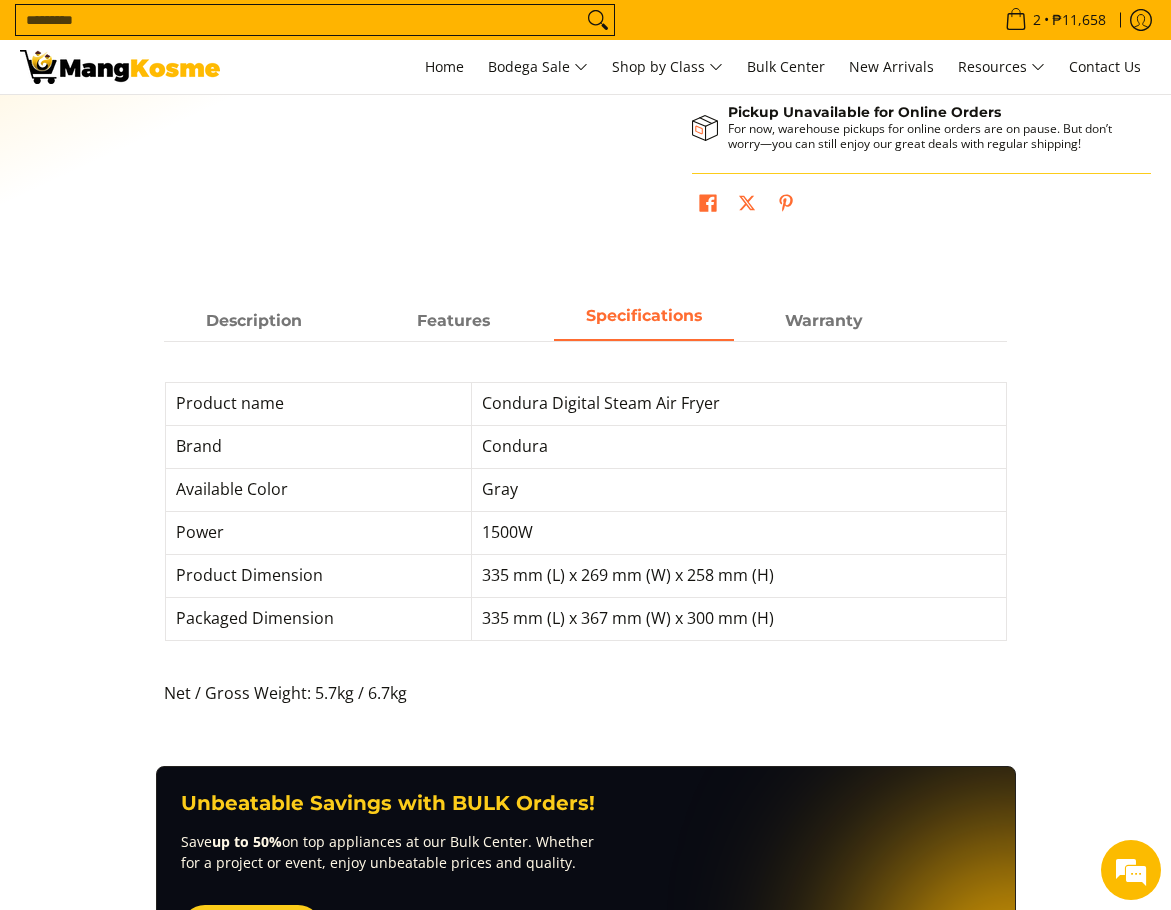 scroll, scrollTop: 800, scrollLeft: 0, axis: vertical 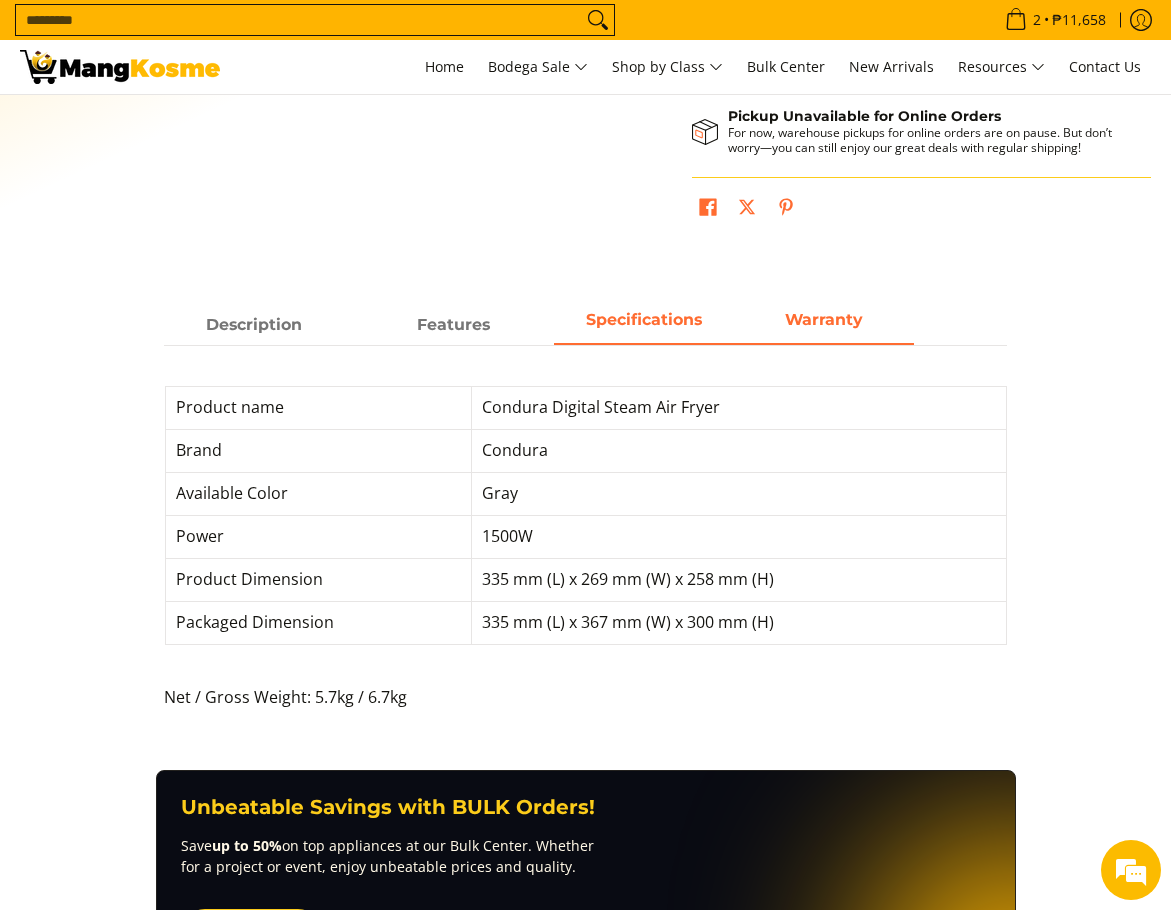 click on "Warranty" at bounding box center (824, 319) 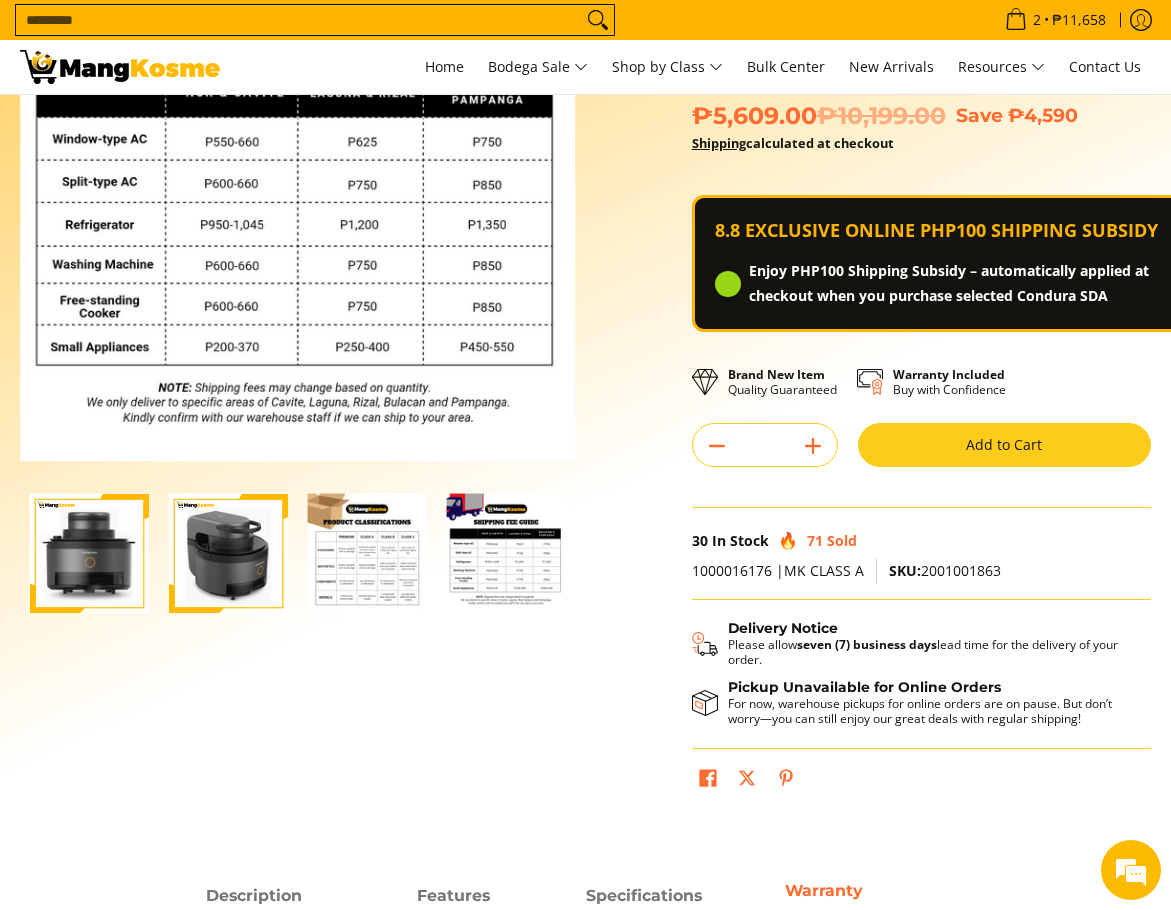 scroll, scrollTop: 0, scrollLeft: 0, axis: both 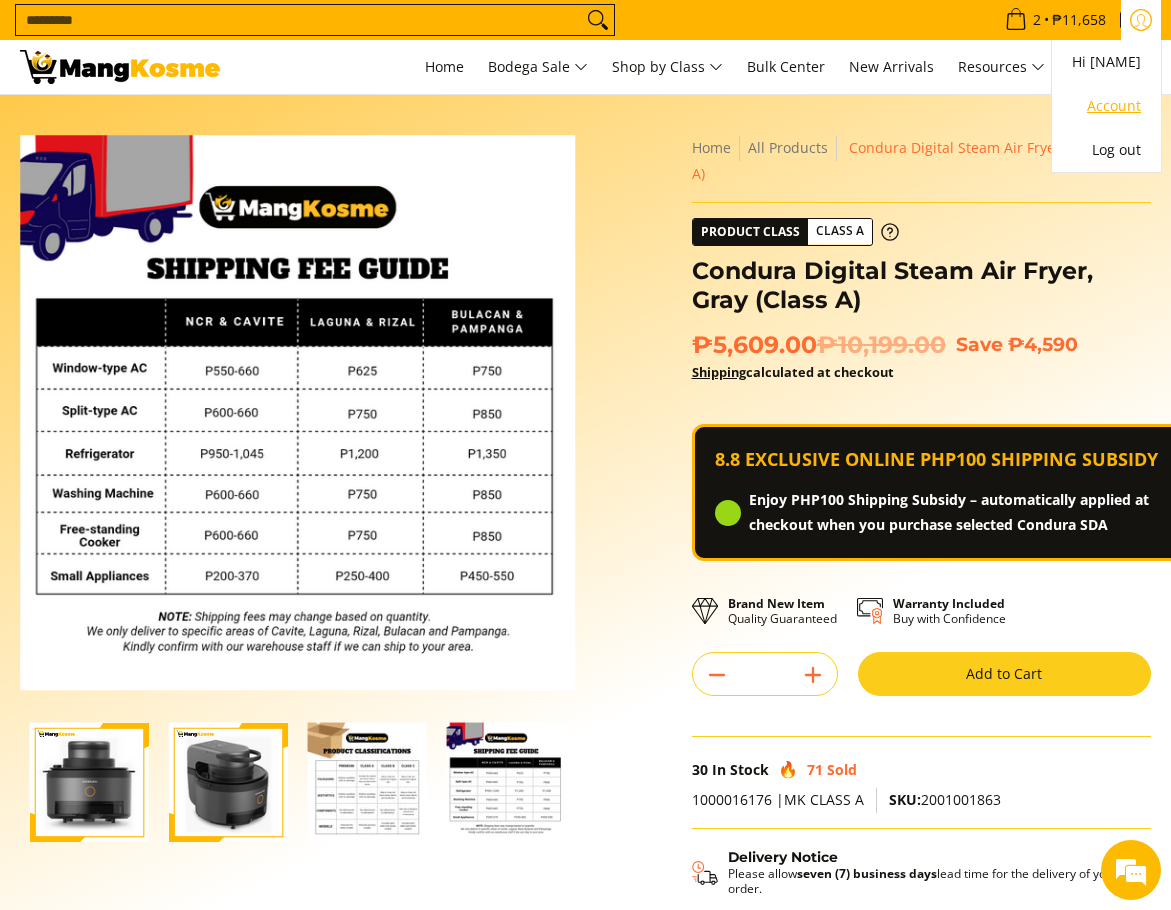 click on "Account" 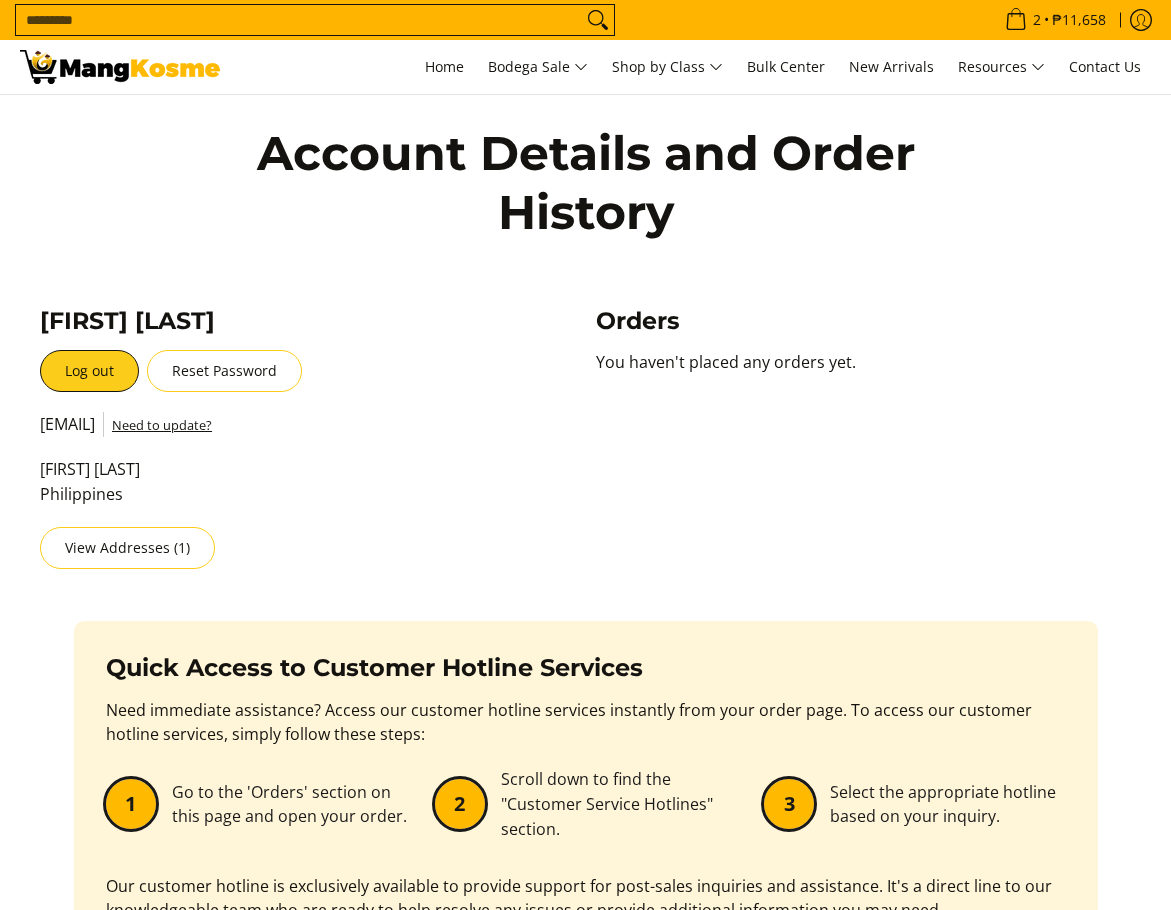 scroll, scrollTop: 0, scrollLeft: 0, axis: both 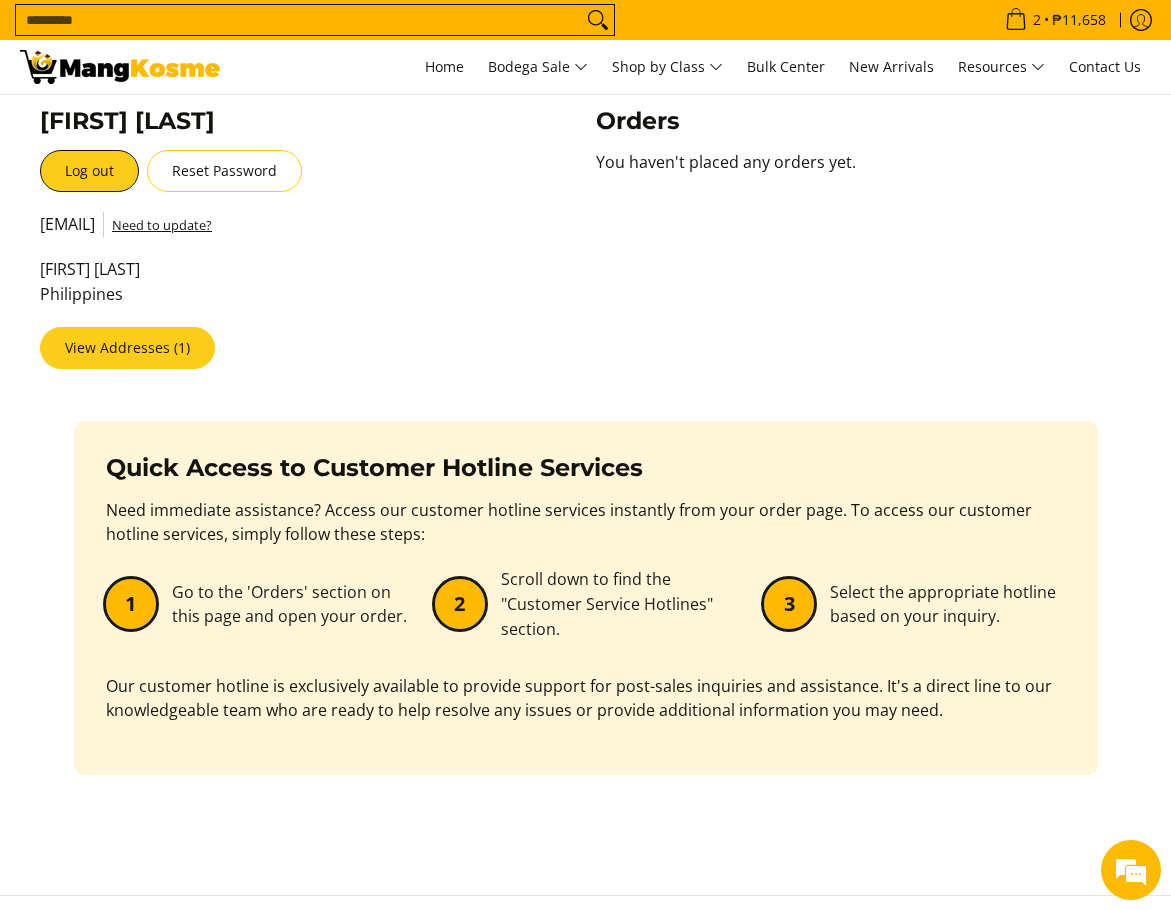 click on "View Addresses (1)" at bounding box center [127, 348] 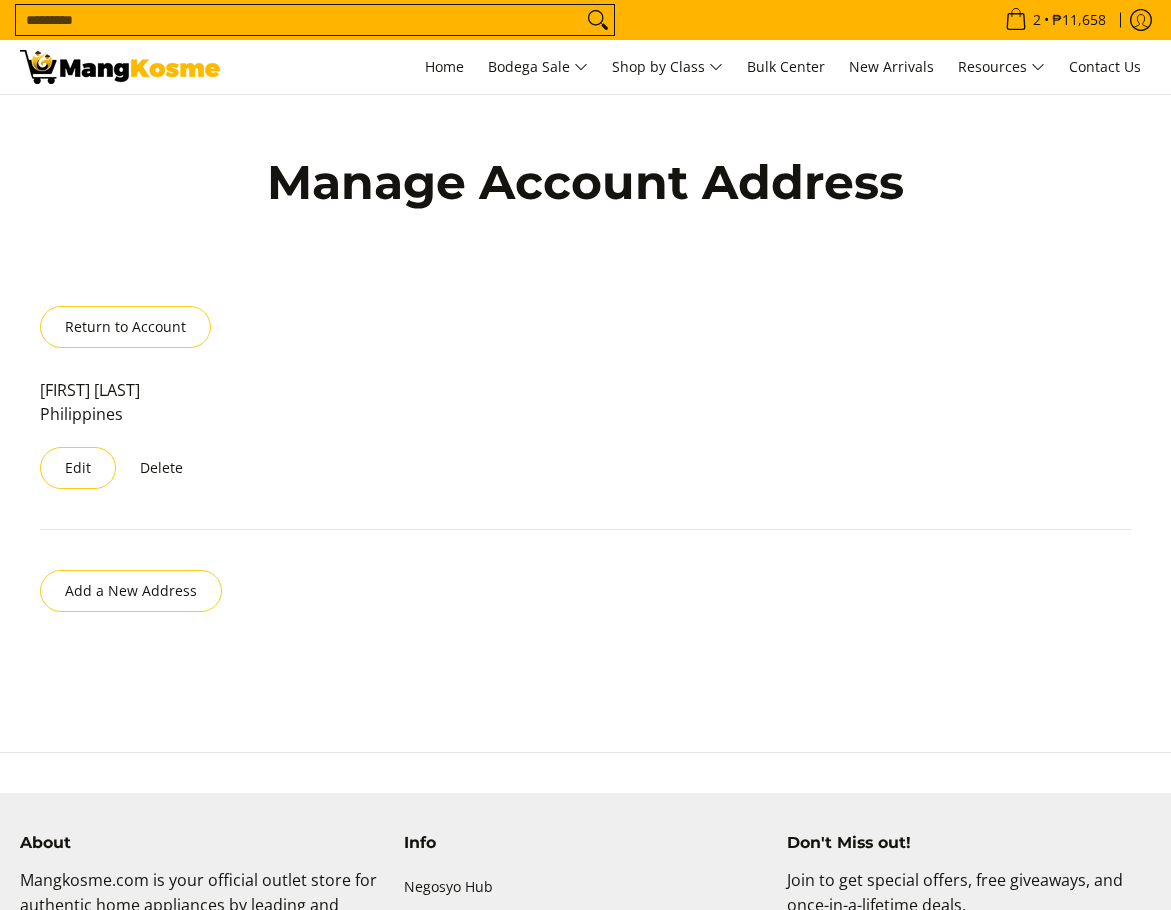 scroll, scrollTop: 0, scrollLeft: 0, axis: both 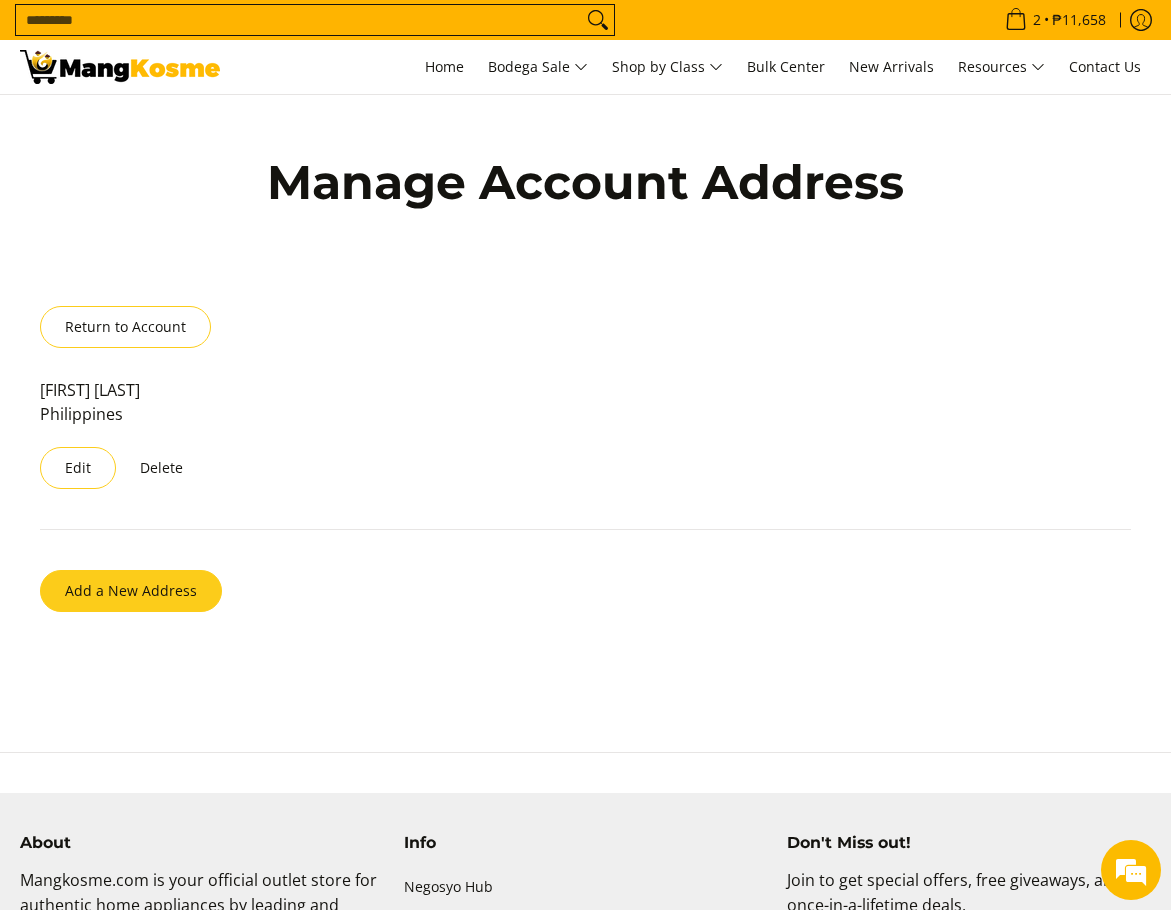 click on "Add a New Address" at bounding box center [131, 591] 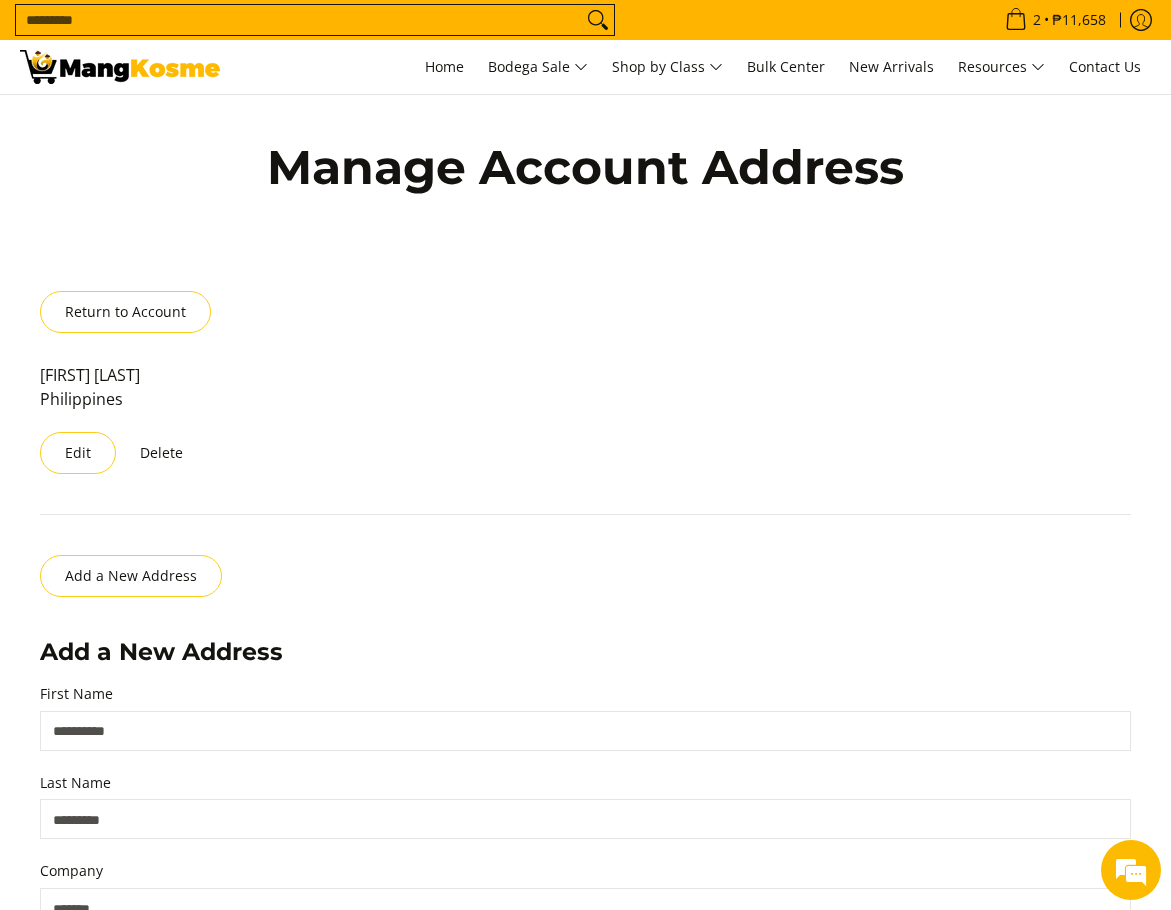 scroll, scrollTop: 0, scrollLeft: 0, axis: both 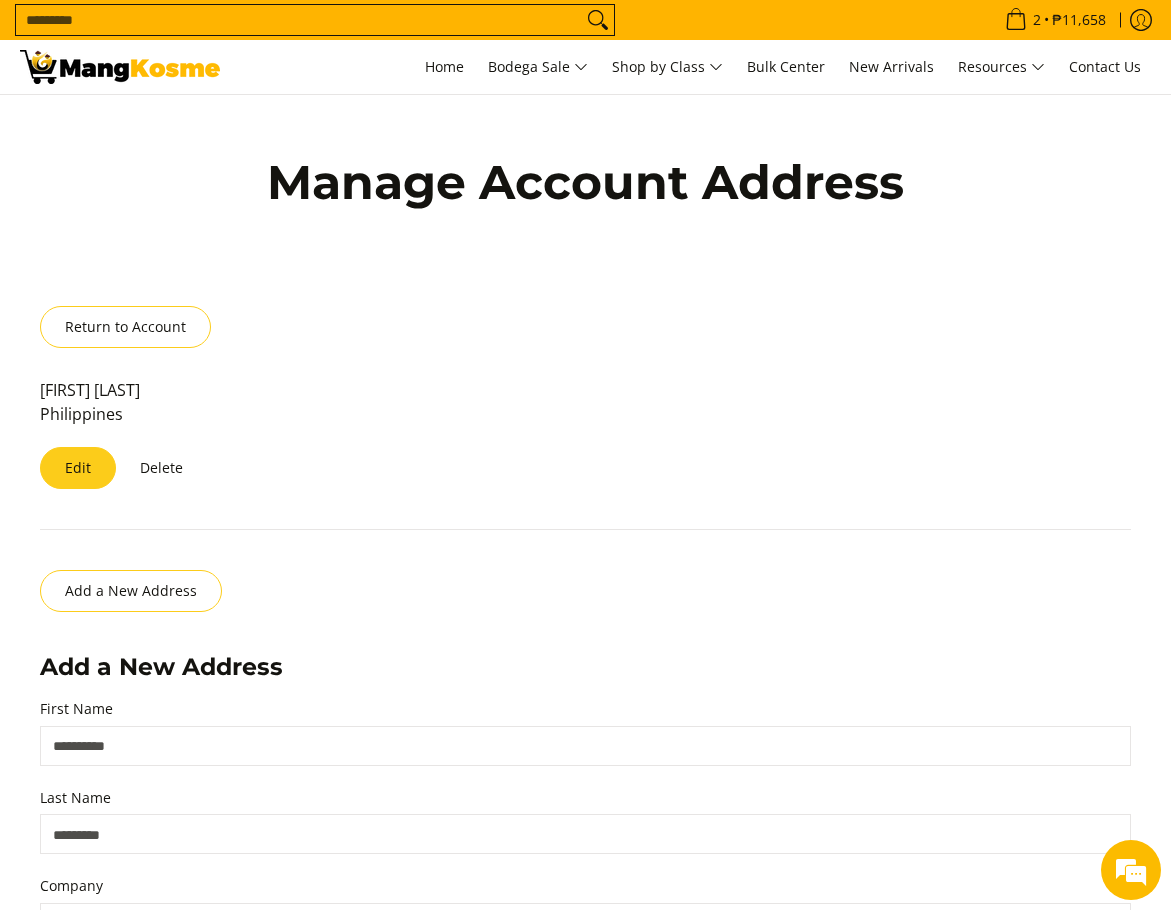 click on "Edit" at bounding box center (78, 468) 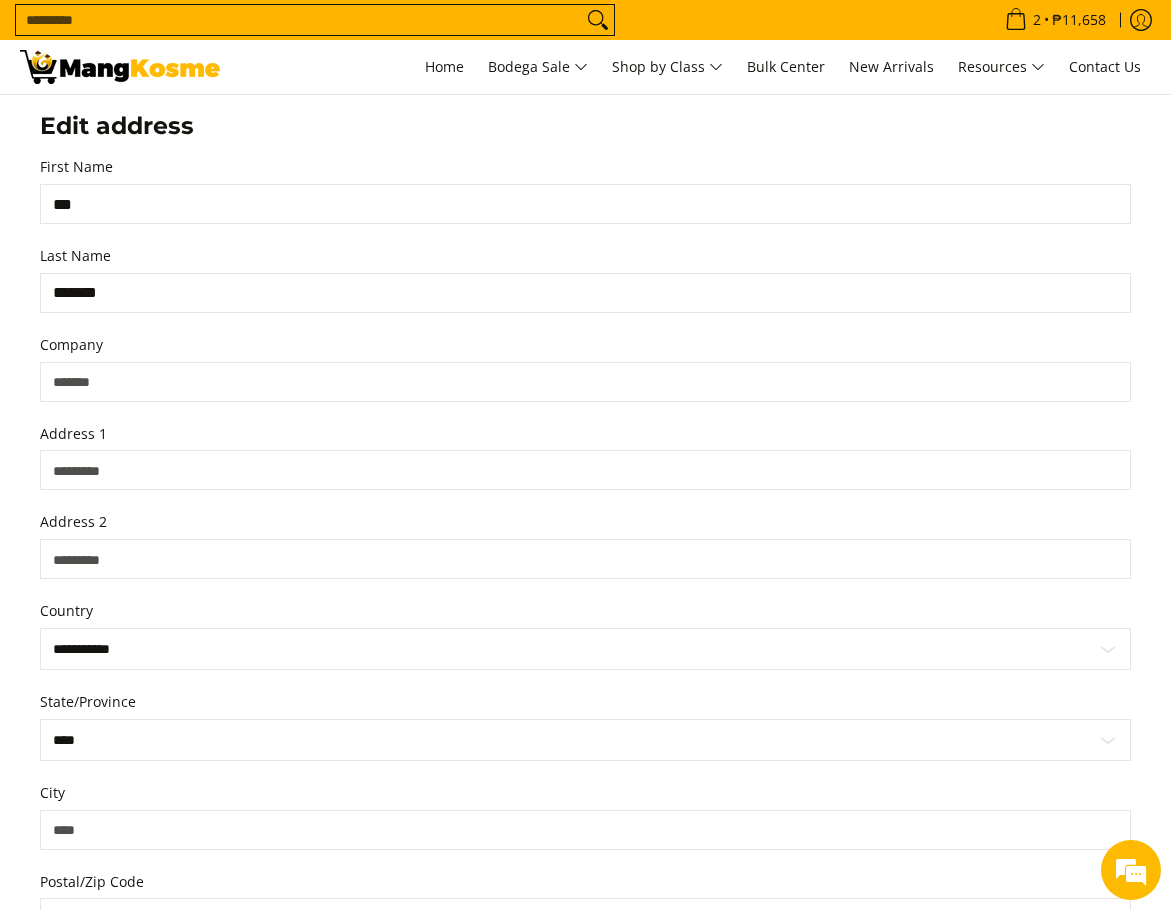 scroll, scrollTop: 283, scrollLeft: 0, axis: vertical 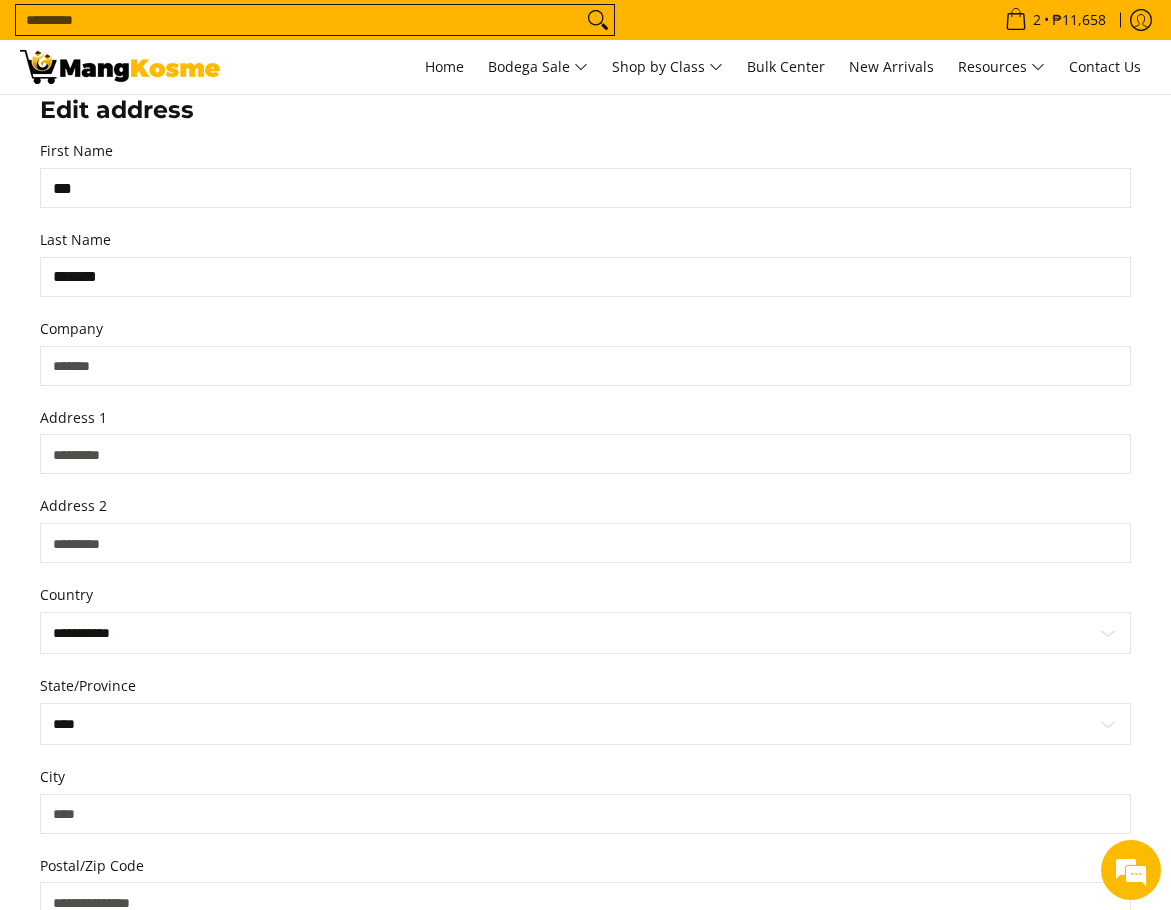 click on "Address 1" at bounding box center [585, 454] 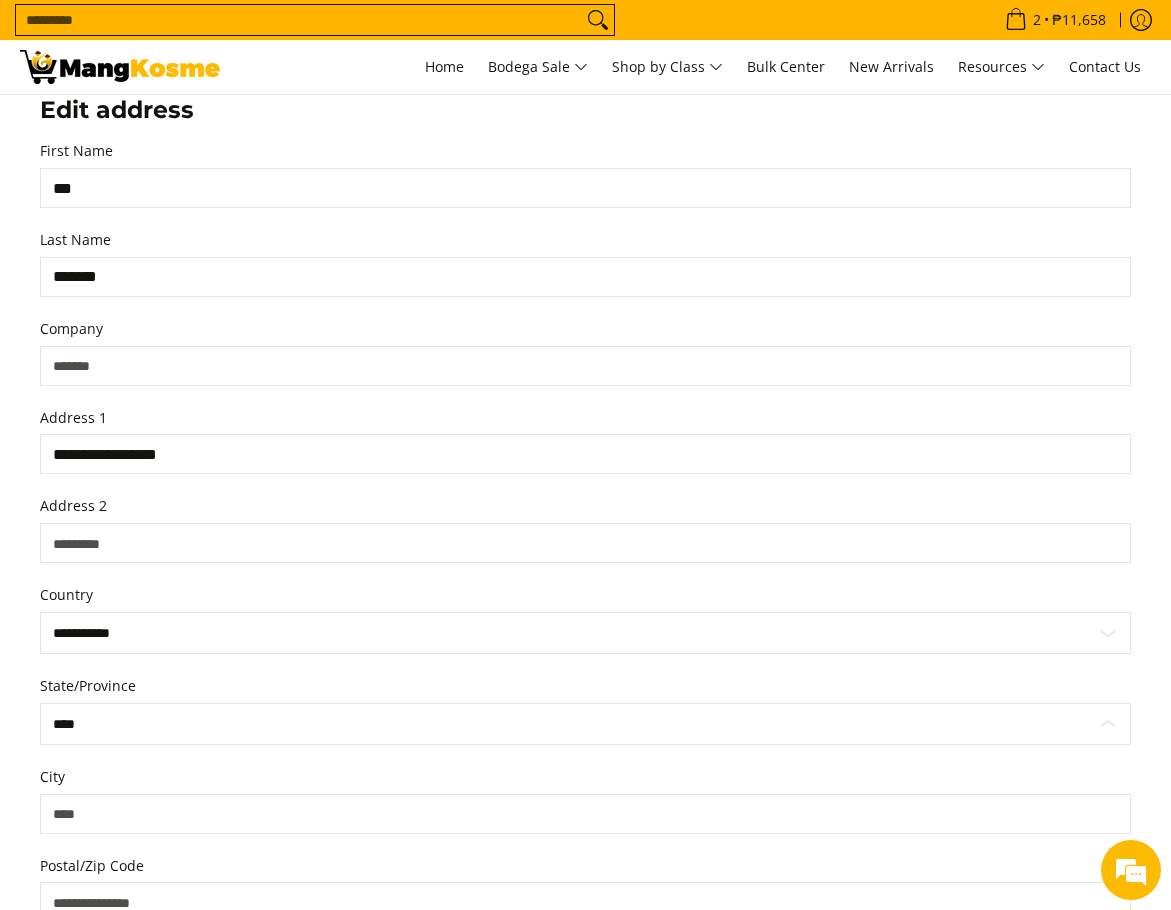 select on "******" 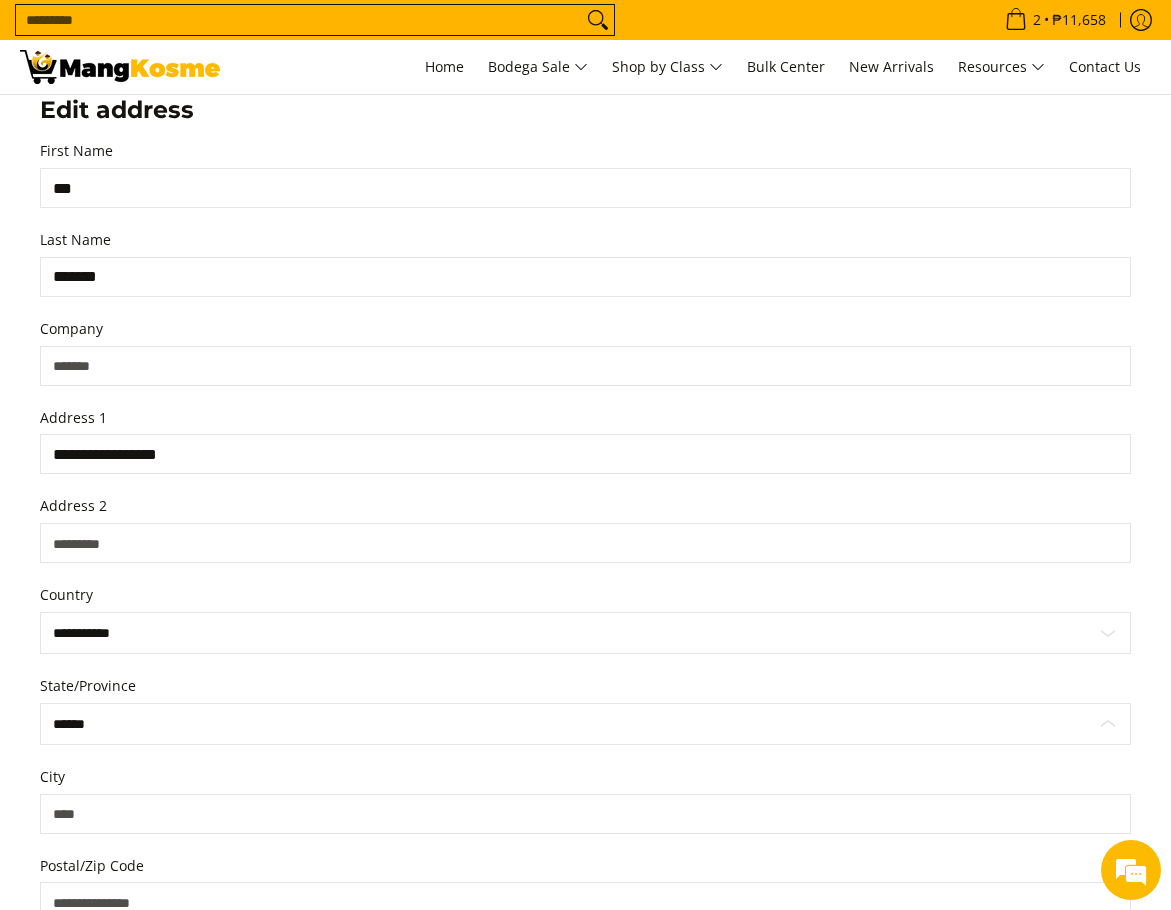 type on "****" 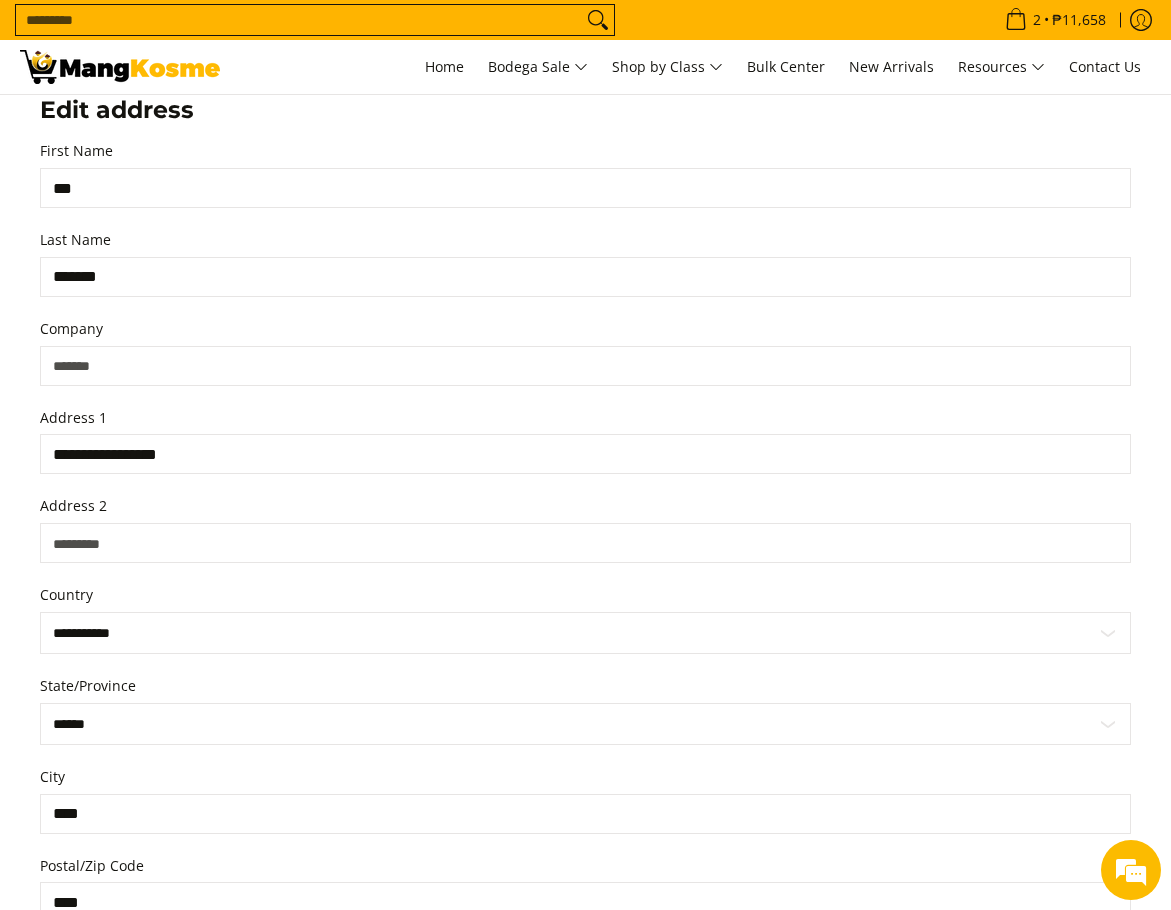 type on "**********" 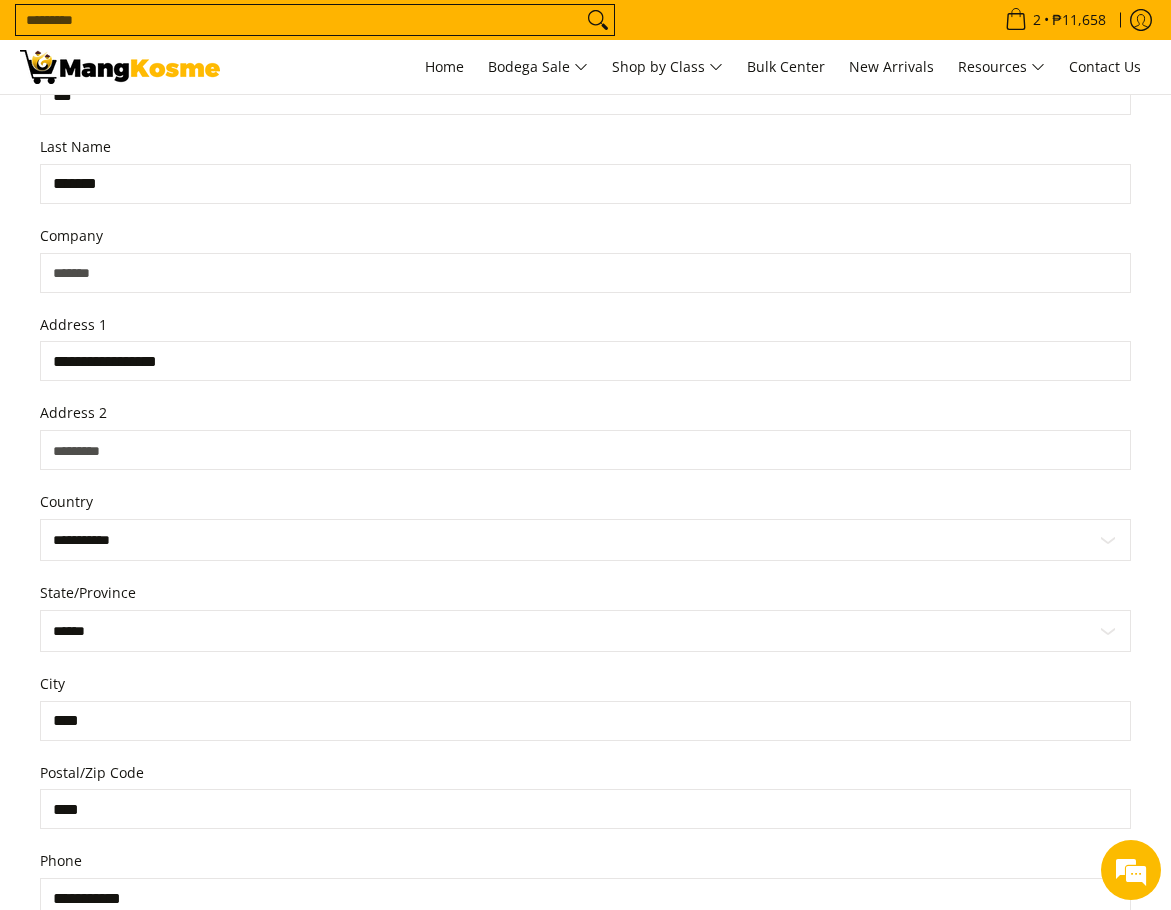 scroll, scrollTop: 483, scrollLeft: 0, axis: vertical 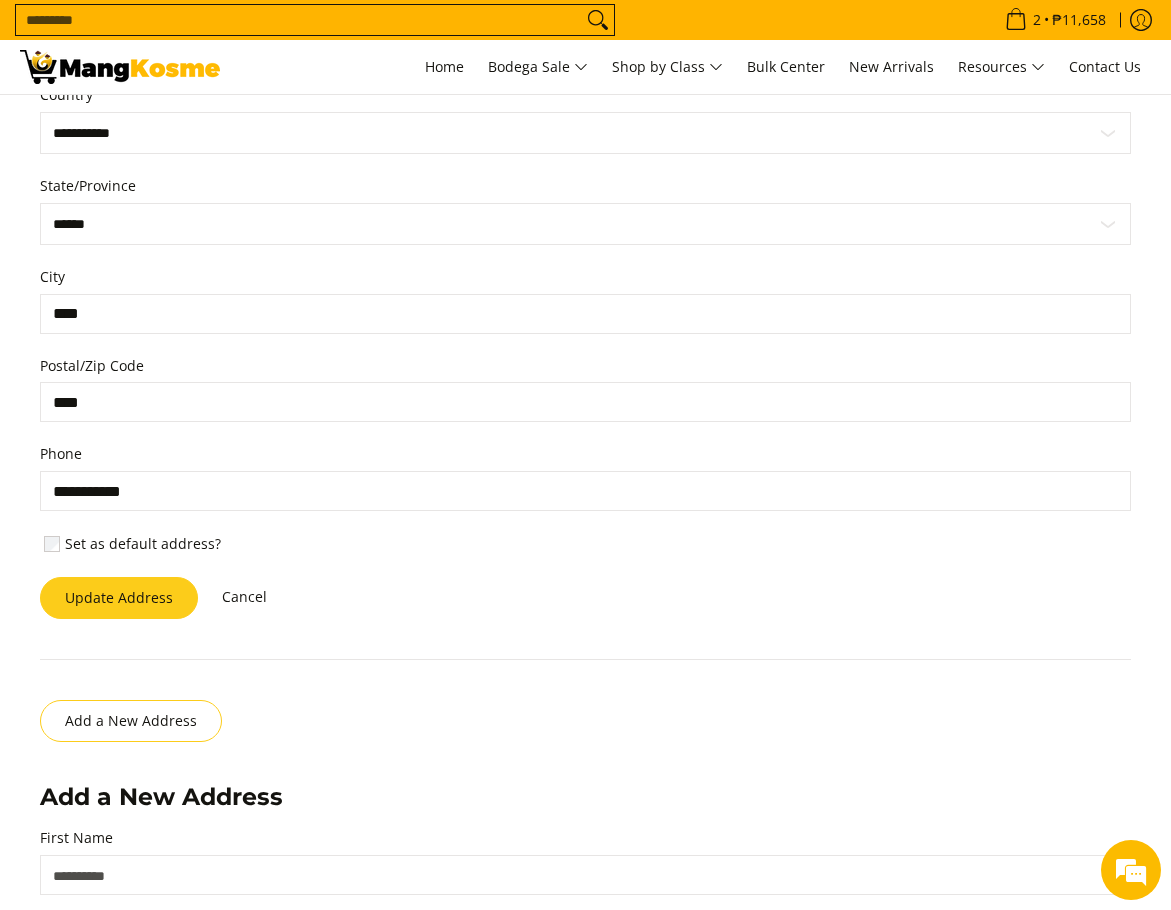 click on "Update Address" at bounding box center [119, 598] 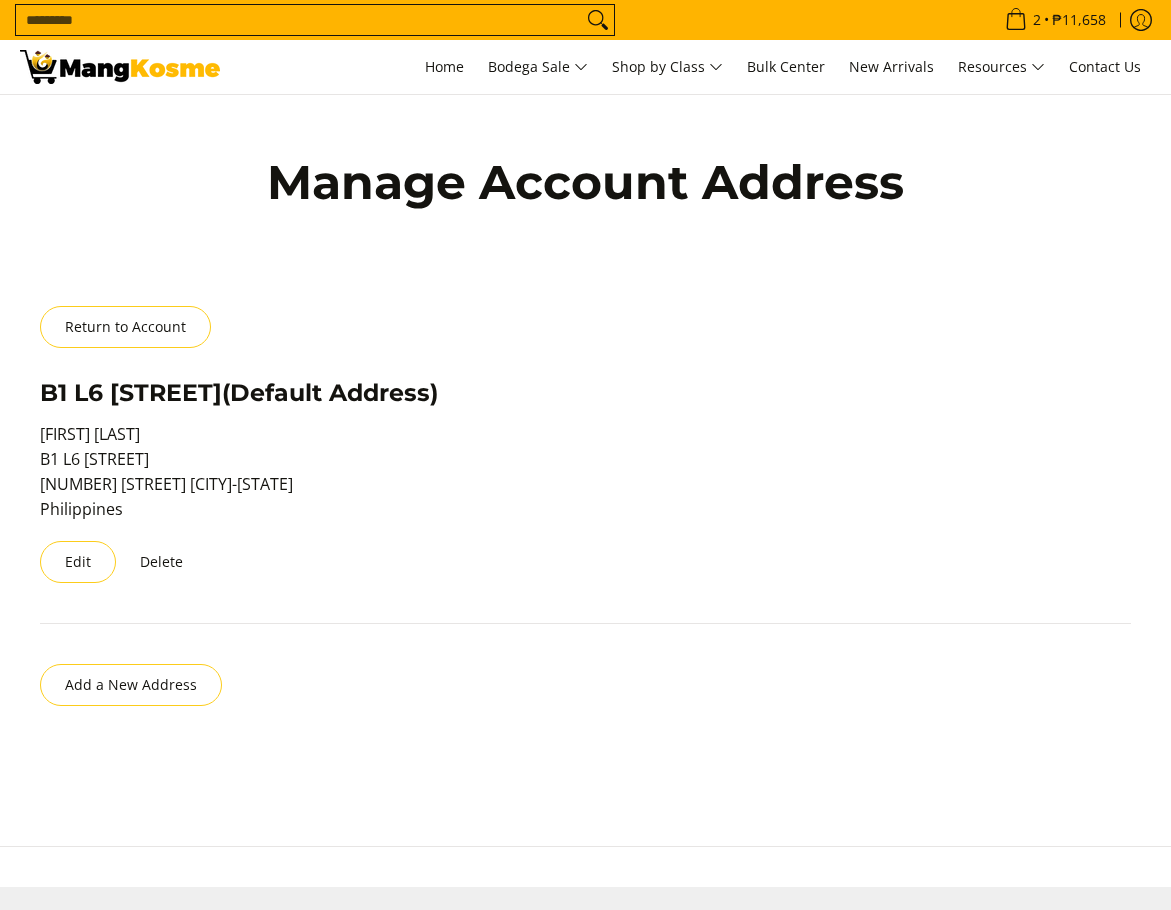 scroll, scrollTop: 0, scrollLeft: 0, axis: both 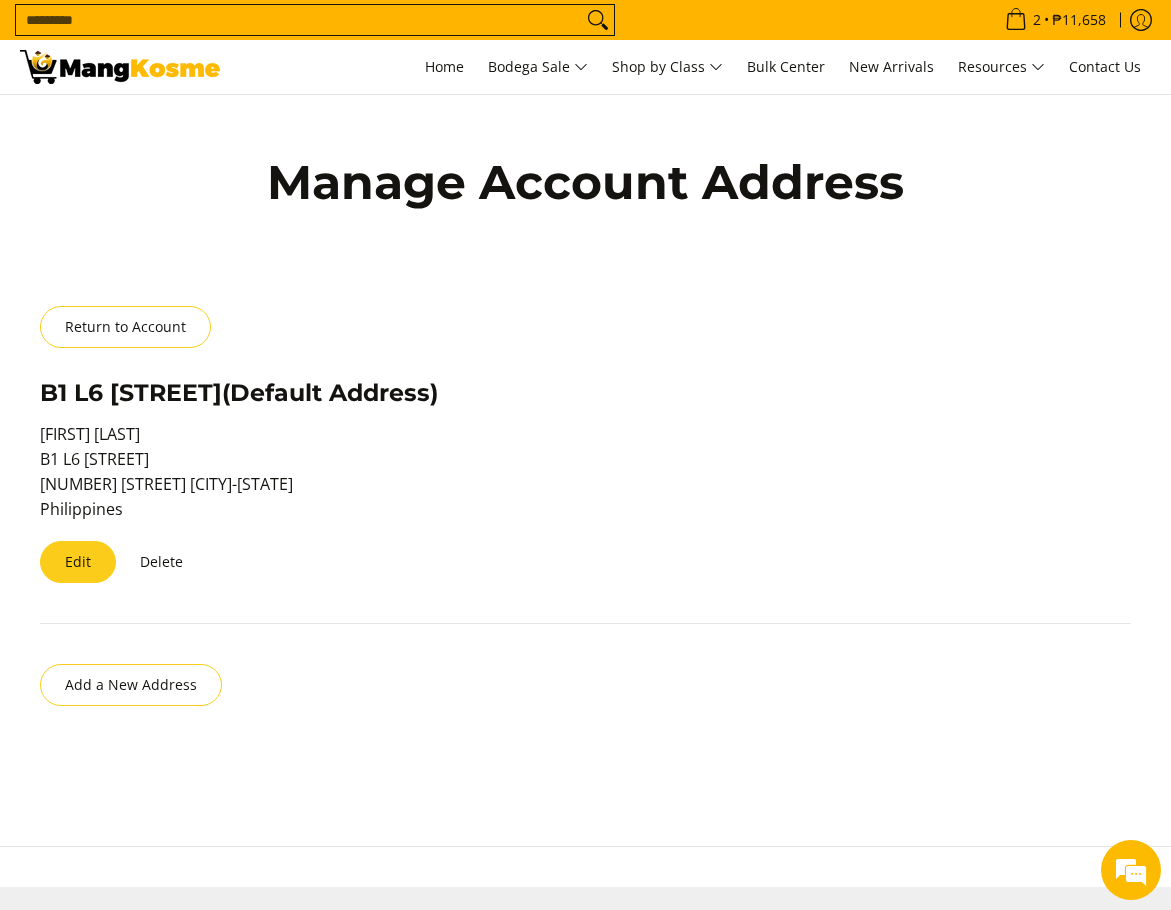 click on "Edit" at bounding box center [78, 562] 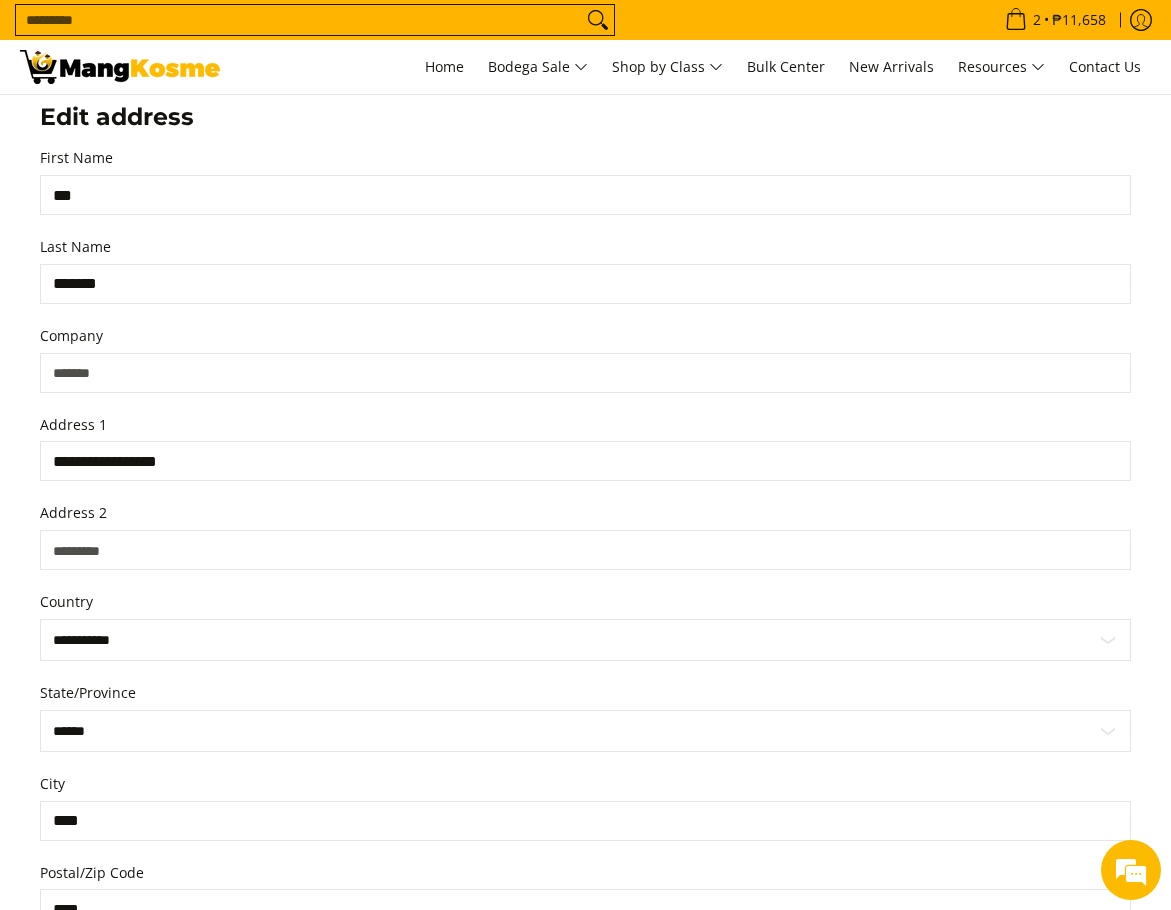 scroll, scrollTop: 283, scrollLeft: 0, axis: vertical 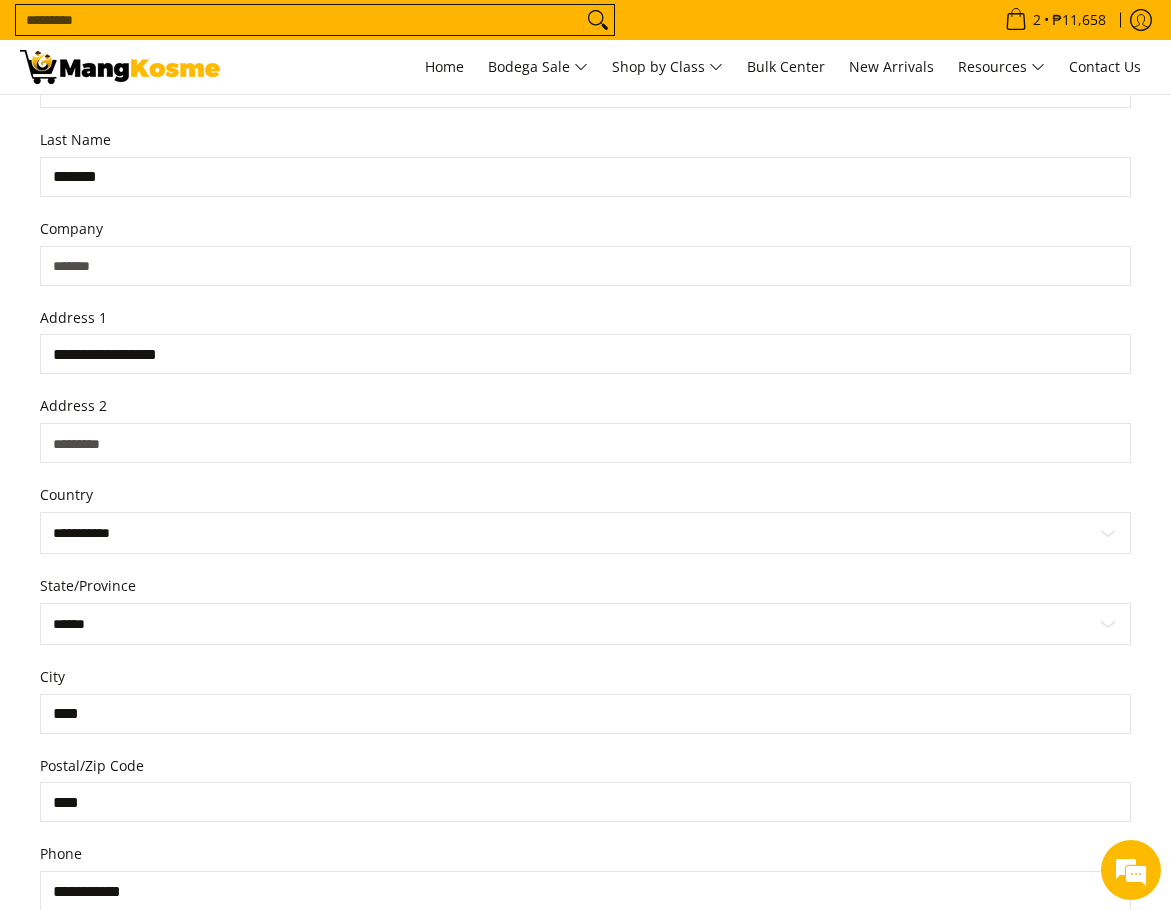 click on "Address 2" at bounding box center (585, 443) 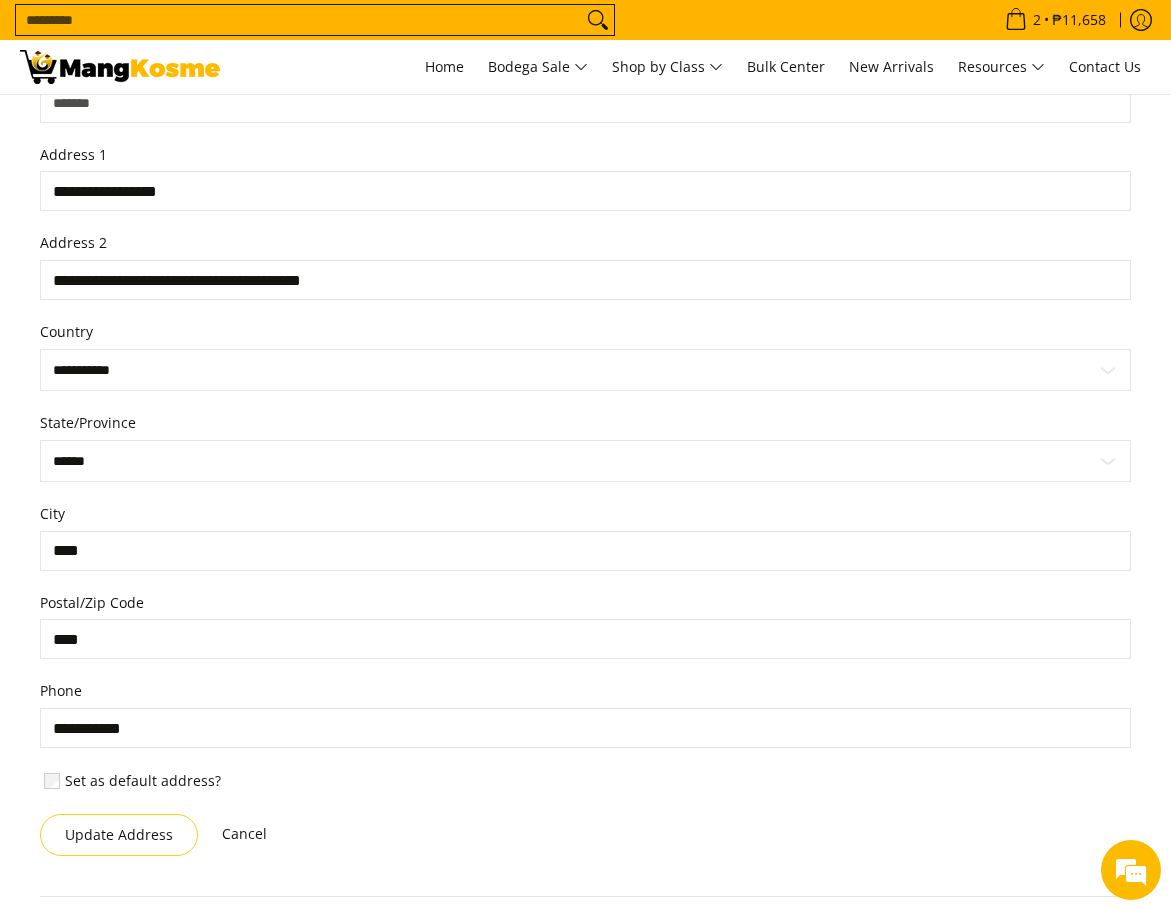 scroll, scrollTop: 683, scrollLeft: 0, axis: vertical 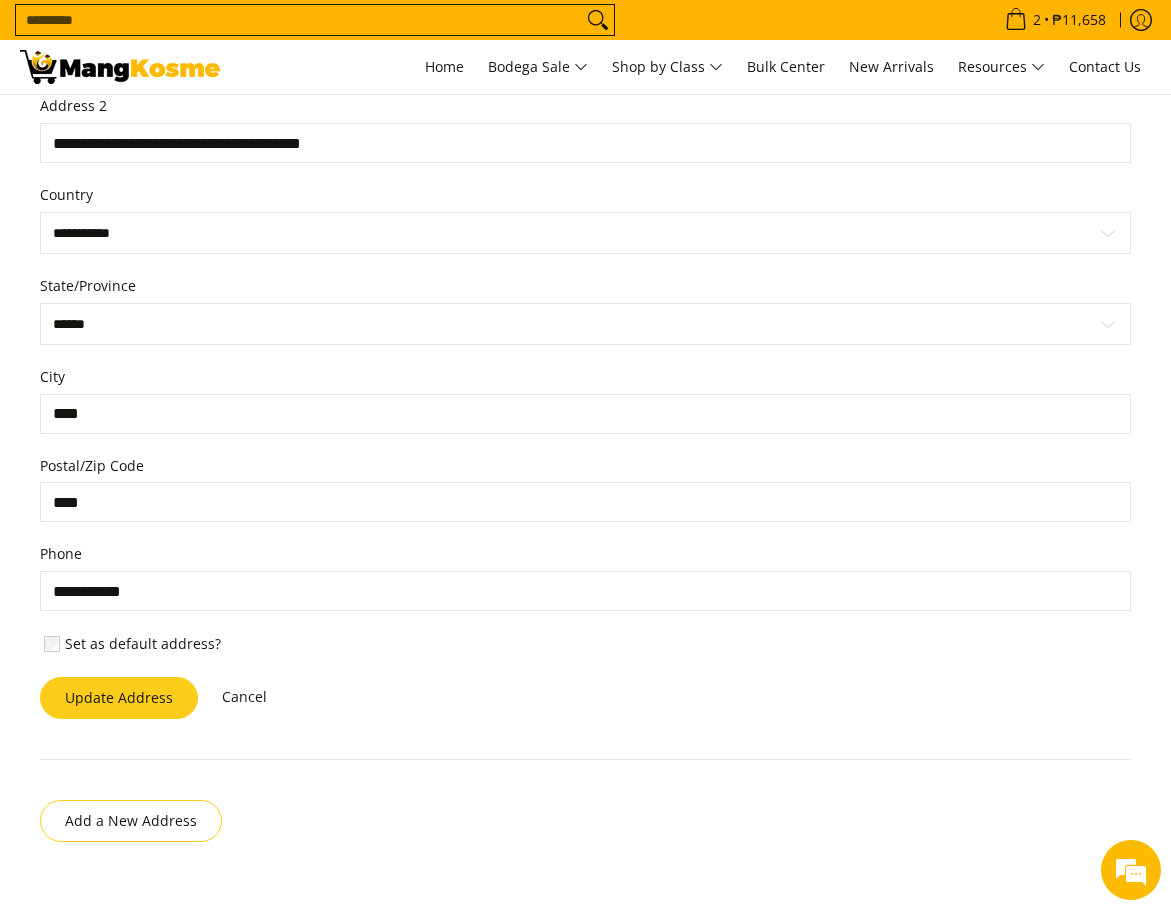 type on "**********" 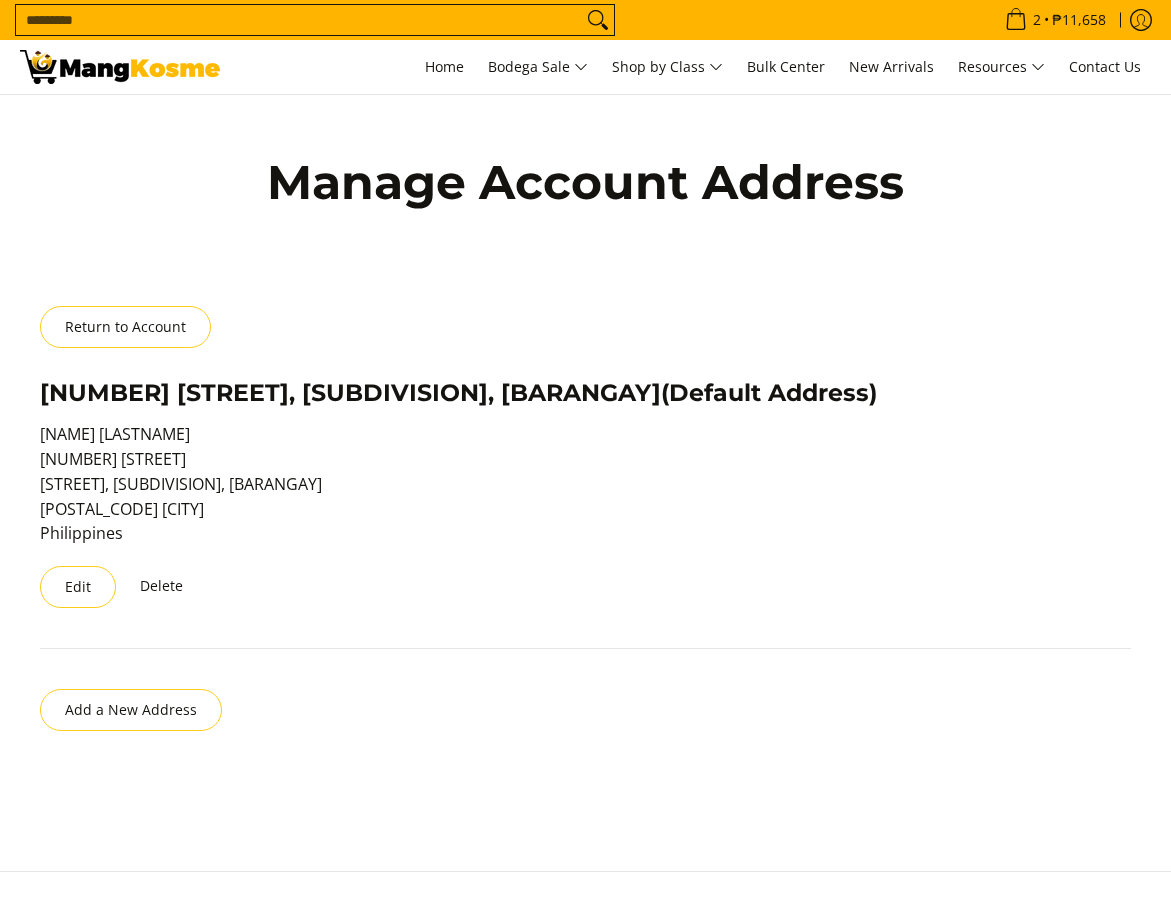 scroll, scrollTop: 0, scrollLeft: 0, axis: both 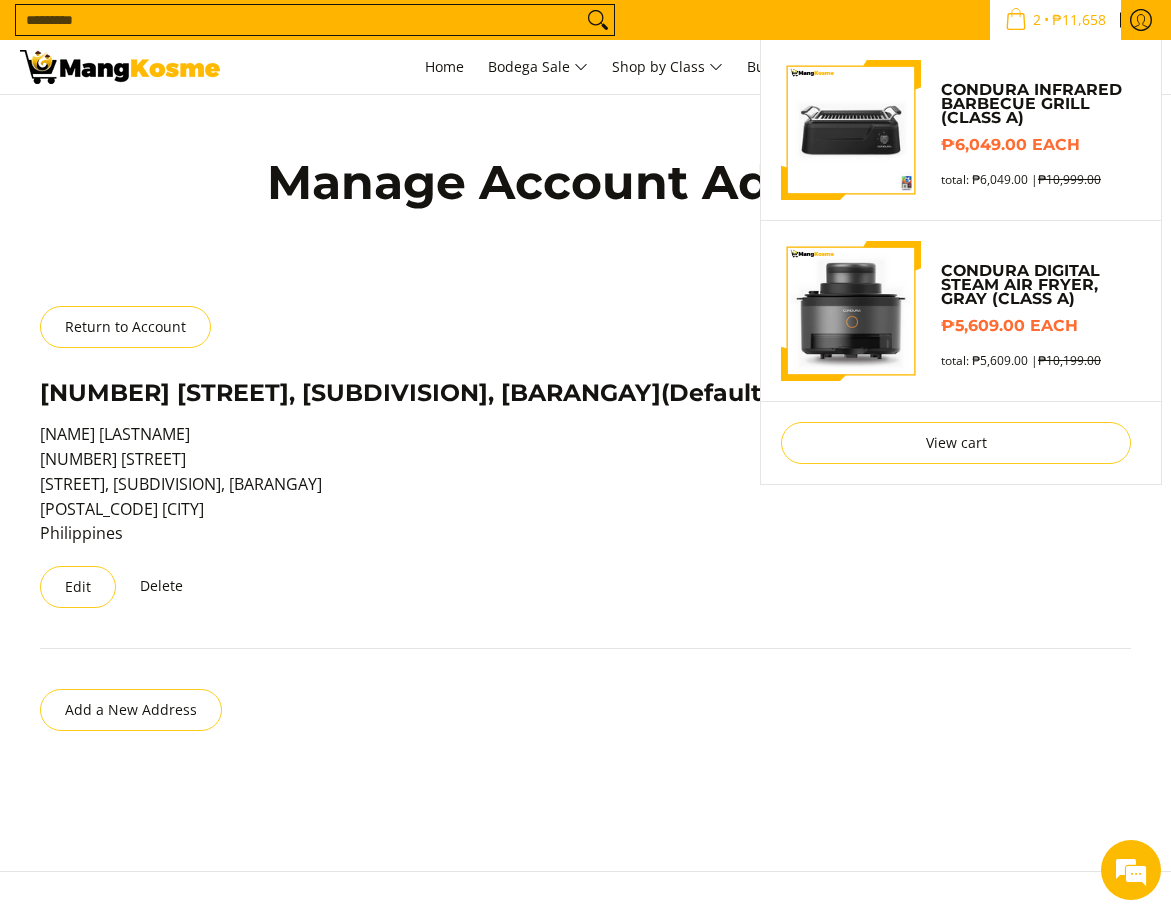 click on "Condura Infrared Barbecue Grill (Class A)
₱6,049.00 each
total: ₱6,049.00 |  ₱10,999.00" at bounding box center [1036, 134] 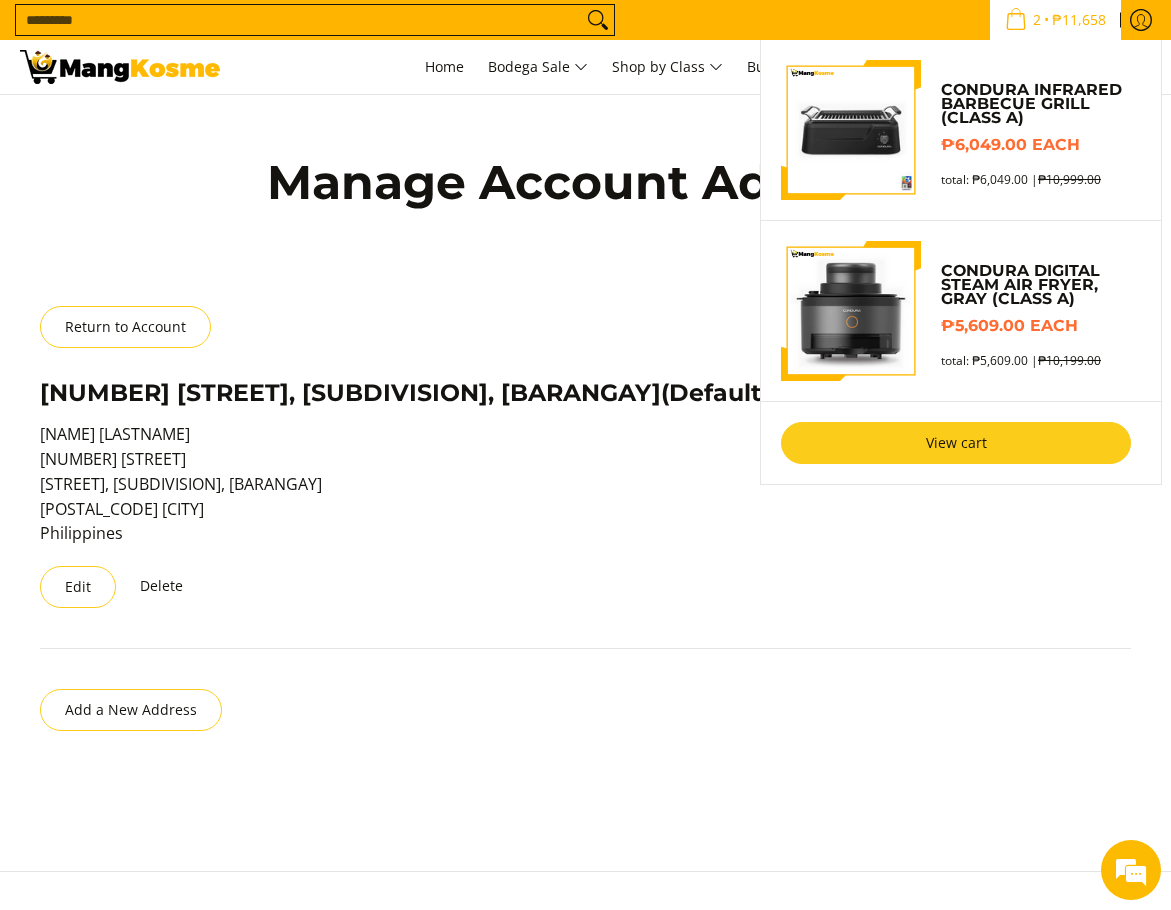 click on "View cart" at bounding box center (956, 443) 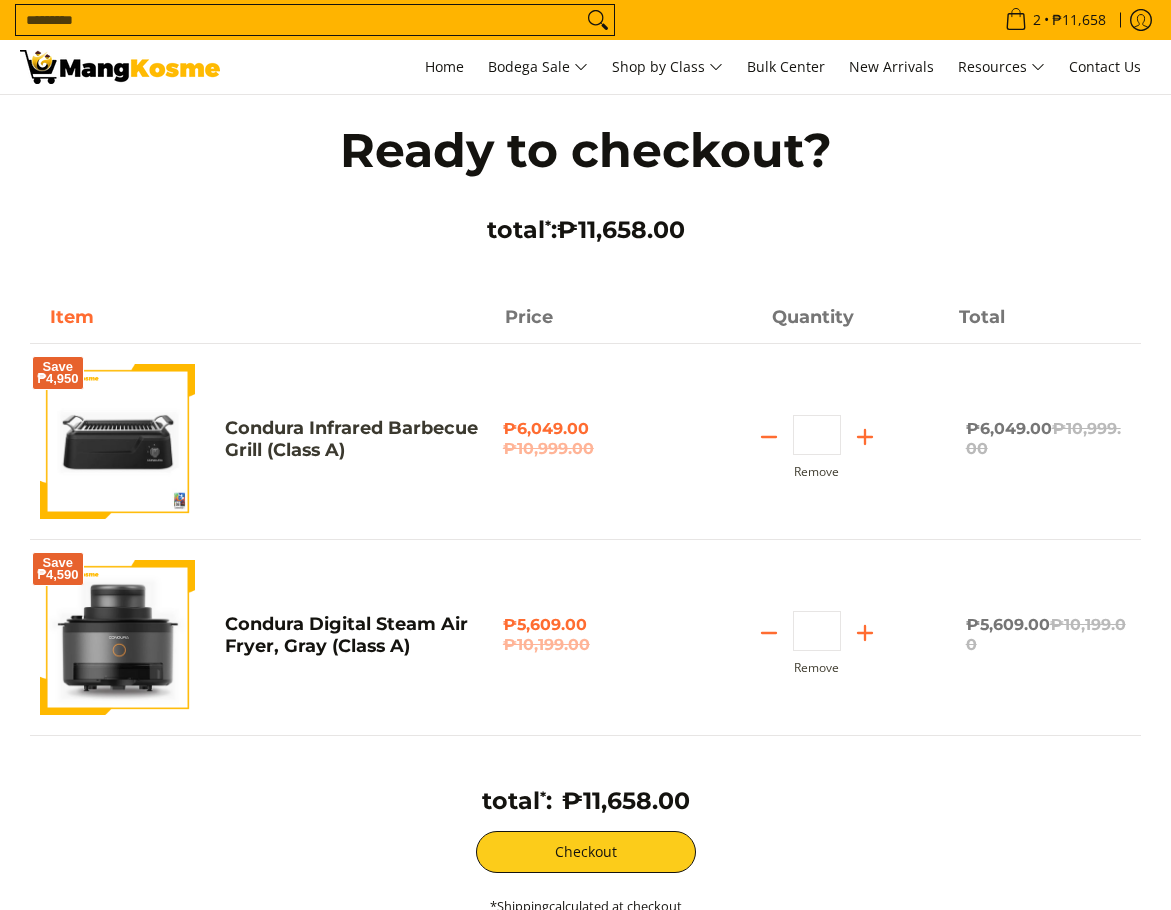 scroll, scrollTop: 0, scrollLeft: 0, axis: both 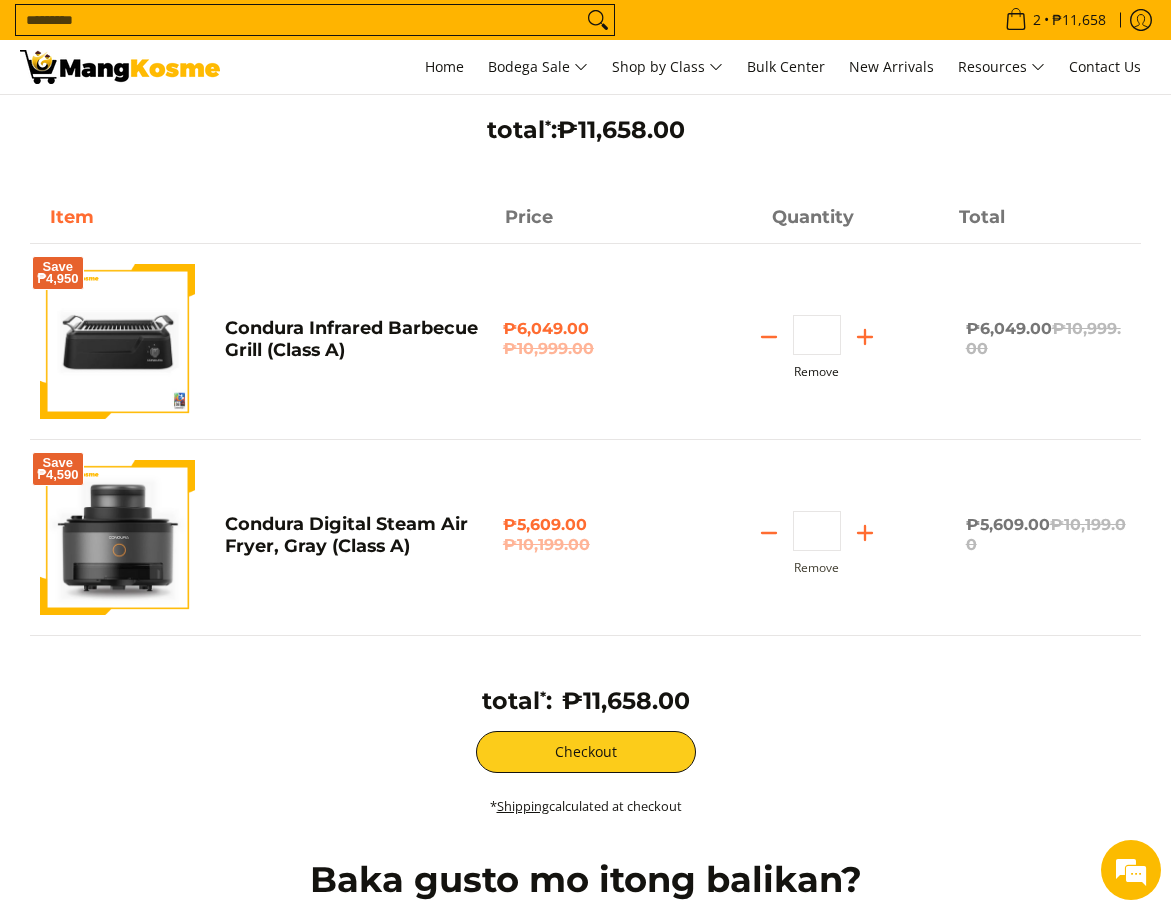 click on "Remove" at bounding box center [816, 372] 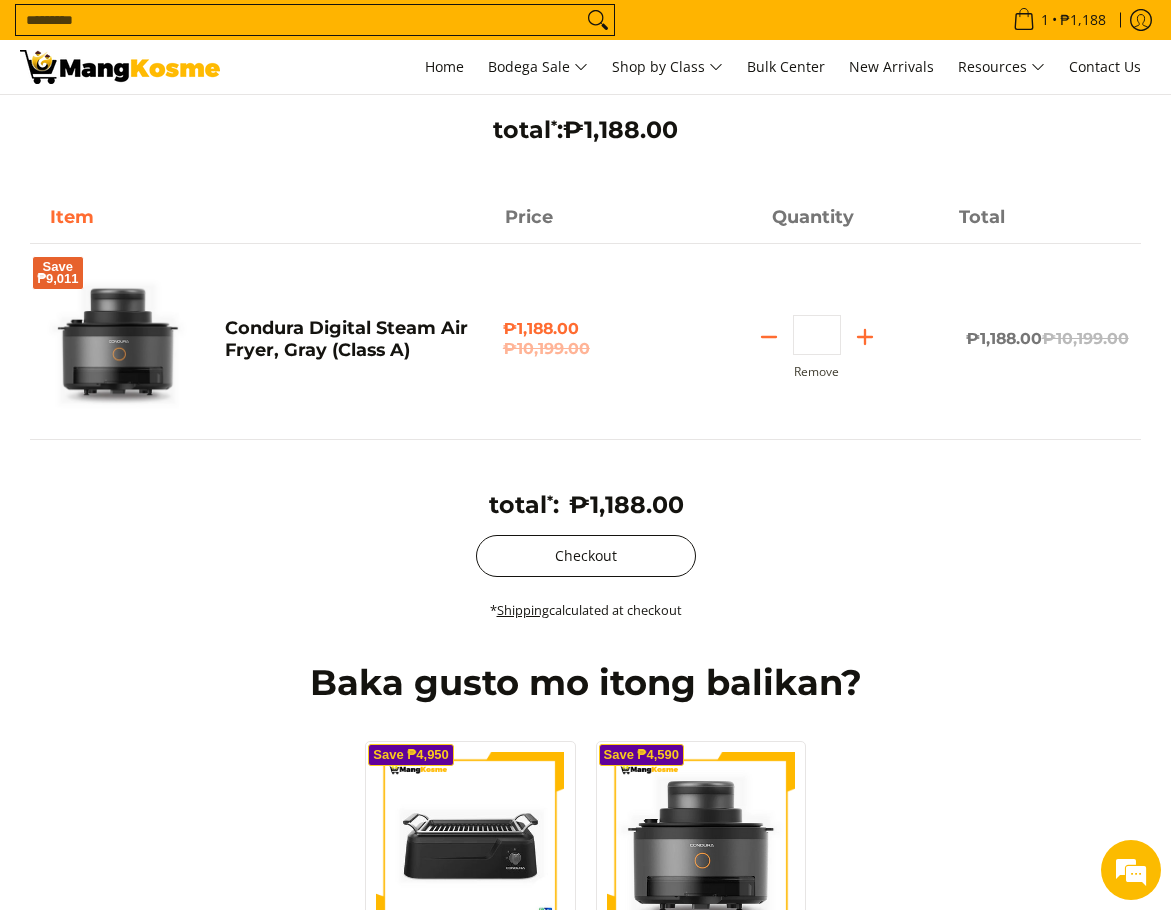 click on "Checkout" at bounding box center (586, 556) 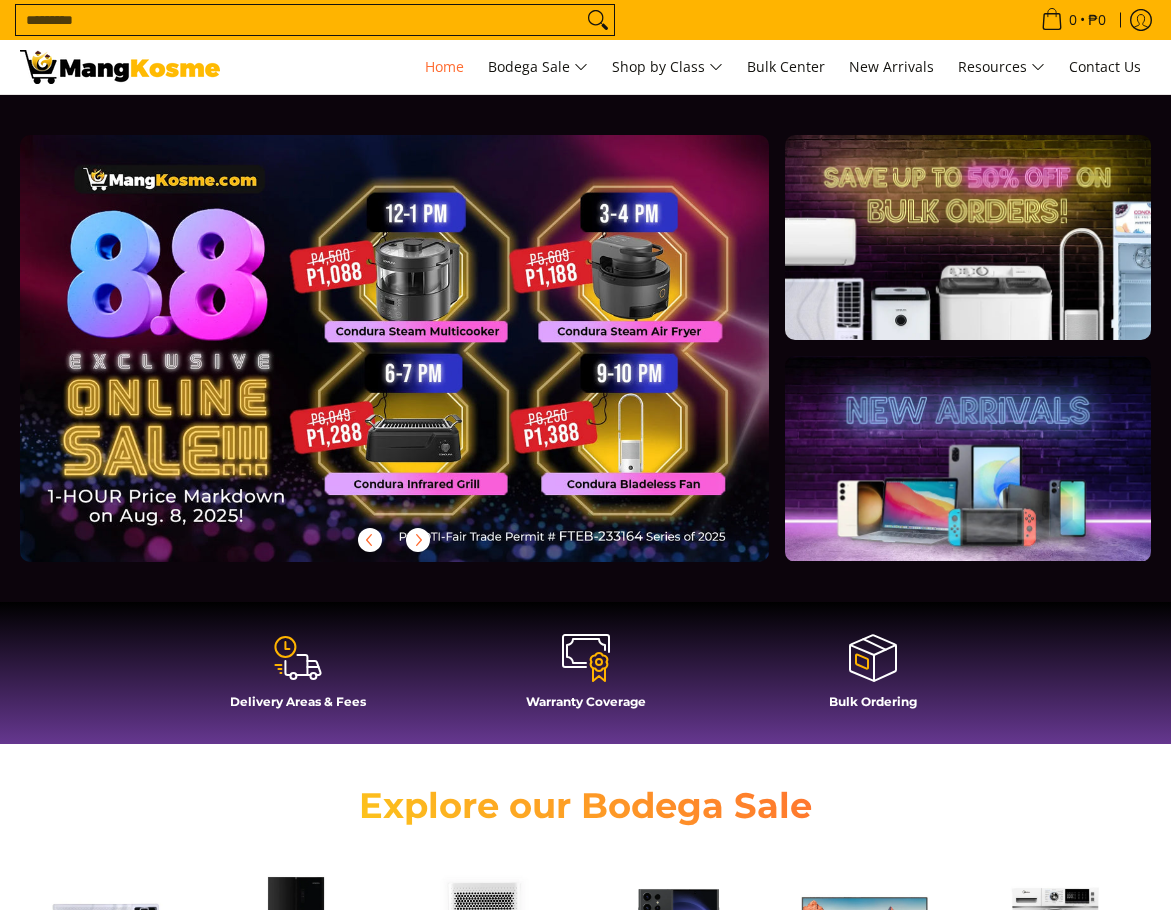 scroll, scrollTop: 0, scrollLeft: 0, axis: both 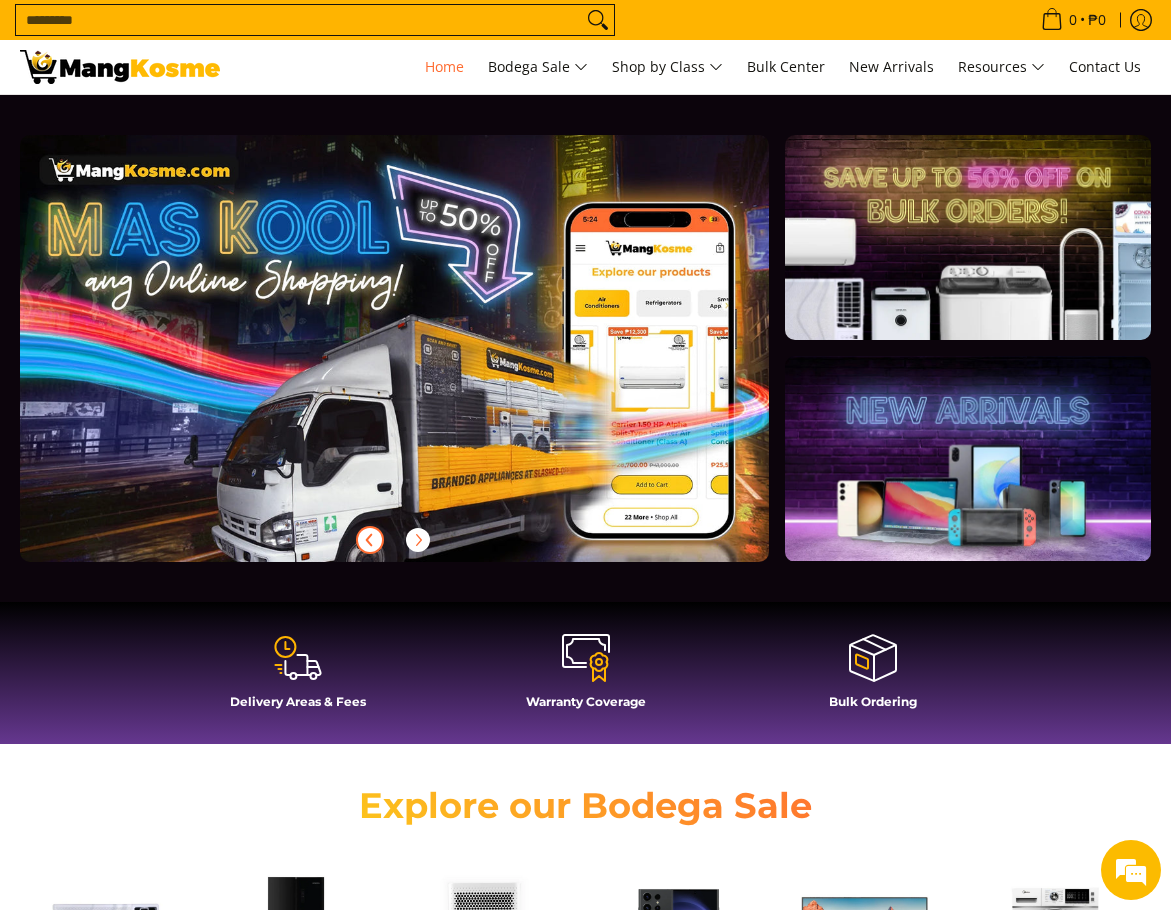 click 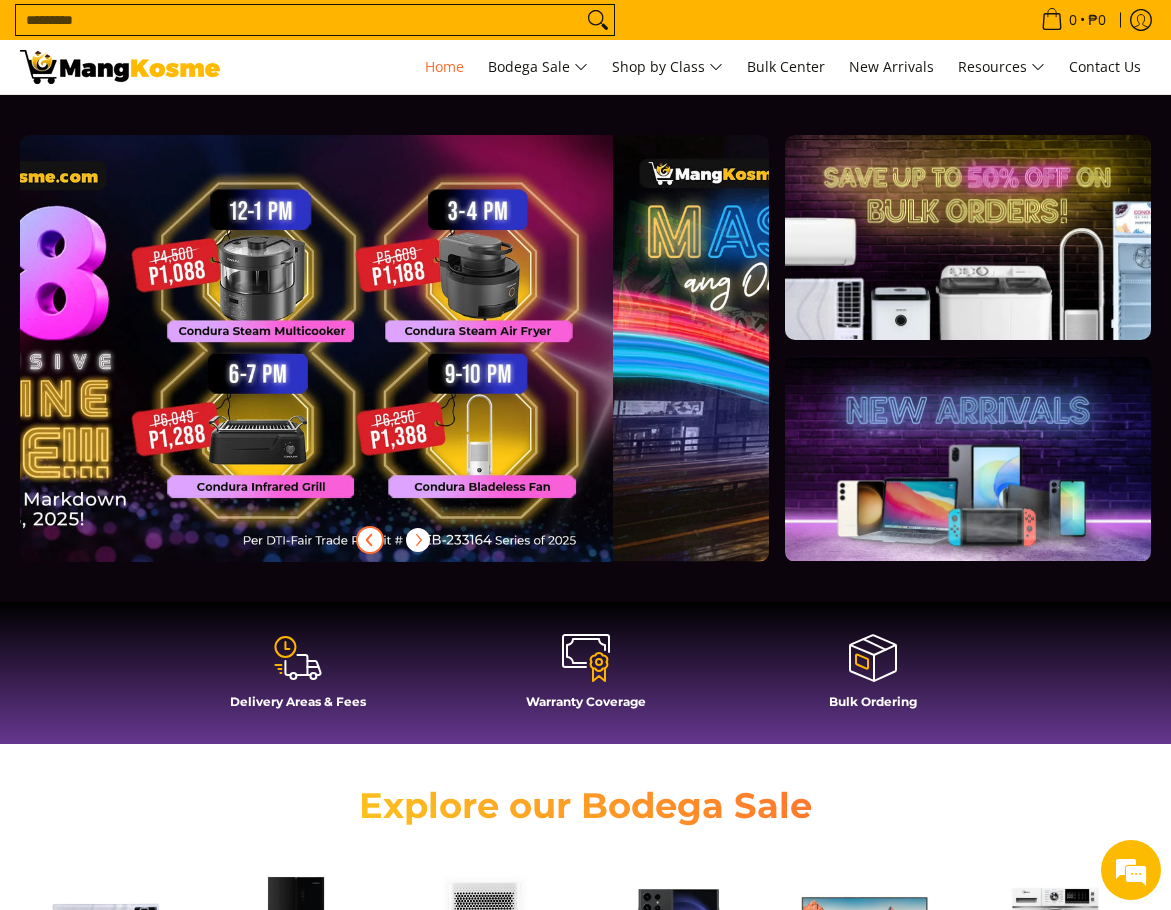 scroll, scrollTop: 0, scrollLeft: 0, axis: both 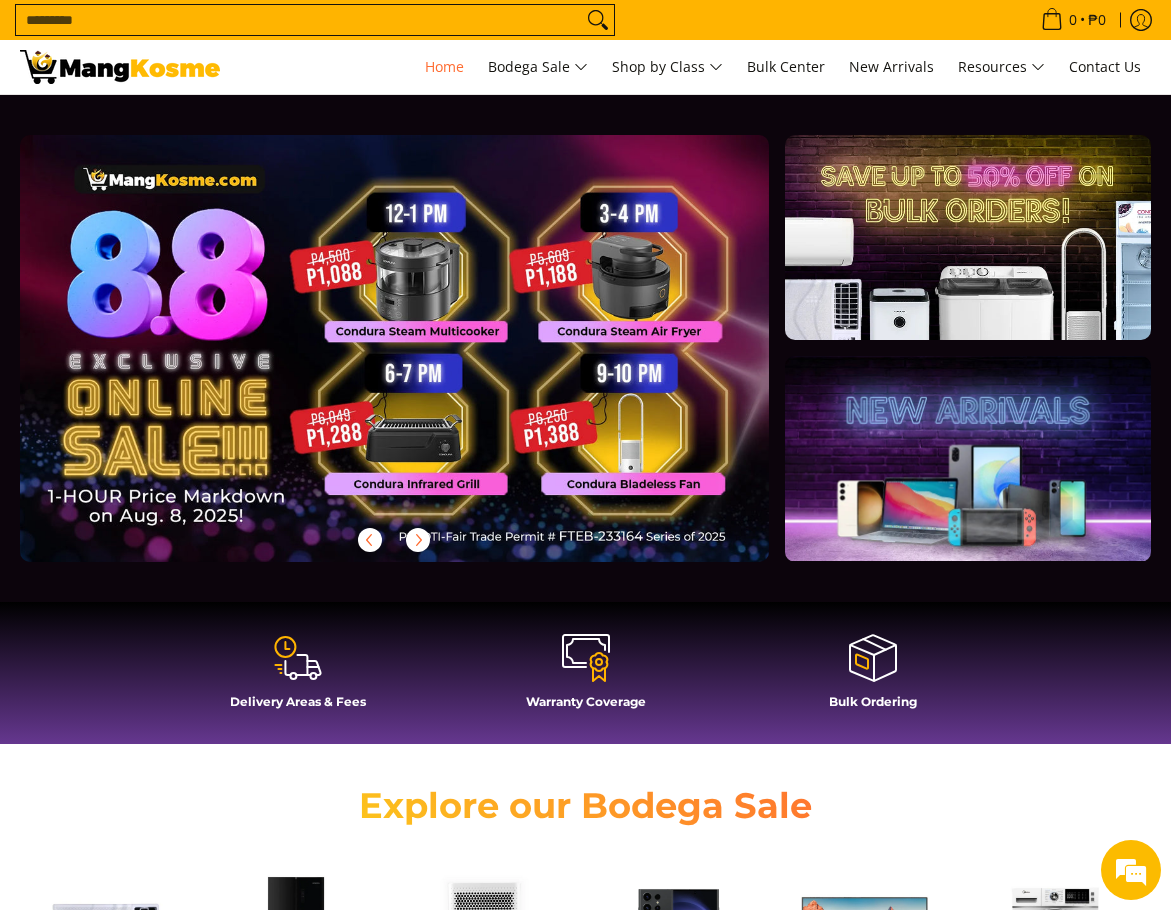 click at bounding box center (968, 237) 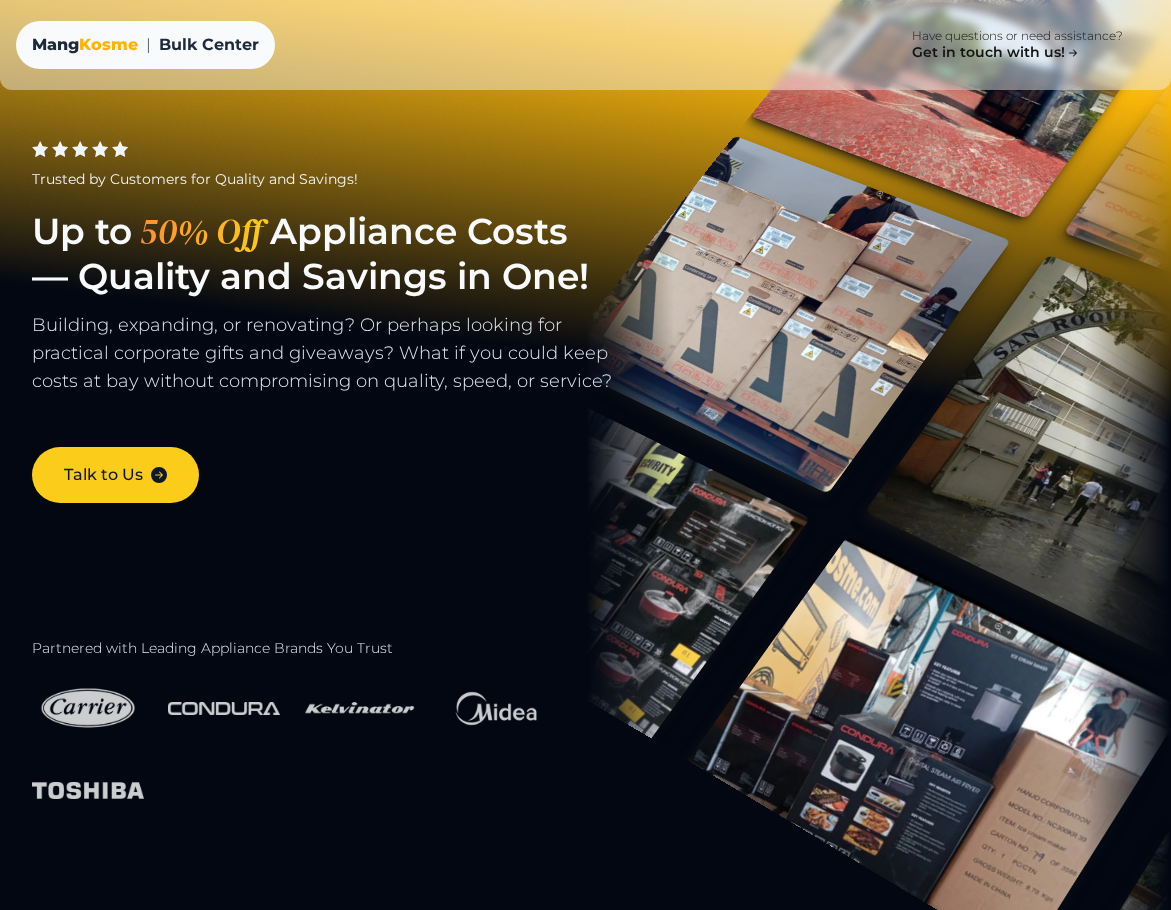 scroll, scrollTop: 0, scrollLeft: 0, axis: both 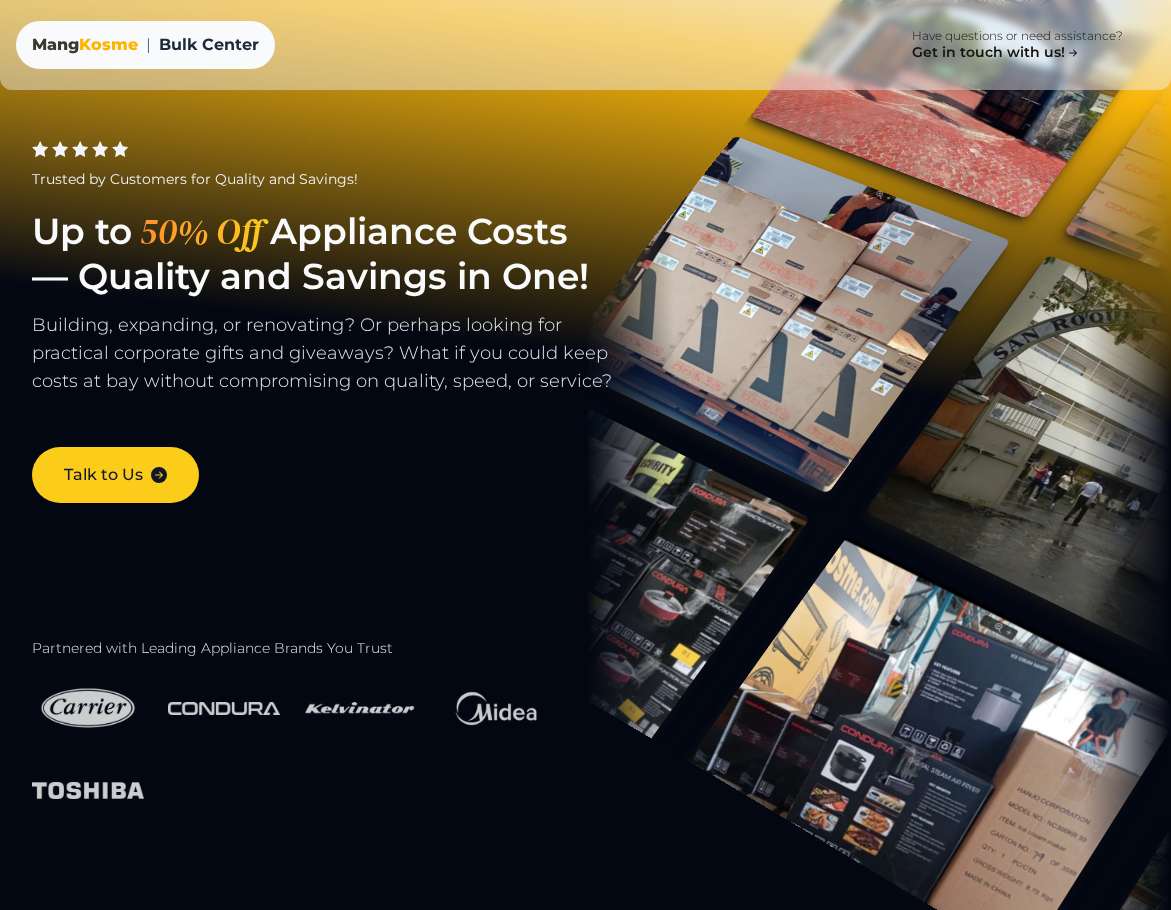 click on "Kosme" at bounding box center [108, 44] 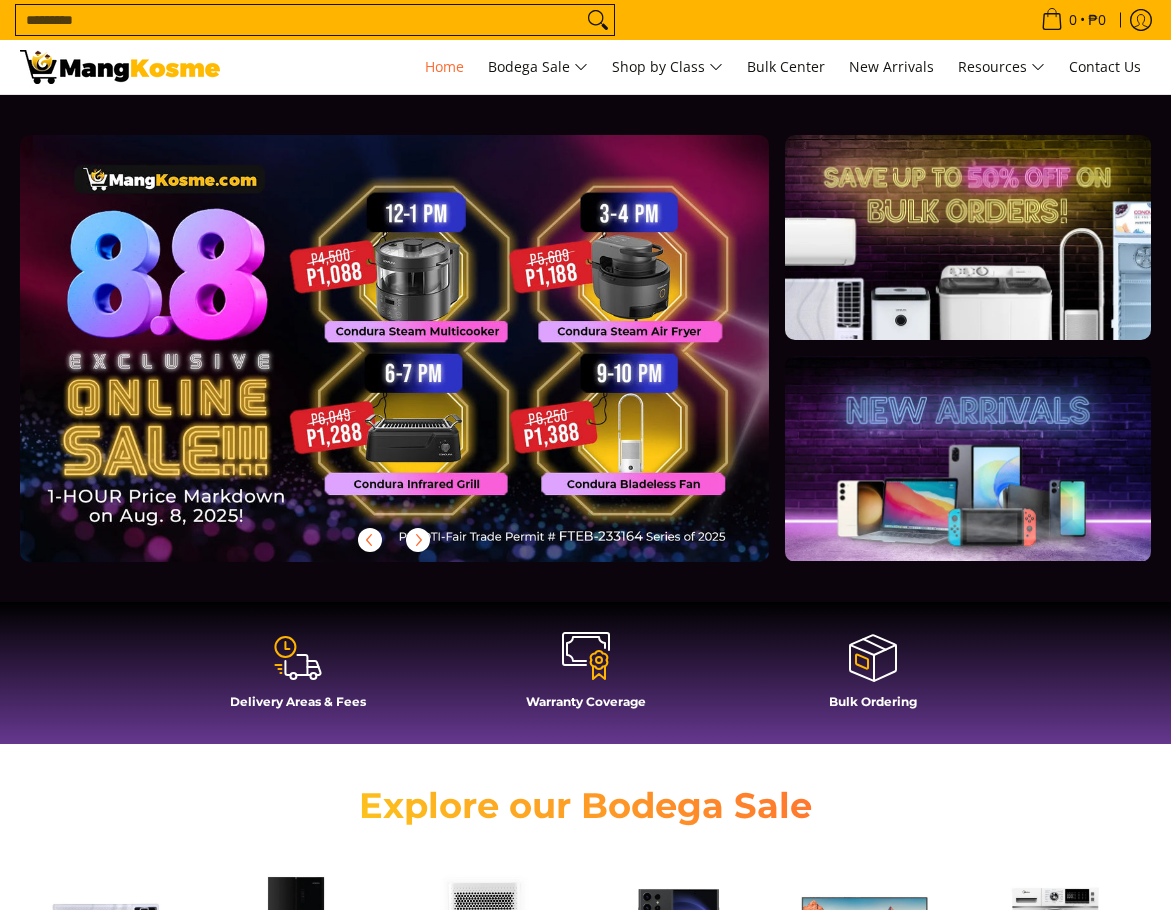 scroll, scrollTop: 0, scrollLeft: 0, axis: both 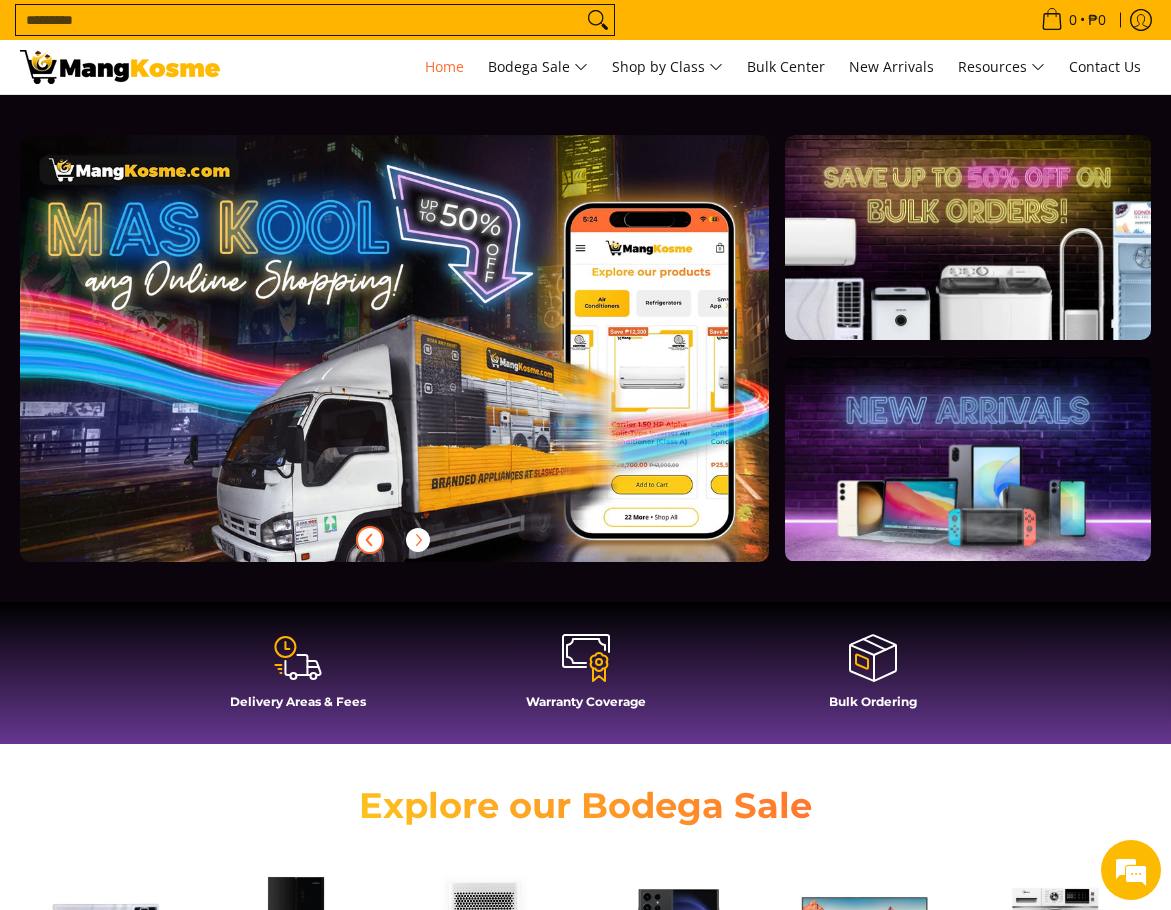 click 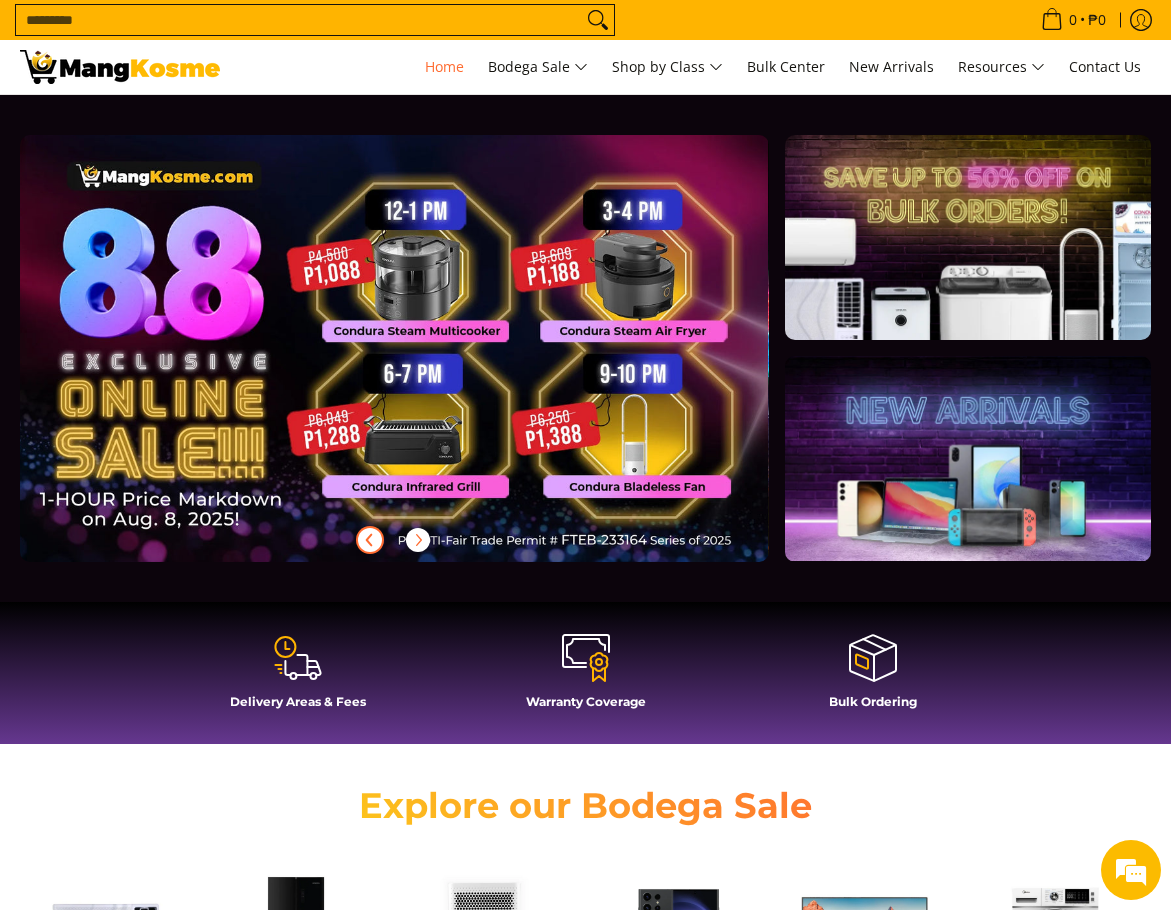 scroll, scrollTop: 0, scrollLeft: 0, axis: both 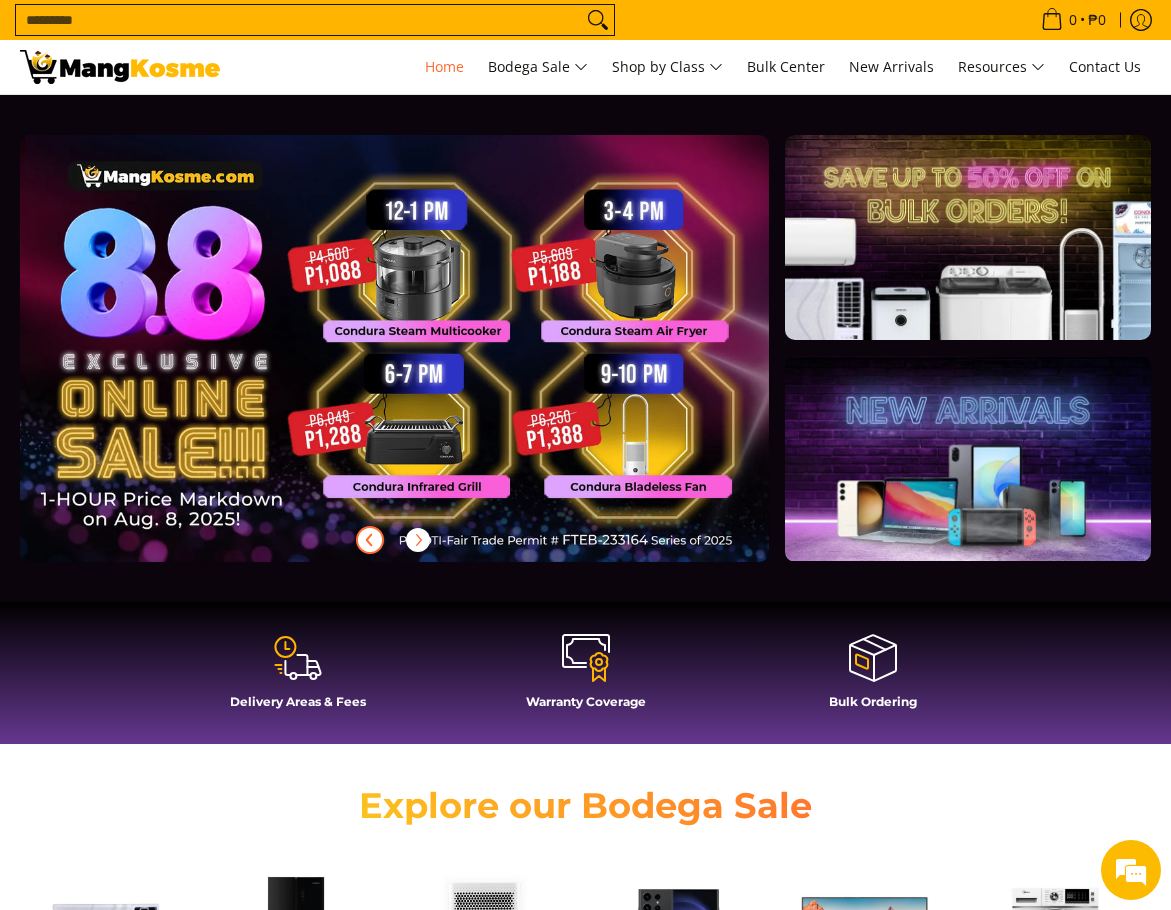 click at bounding box center (426, 364) 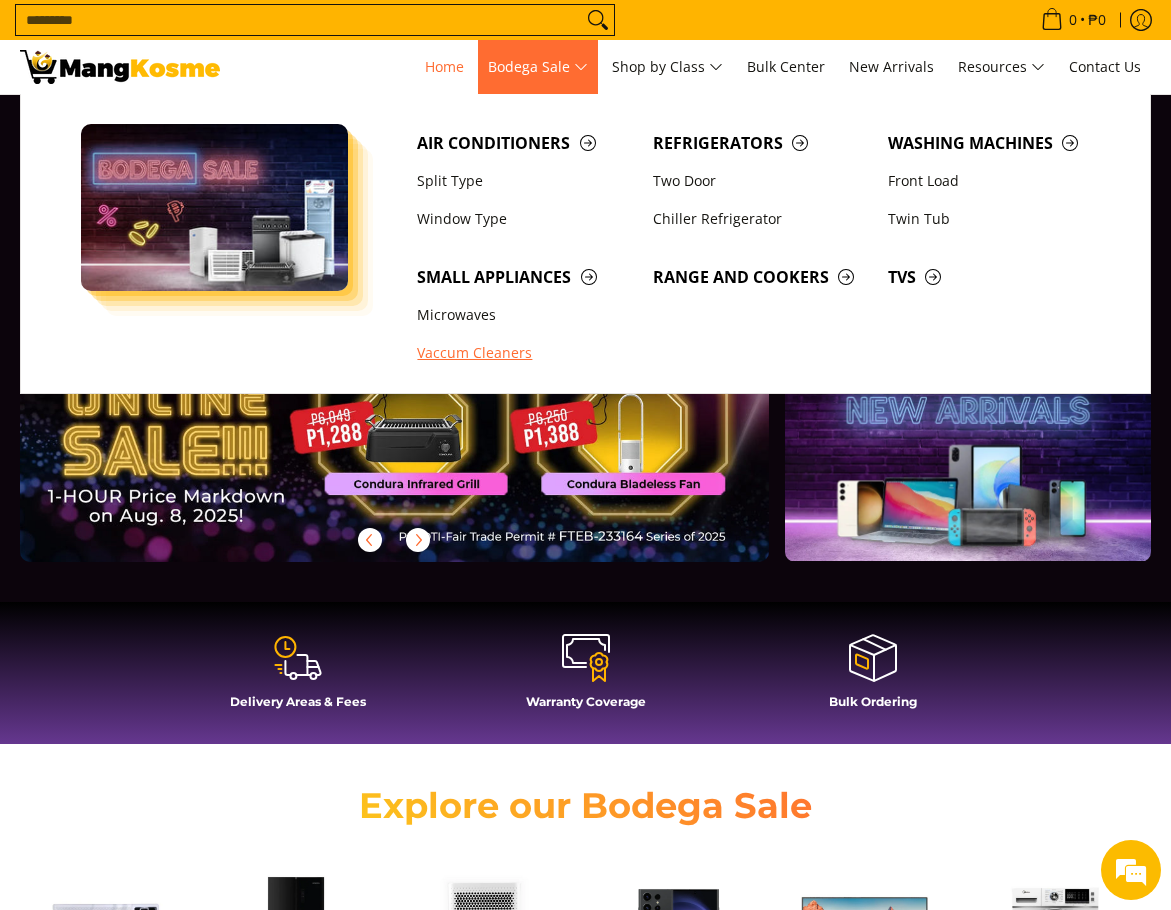 click on "Vaccum Cleaners" at bounding box center [524, 354] 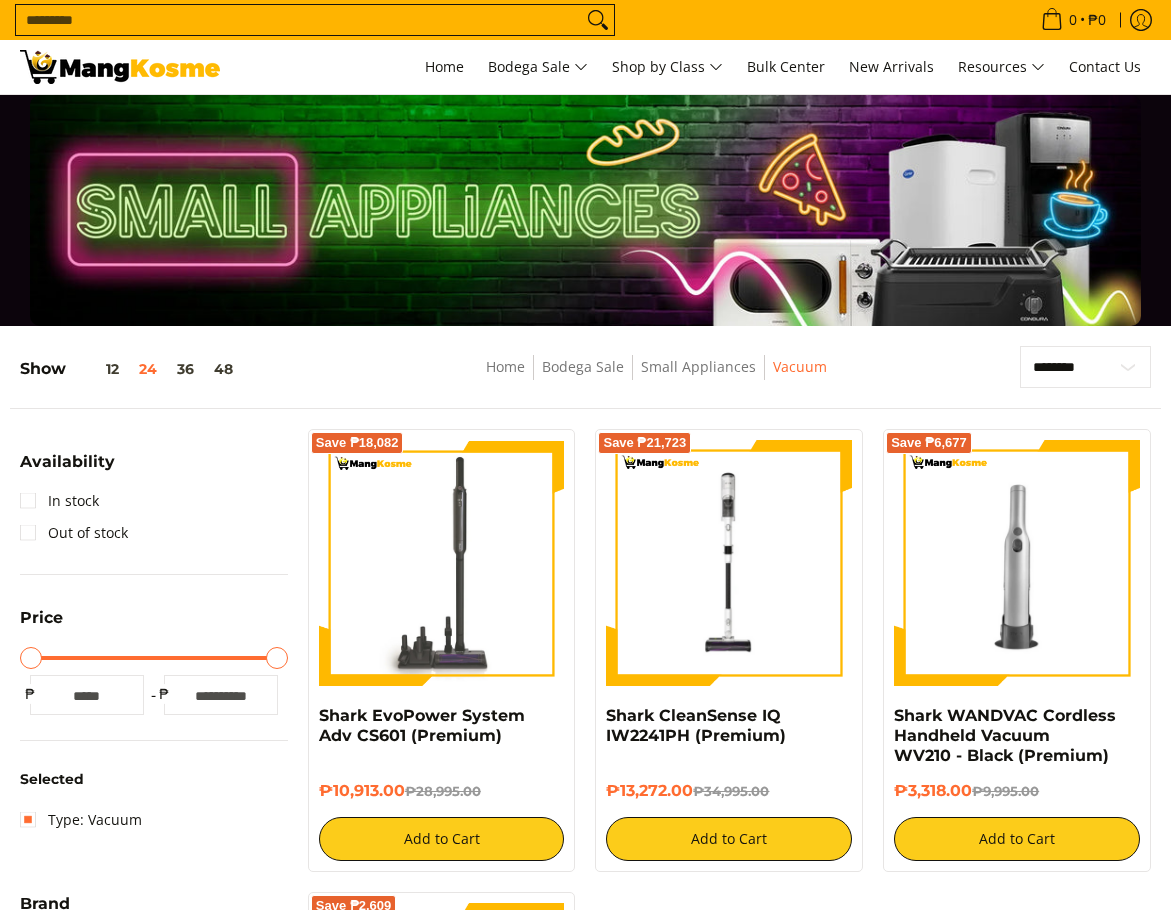 scroll, scrollTop: 0, scrollLeft: 0, axis: both 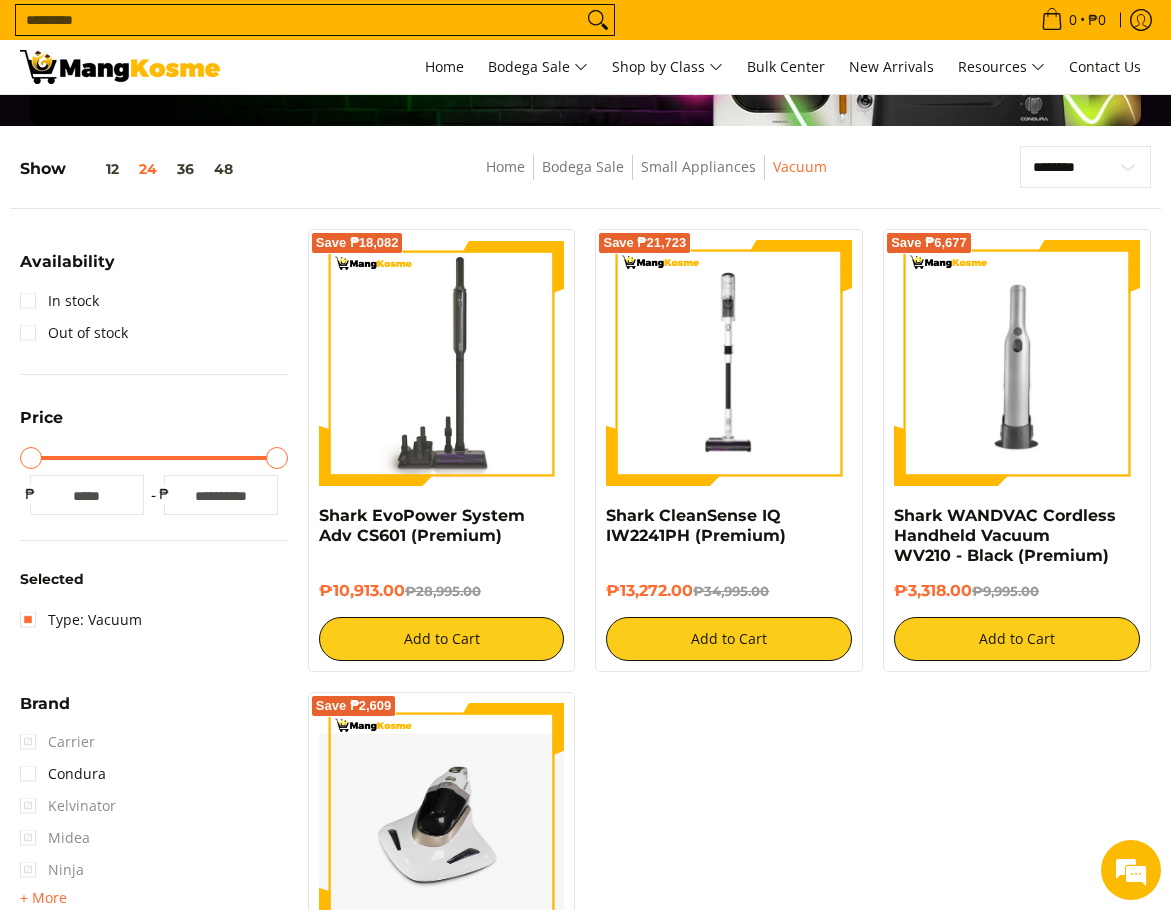click on "Search..." at bounding box center [299, 20] 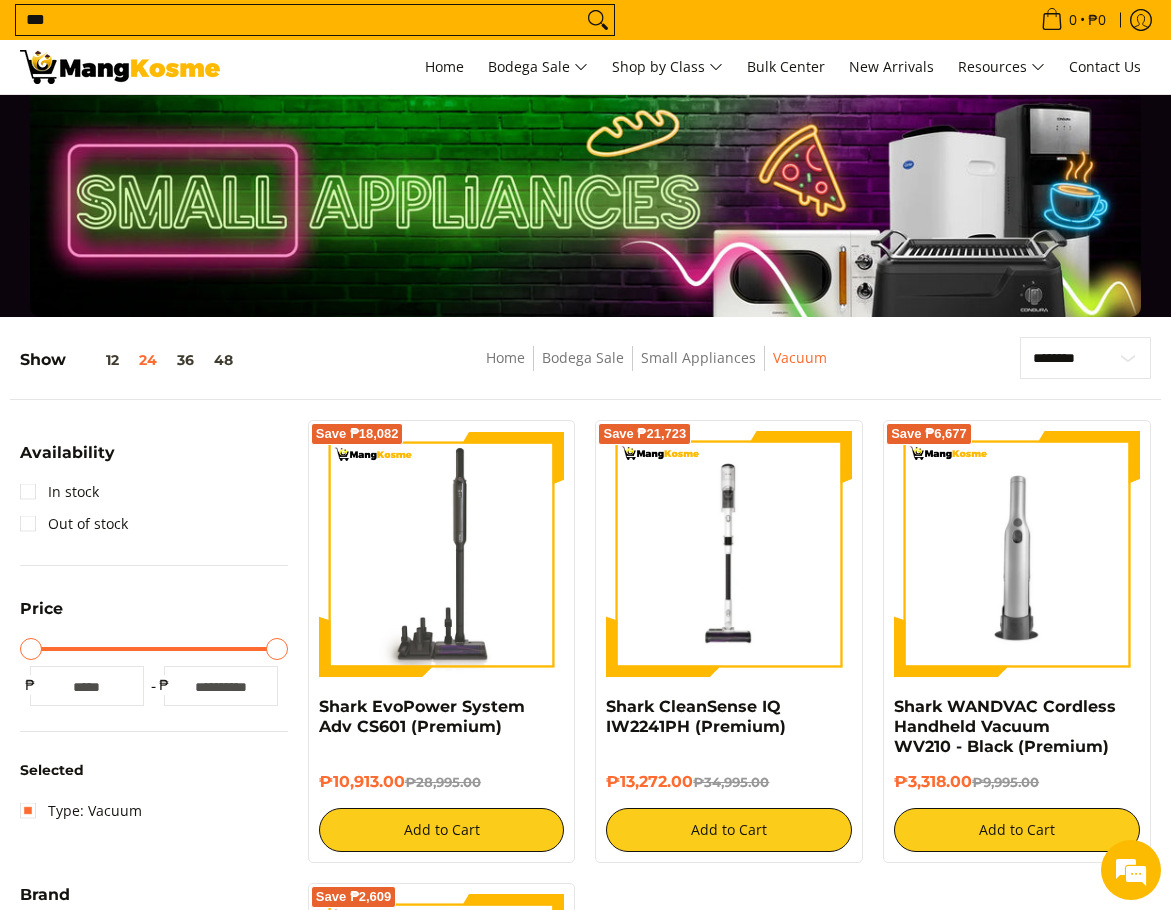 scroll, scrollTop: 0, scrollLeft: 0, axis: both 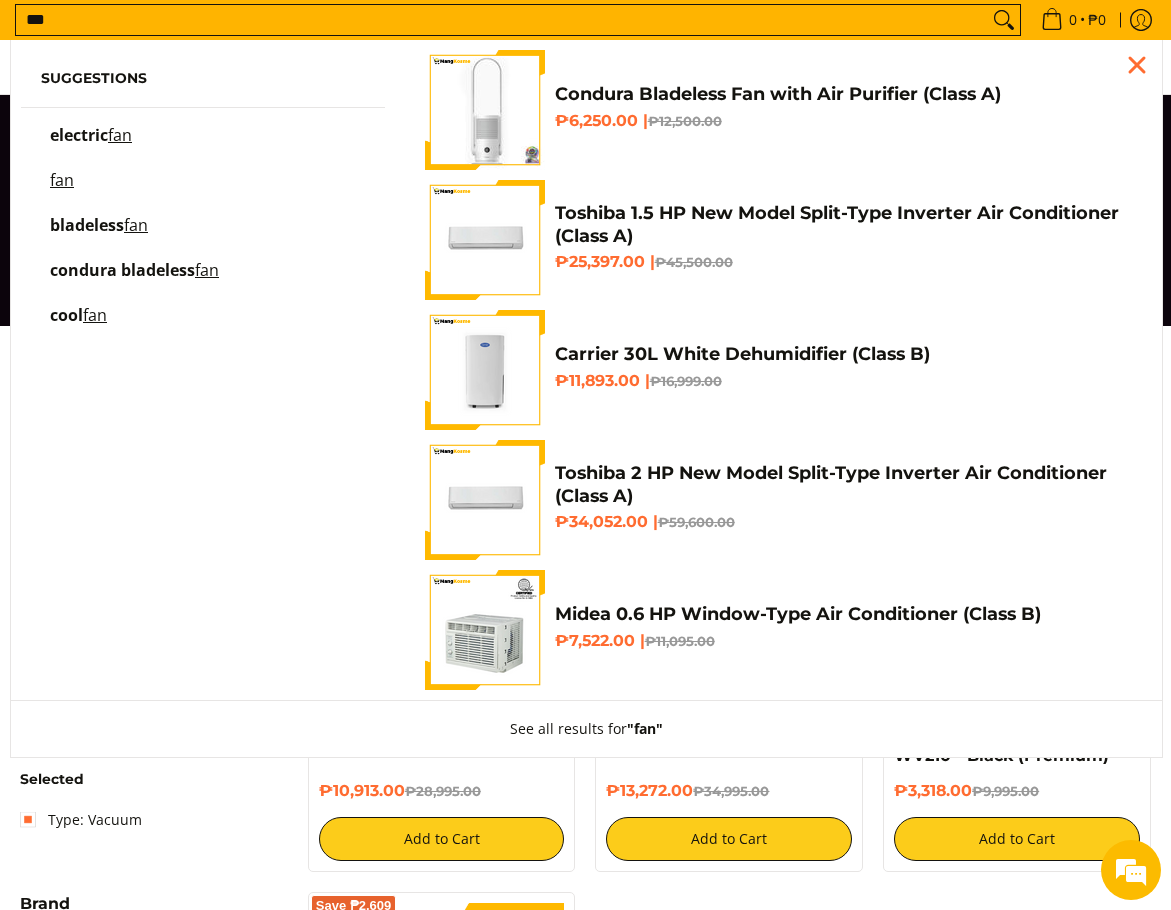 type on "***" 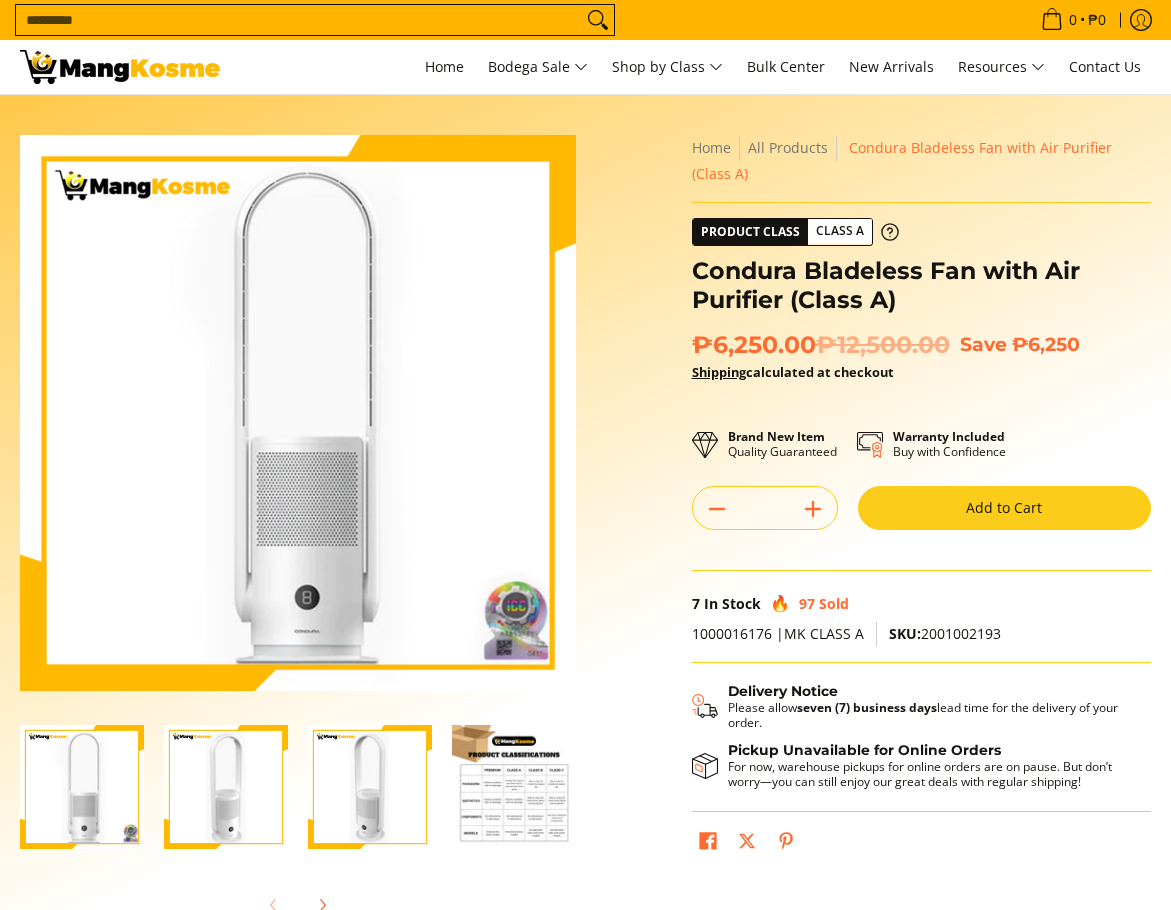 scroll, scrollTop: 0, scrollLeft: 0, axis: both 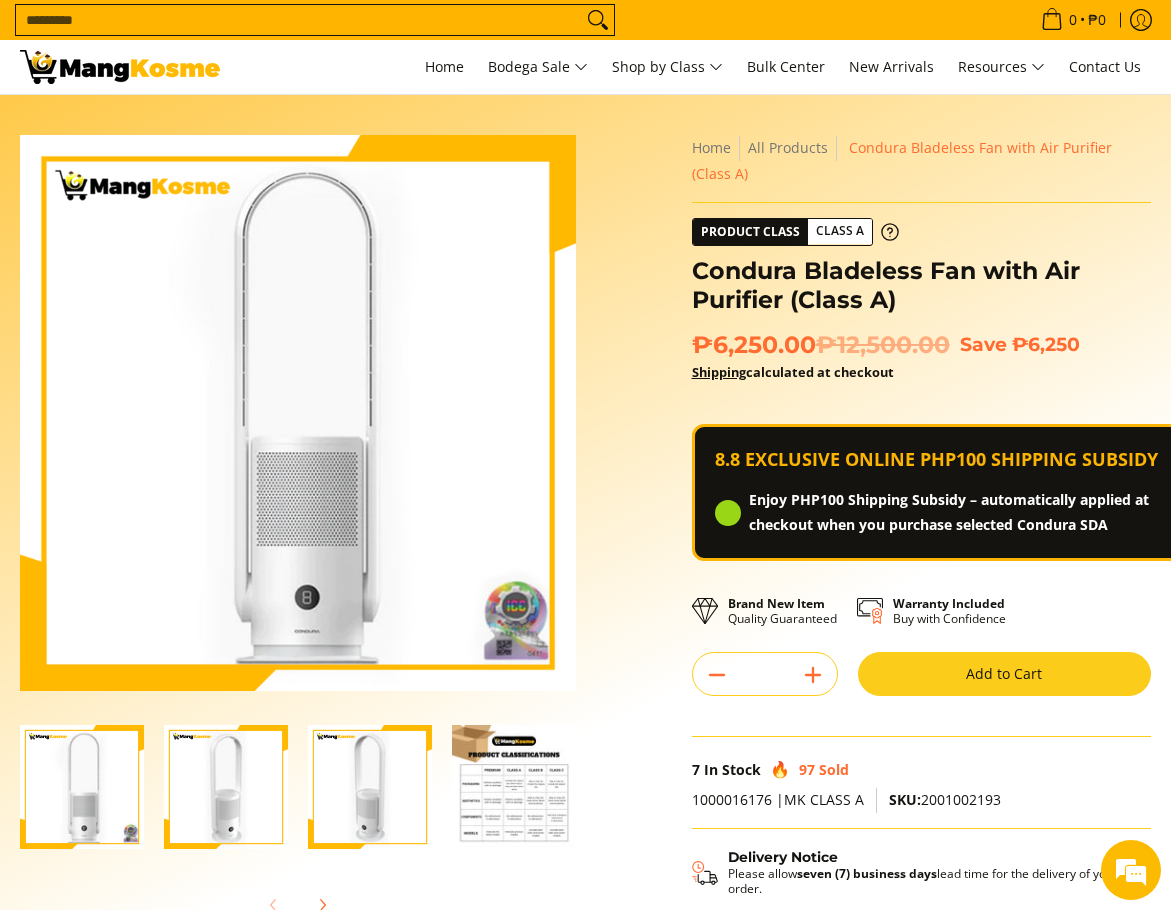 click on "Search..." at bounding box center [299, 20] 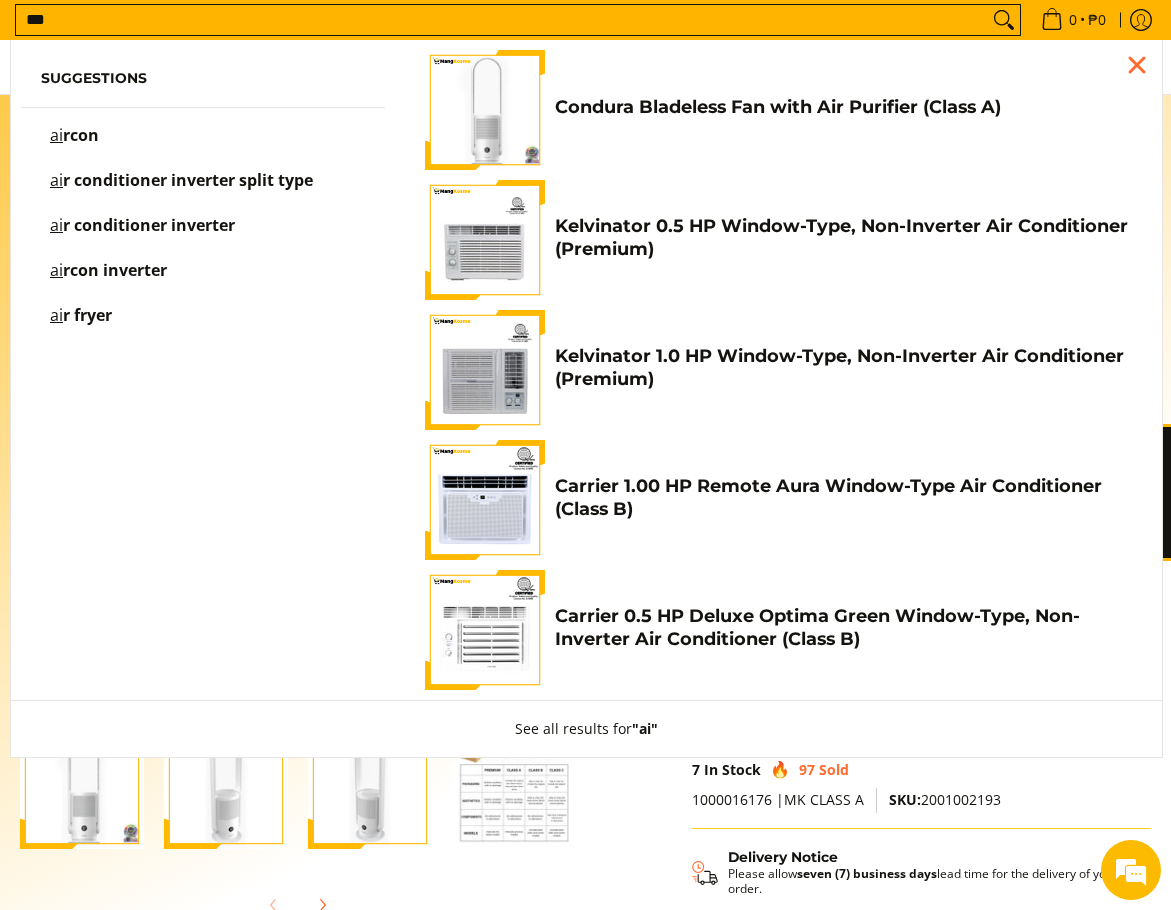 scroll, scrollTop: 0, scrollLeft: 0, axis: both 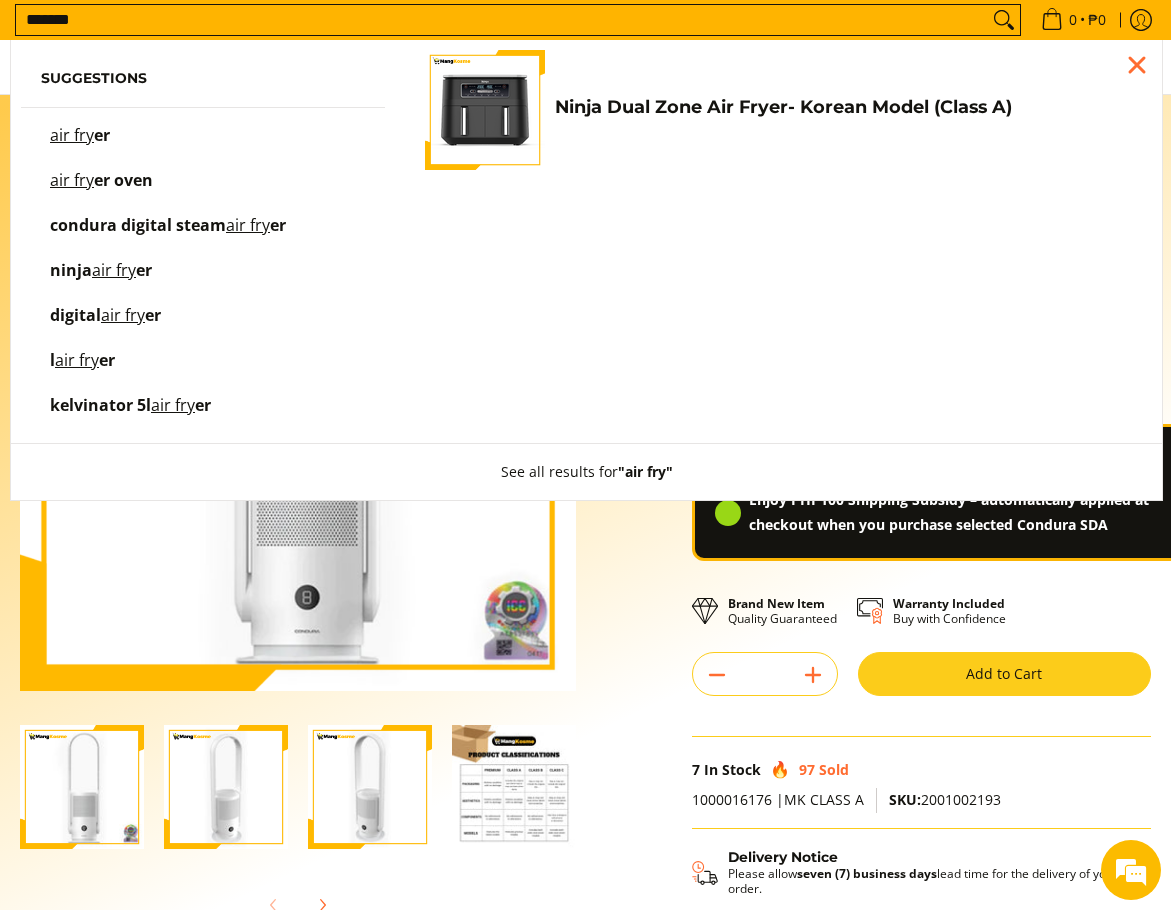 type on "*******" 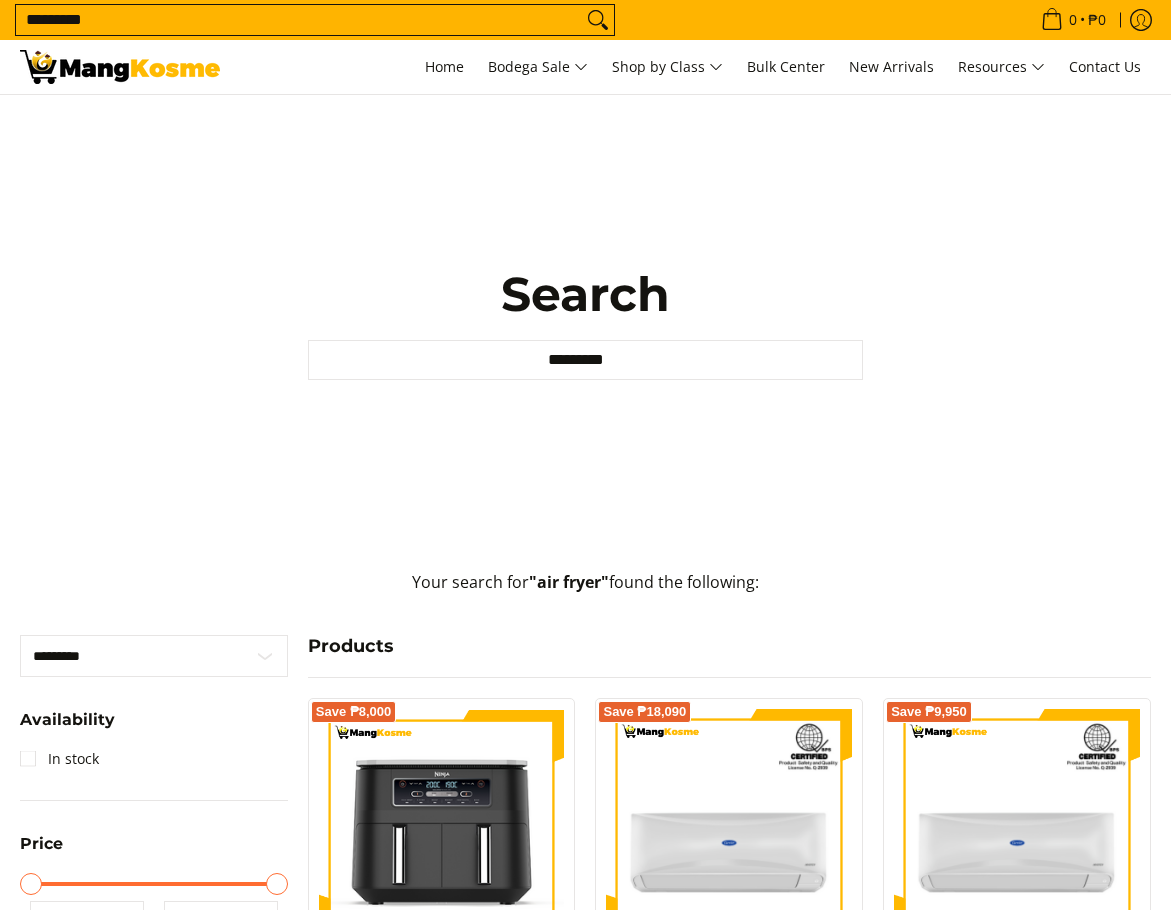 scroll, scrollTop: 300, scrollLeft: 0, axis: vertical 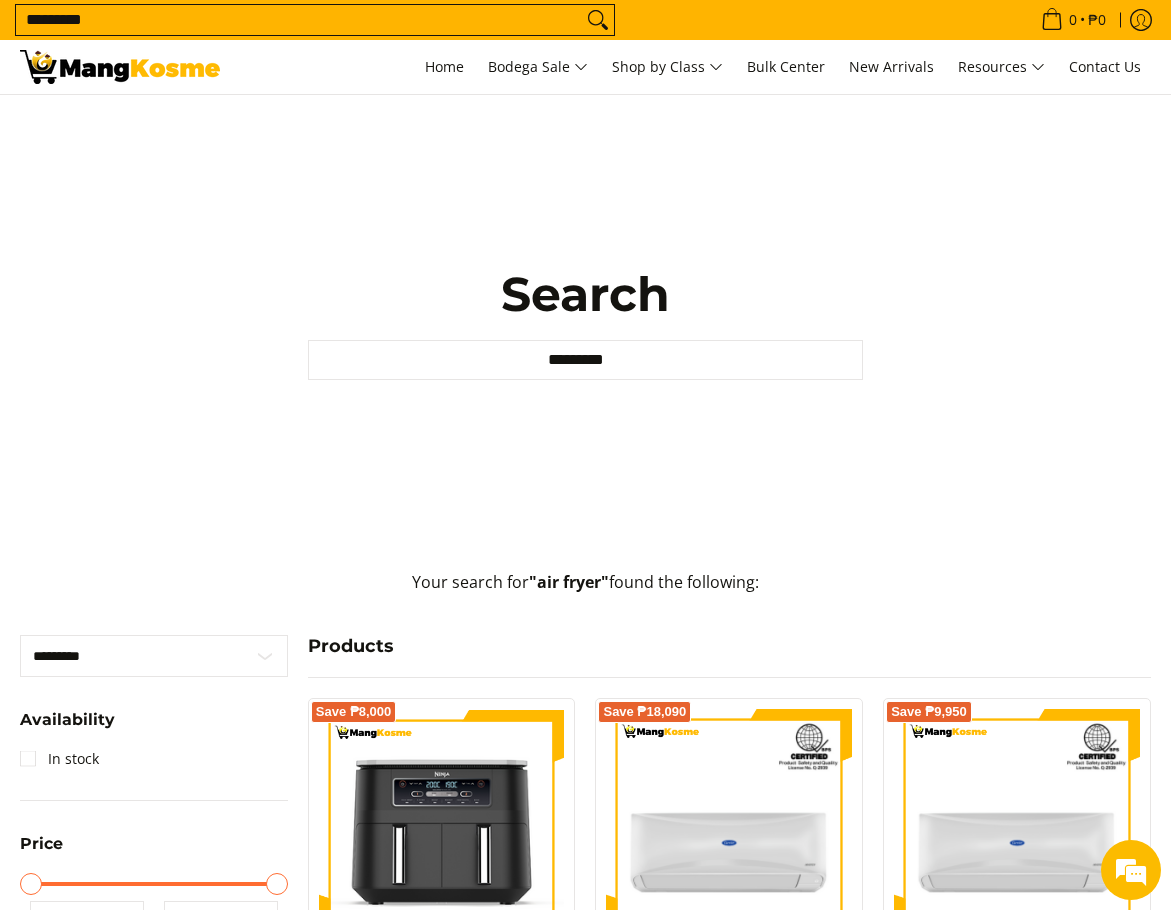 click at bounding box center (120, 67) 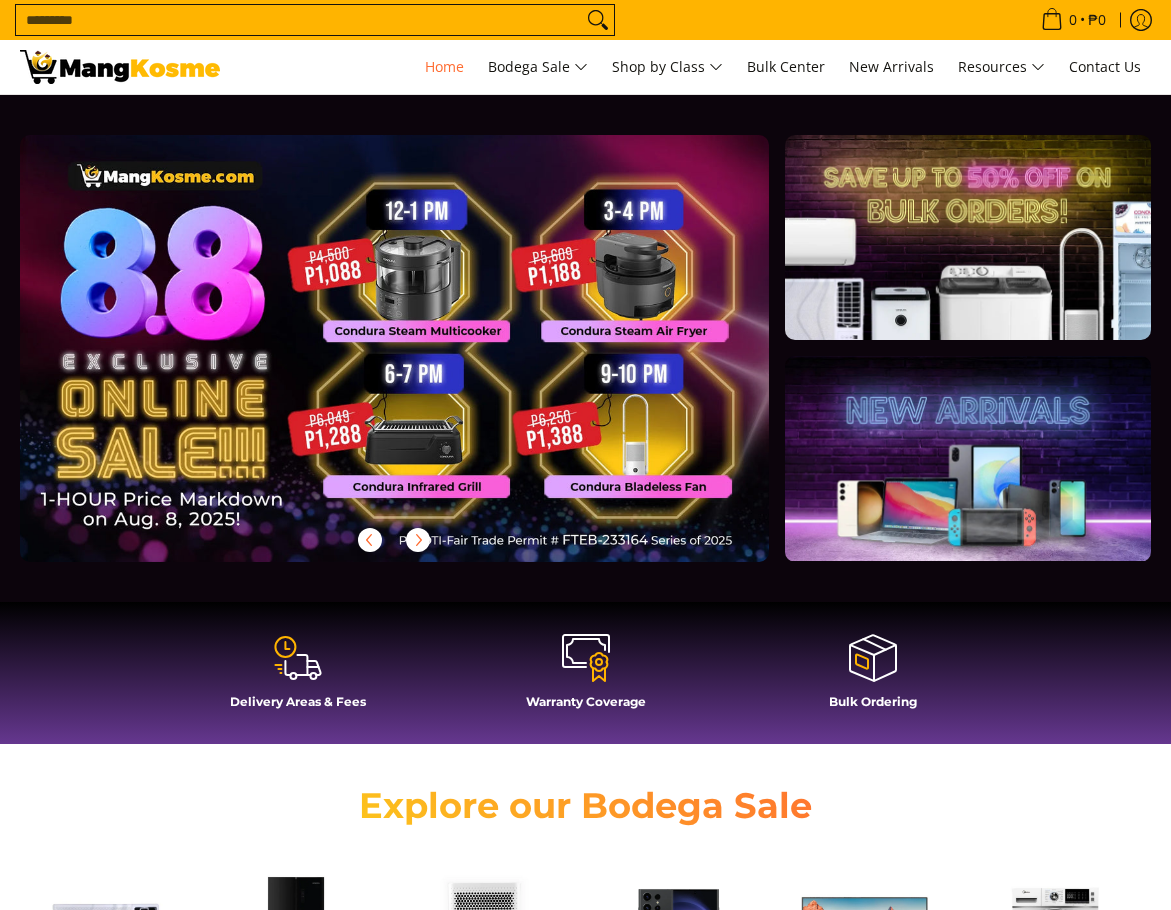 click at bounding box center [426, 364] 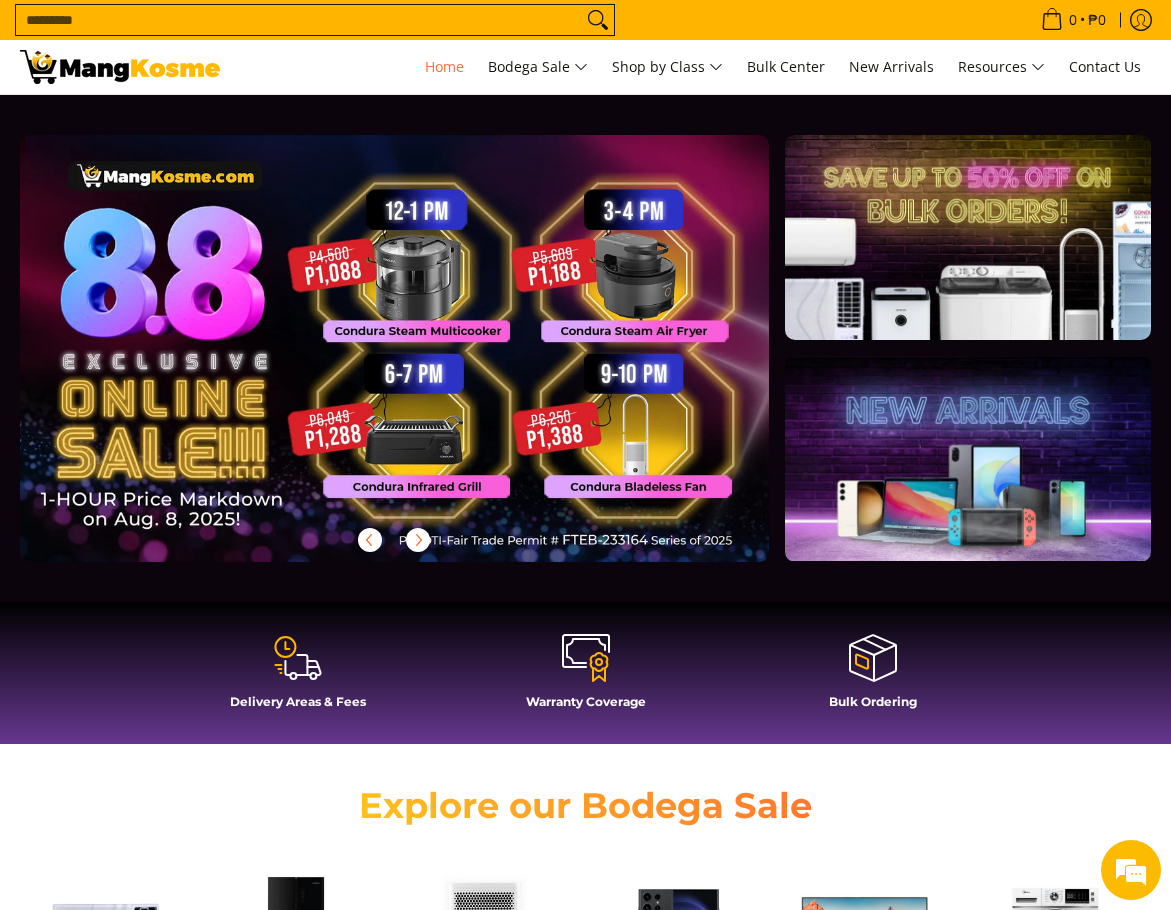 click at bounding box center [426, 364] 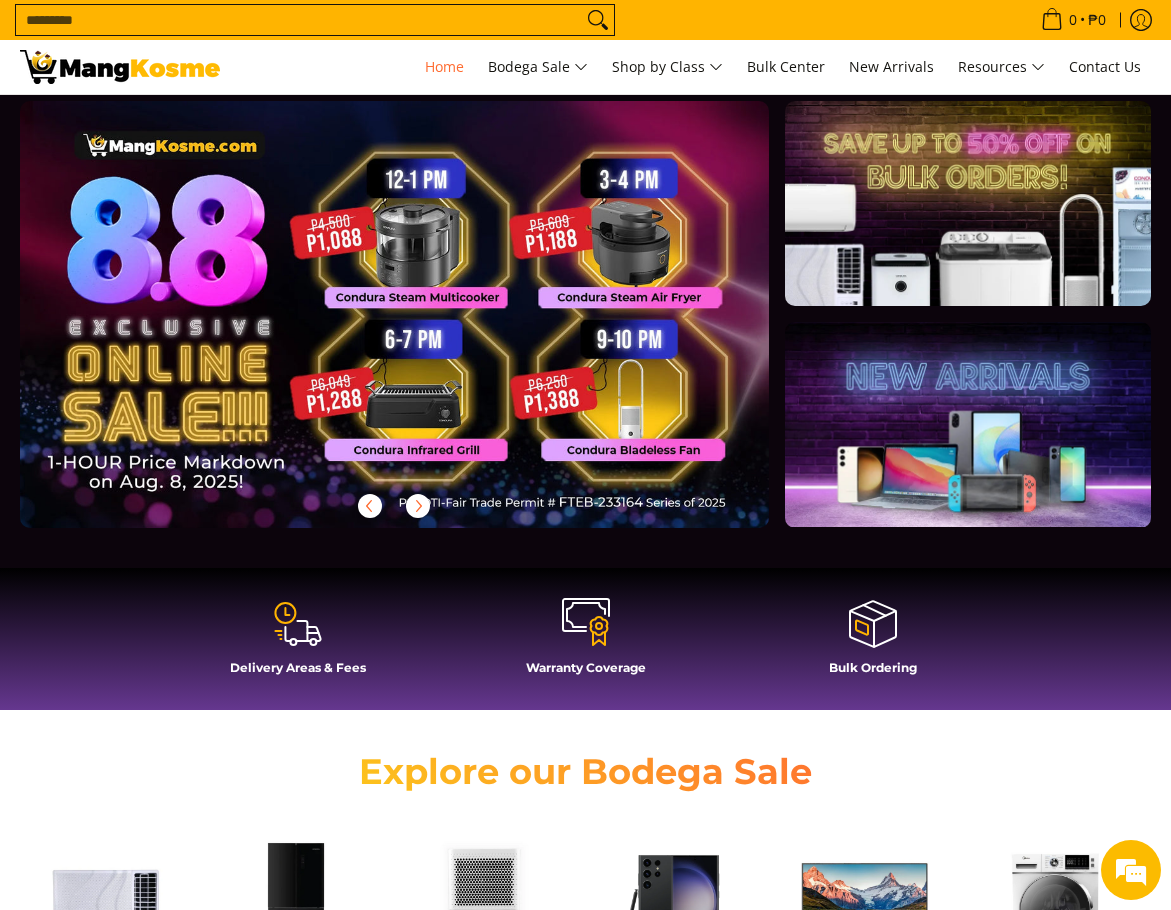 scroll, scrollTop: 0, scrollLeft: 0, axis: both 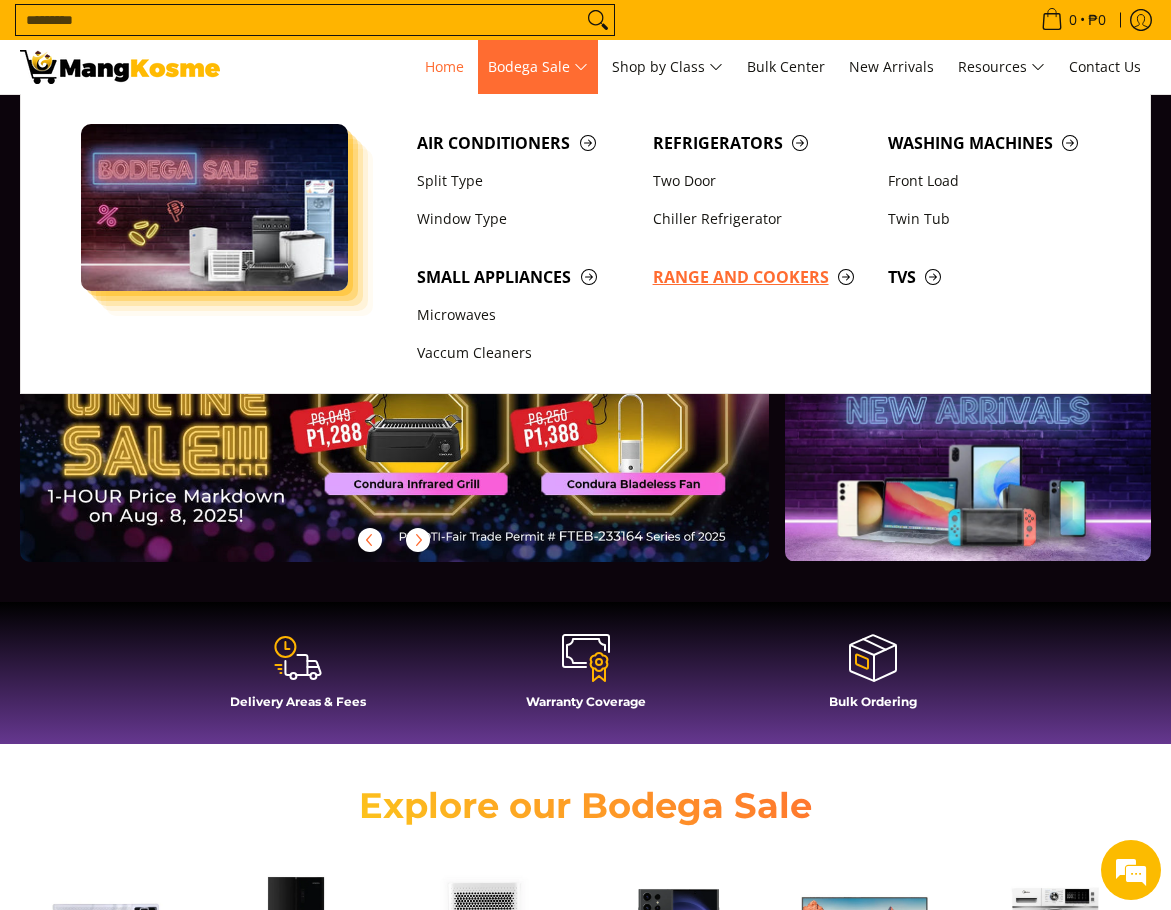 click on "Range and Cookers" at bounding box center (760, 277) 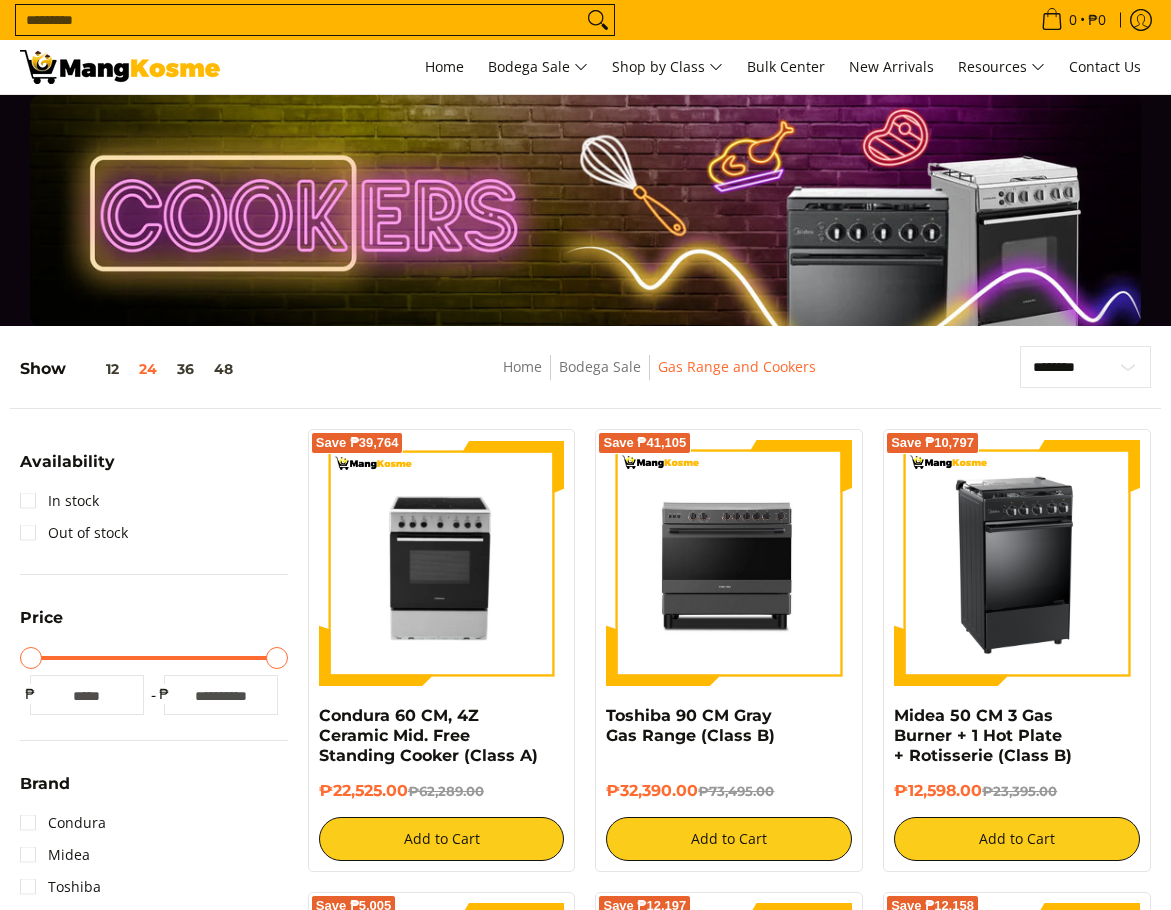 scroll, scrollTop: 0, scrollLeft: 0, axis: both 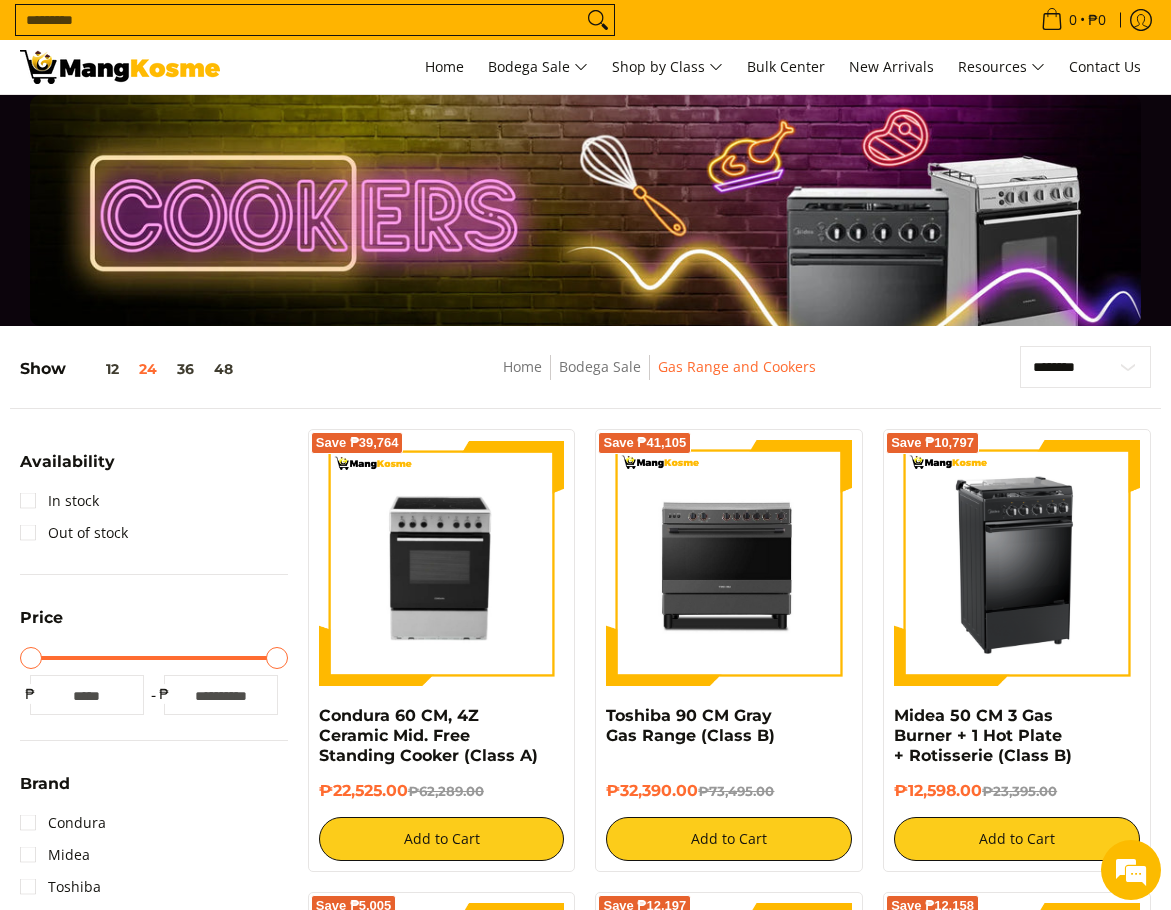 click on "Search..." at bounding box center (299, 20) 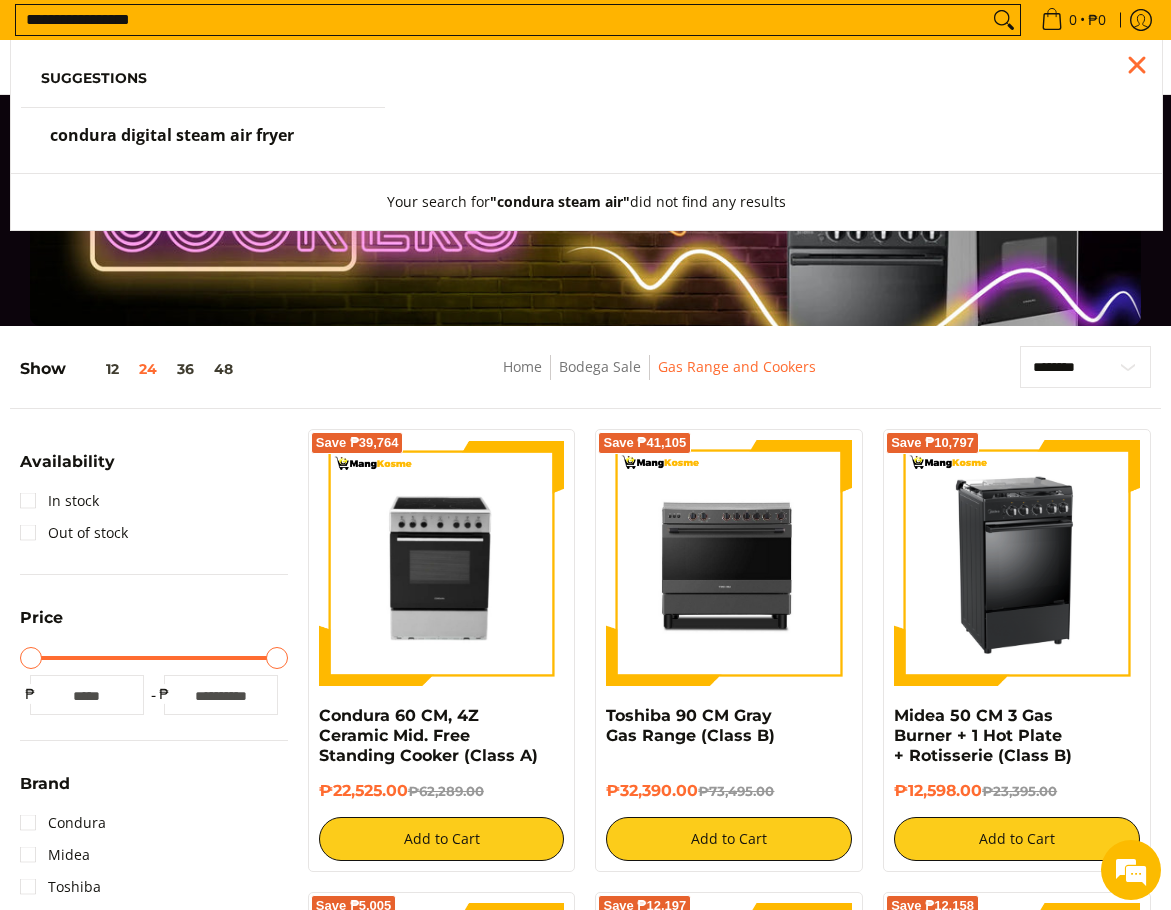 type on "**********" 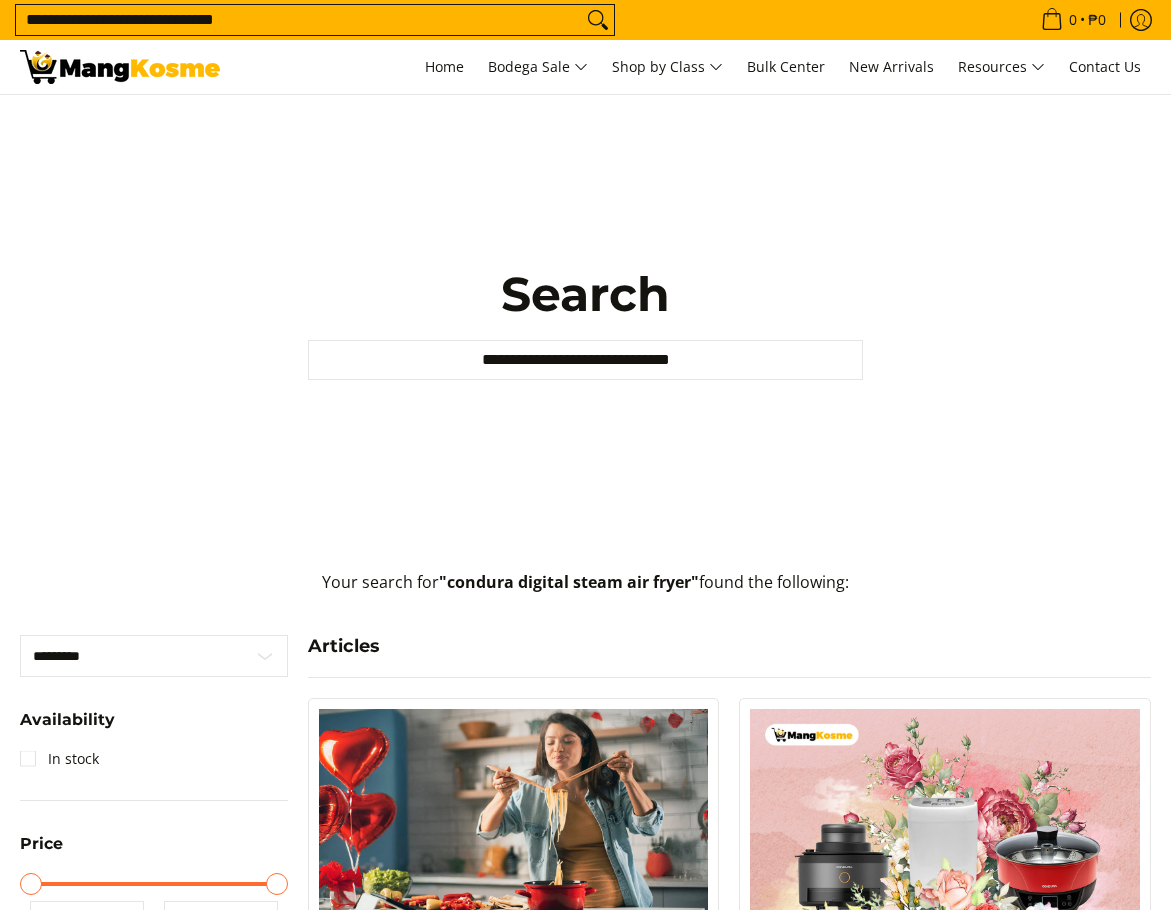 scroll, scrollTop: 0, scrollLeft: 0, axis: both 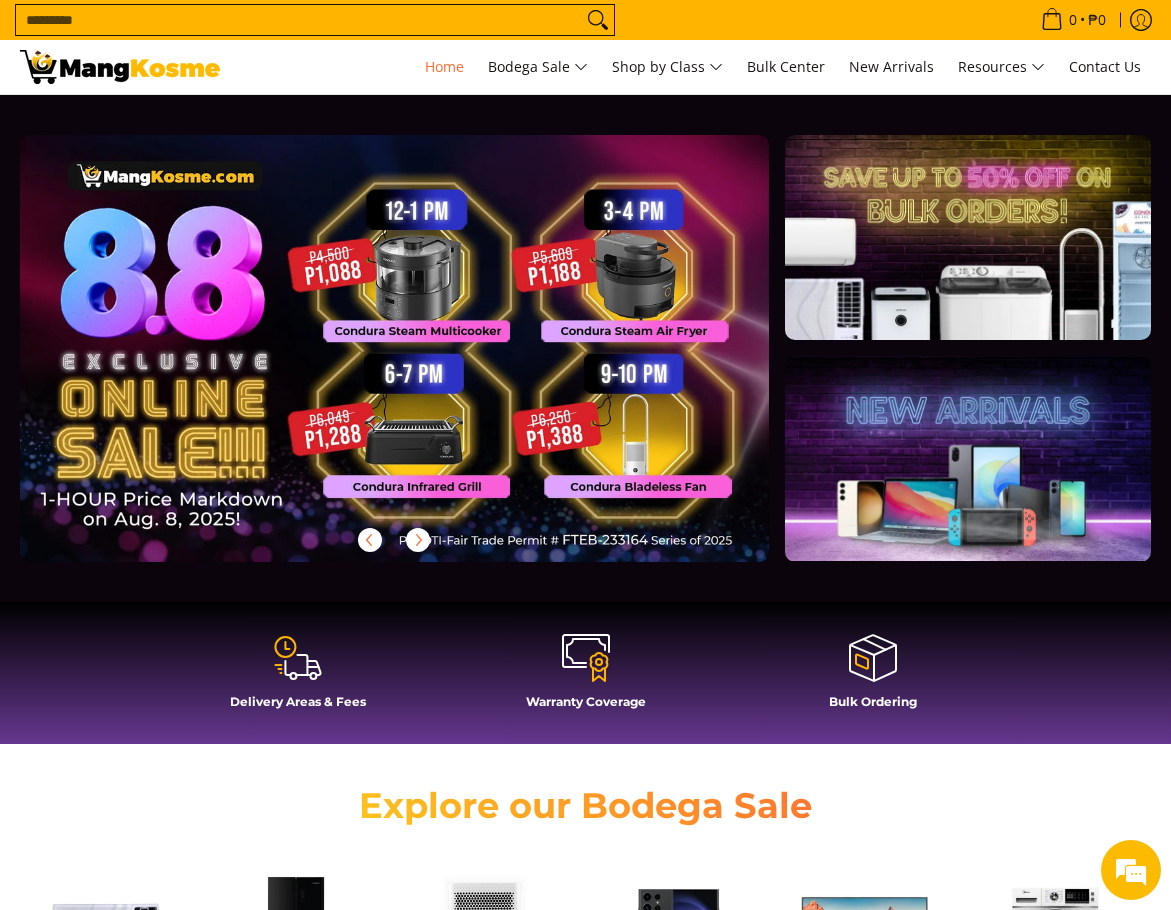 click at bounding box center (426, 364) 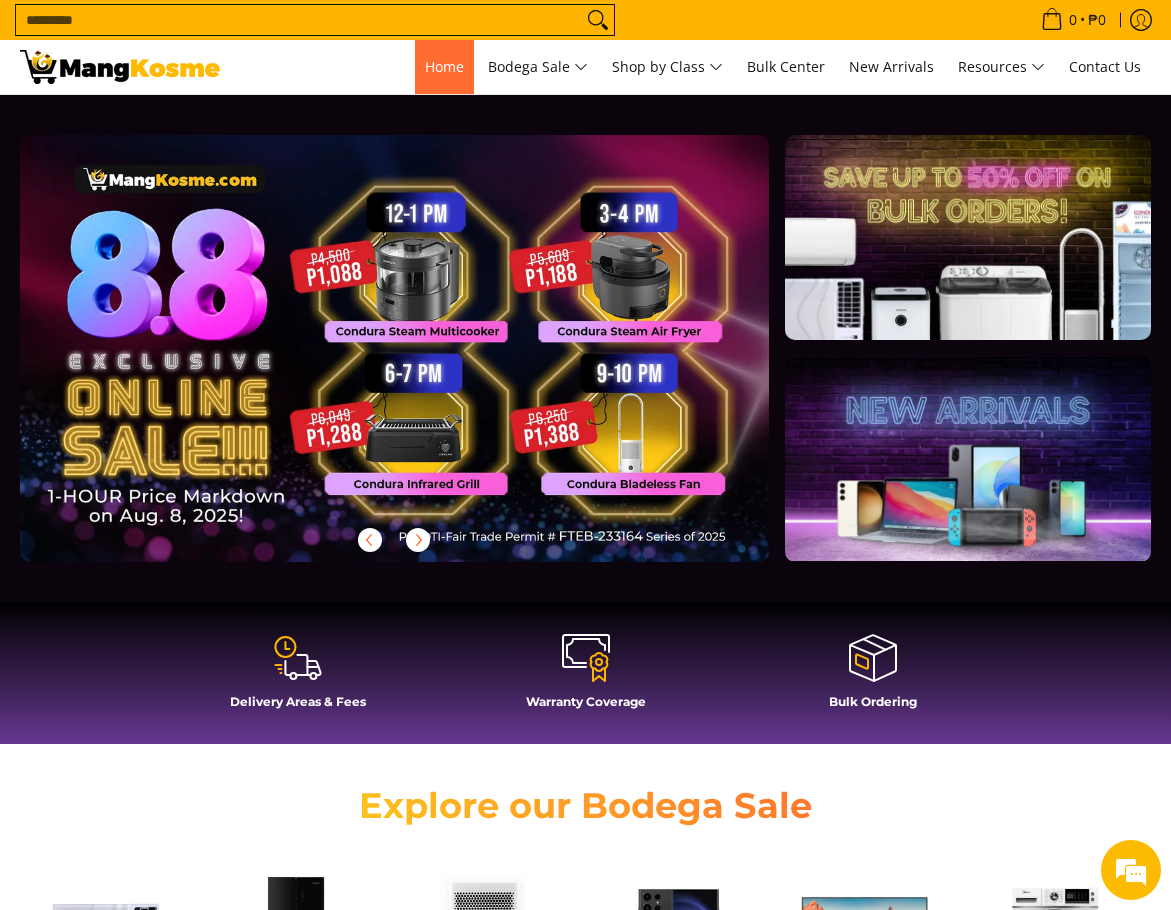 scroll, scrollTop: 0, scrollLeft: 0, axis: both 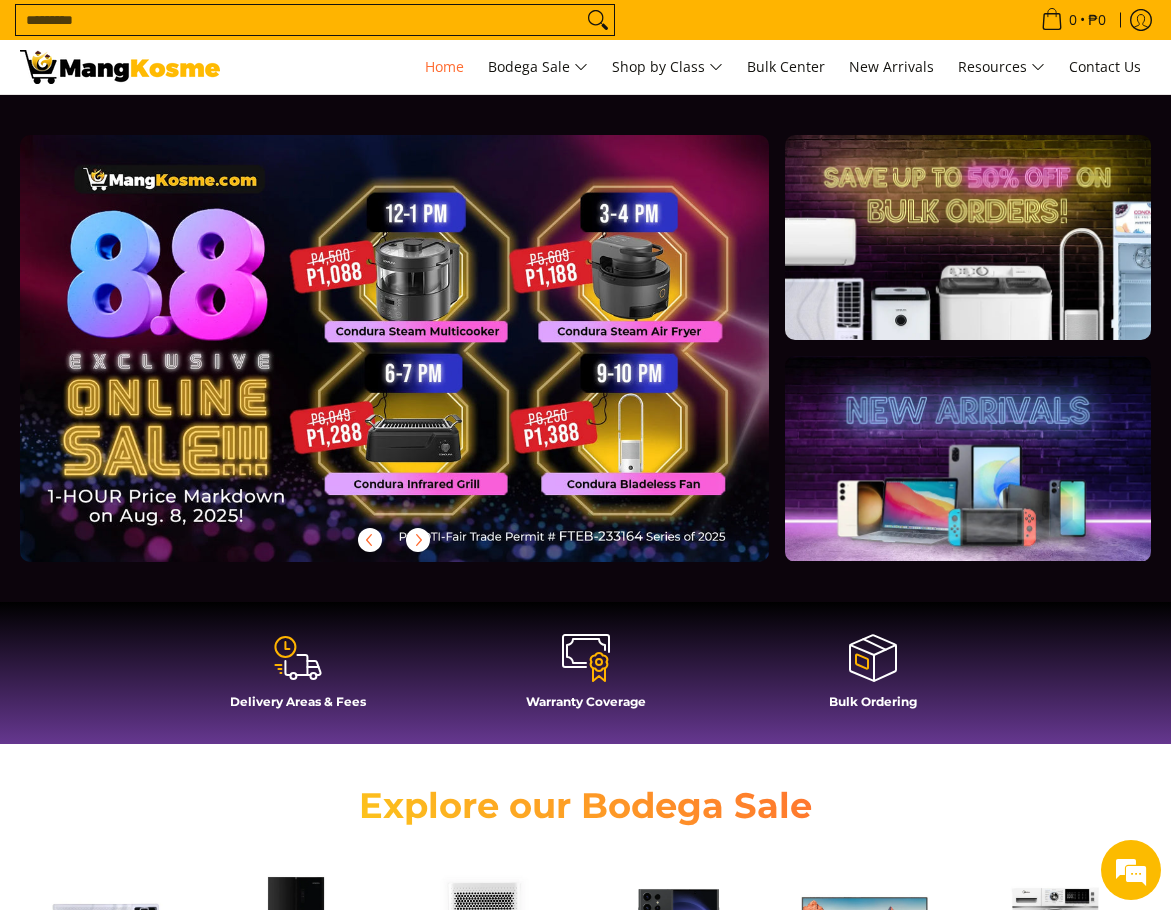 click on "Search..." 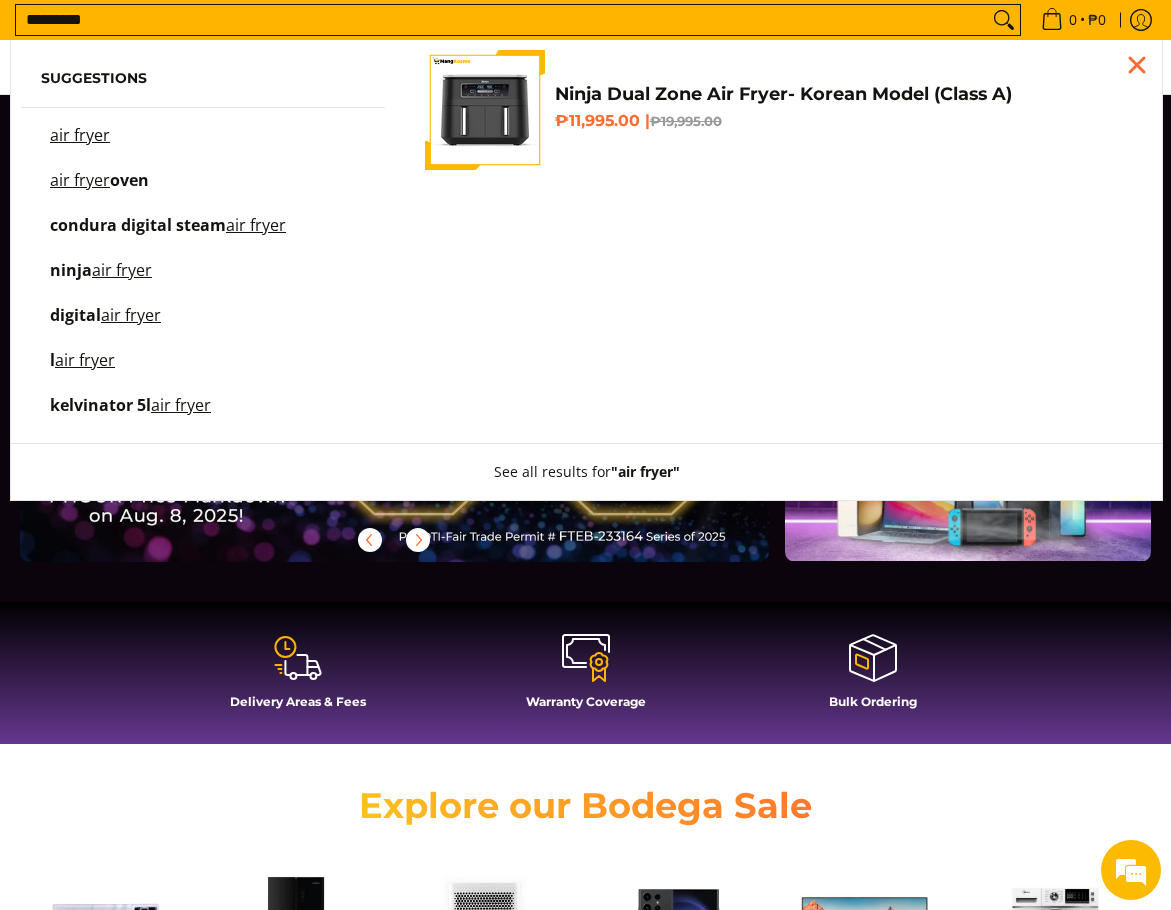 type on "*********" 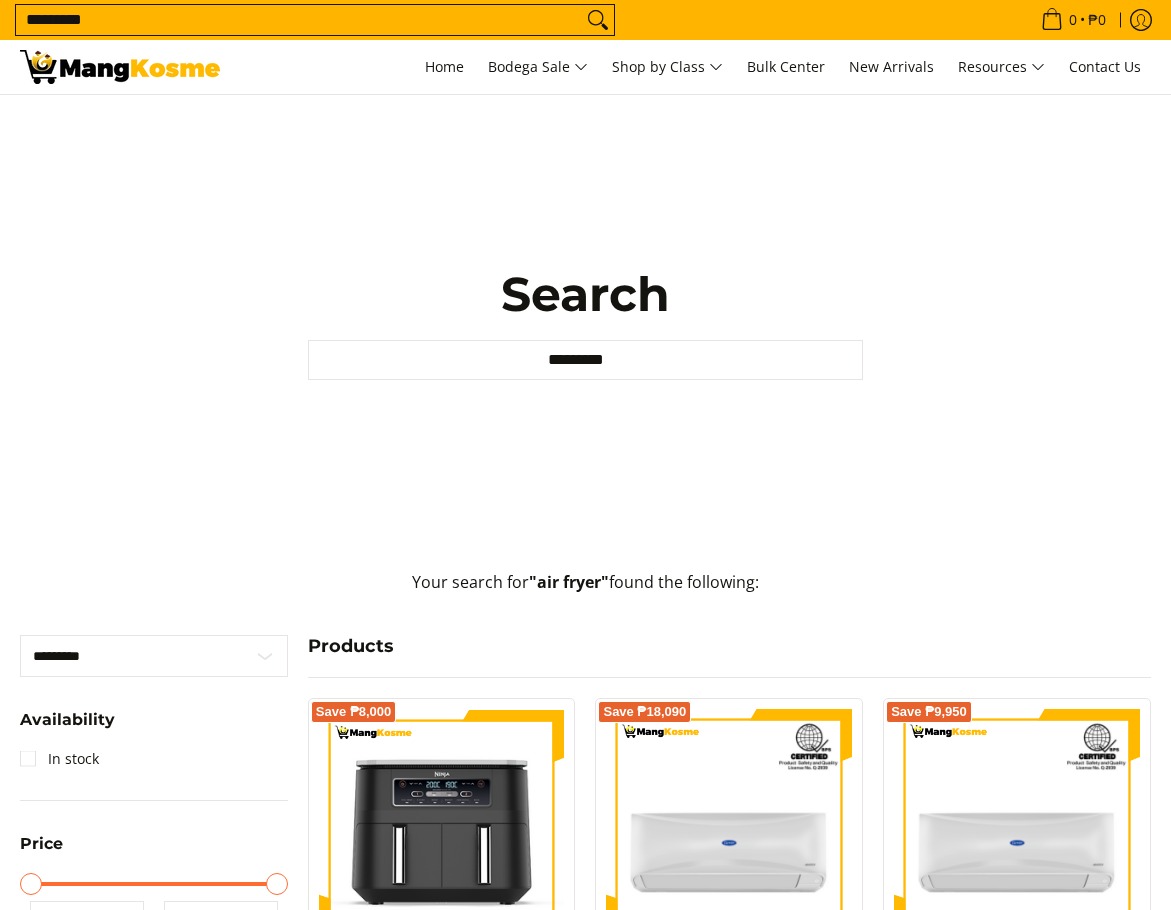 scroll, scrollTop: 0, scrollLeft: 0, axis: both 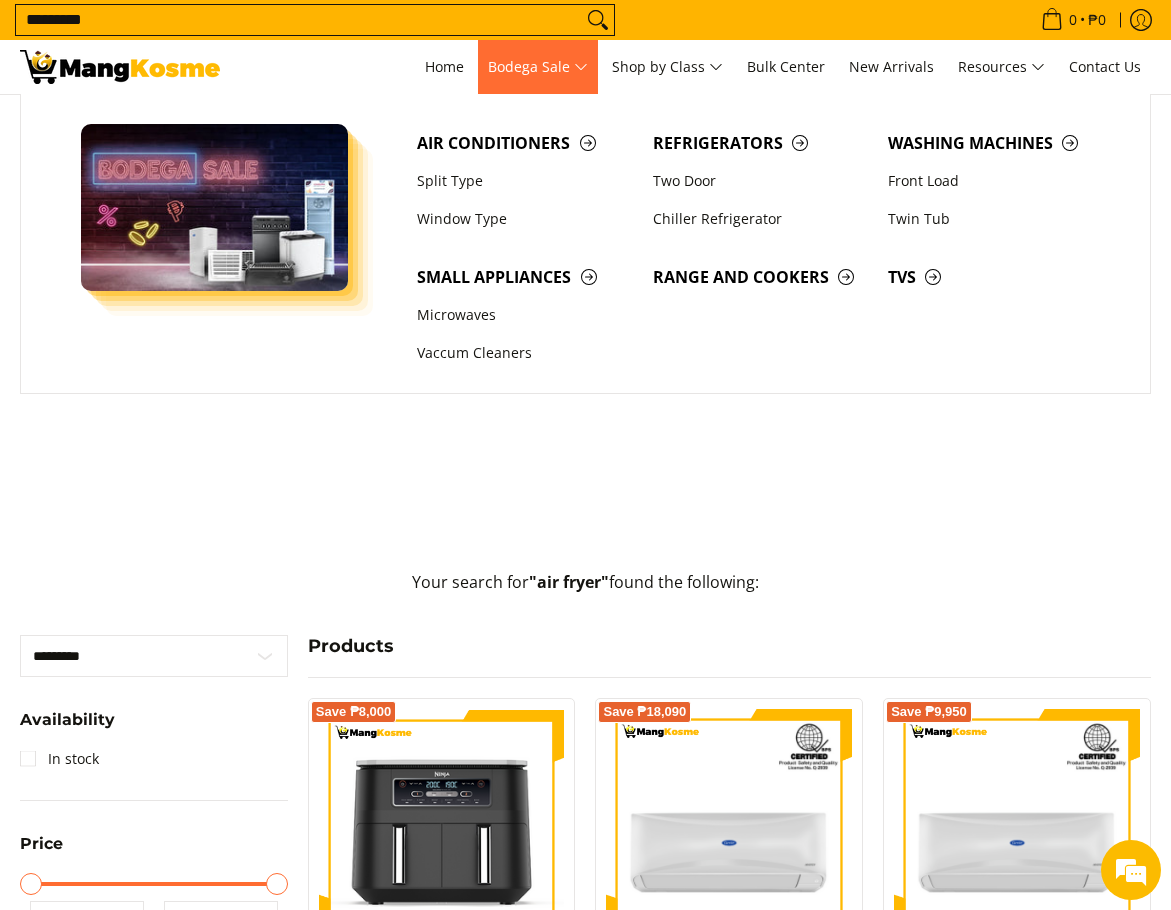 click on "Bodega Sale" at bounding box center (538, 67) 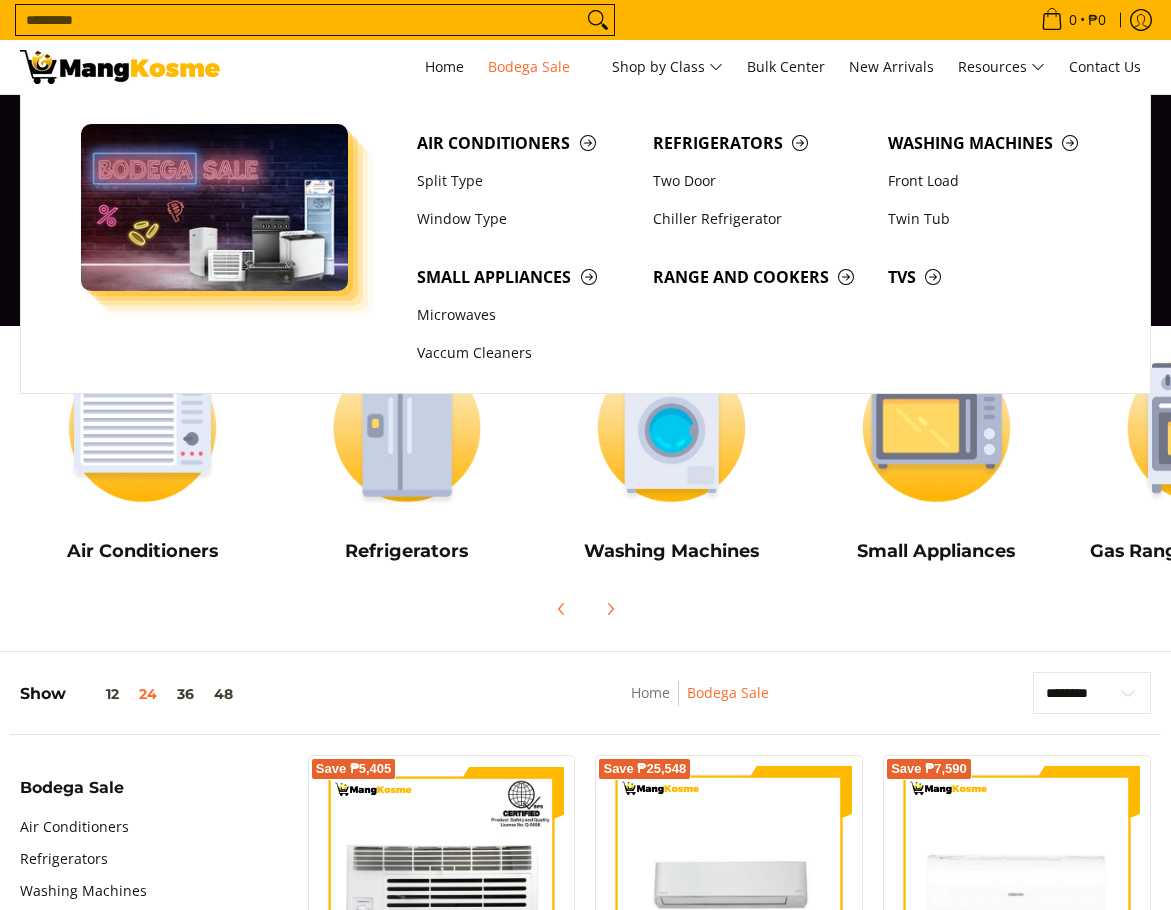scroll, scrollTop: 0, scrollLeft: 0, axis: both 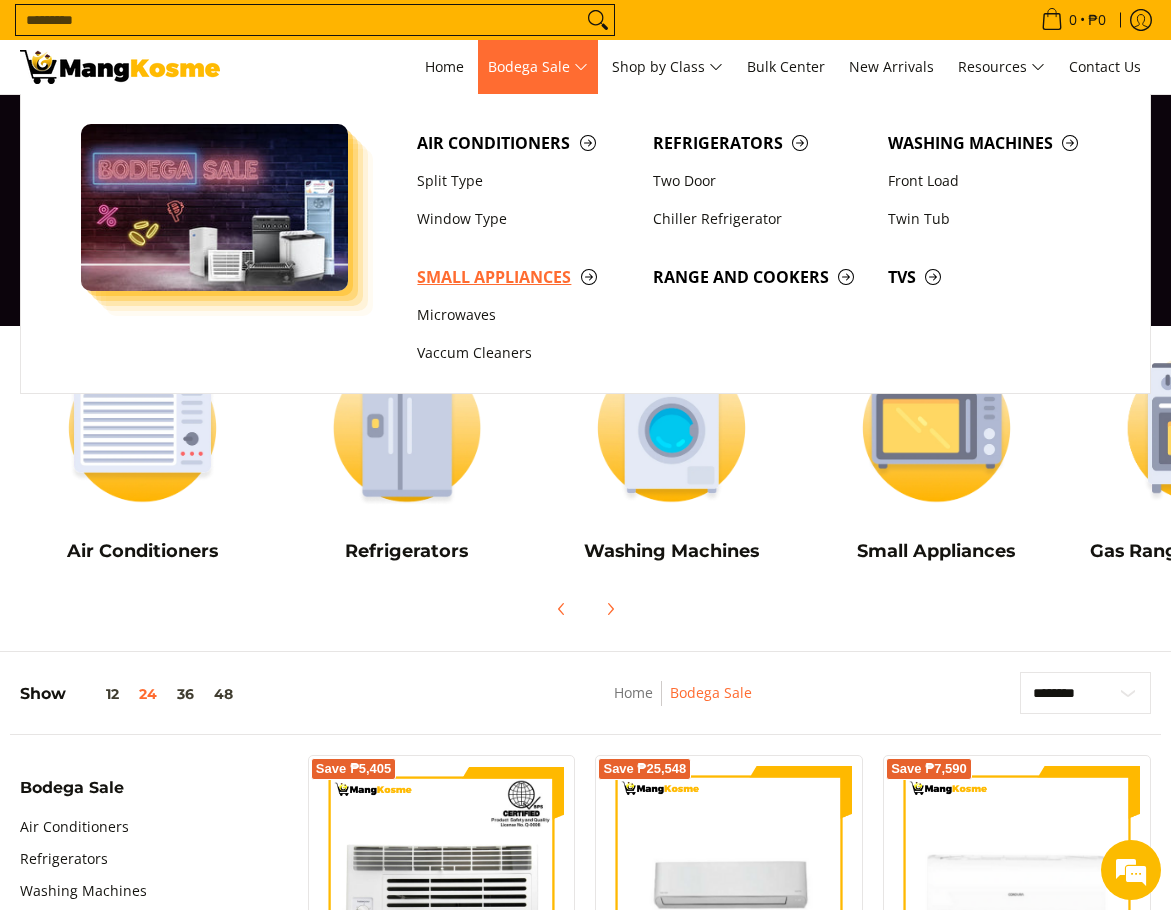 click on "Small Appliances" at bounding box center [524, 277] 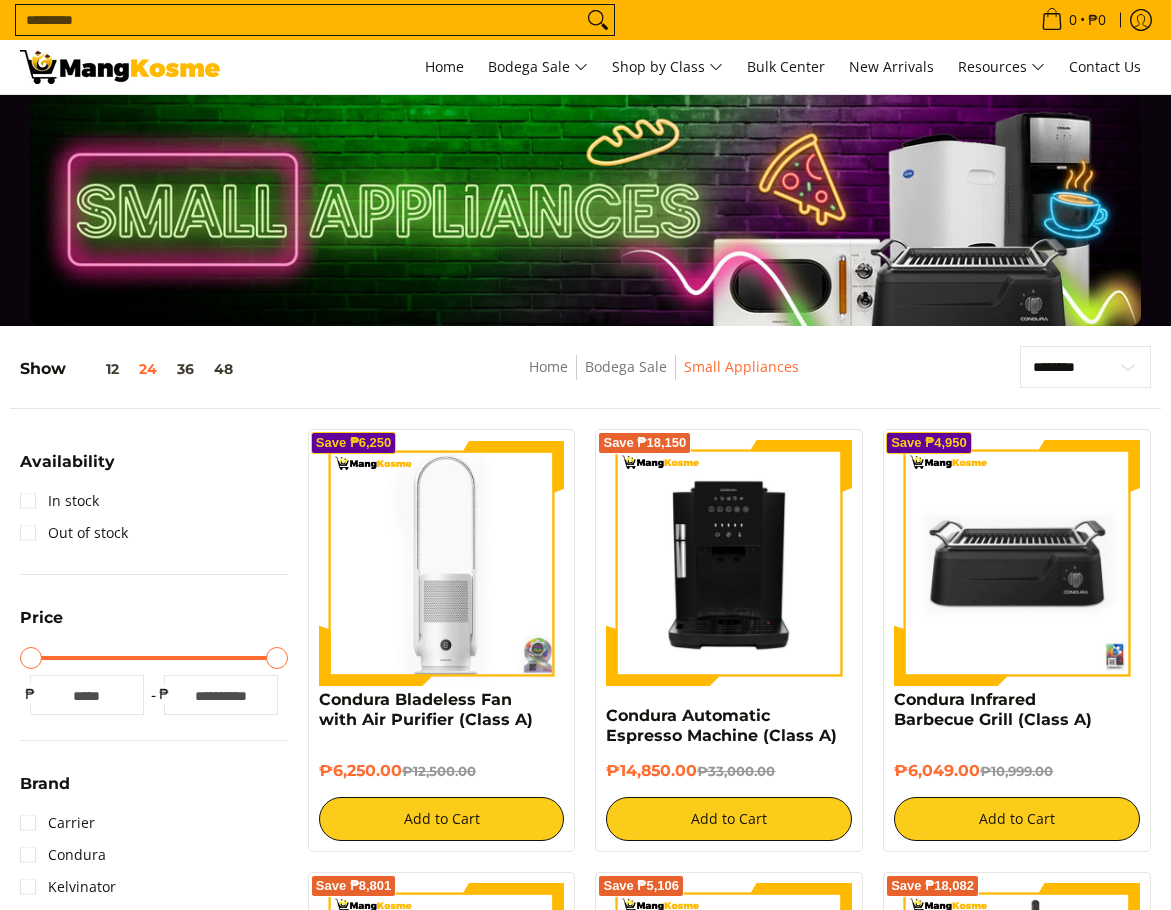 scroll, scrollTop: 0, scrollLeft: 0, axis: both 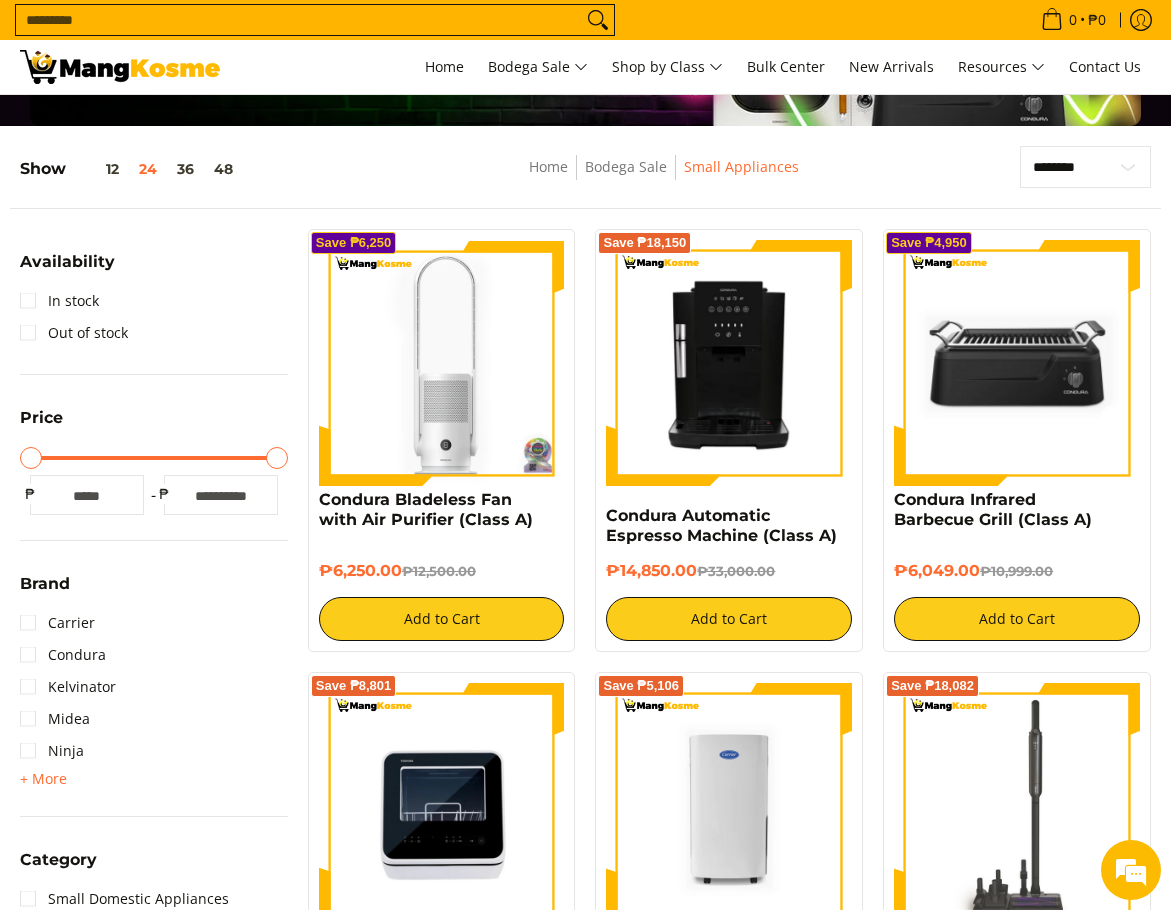 click at bounding box center [1017, 363] 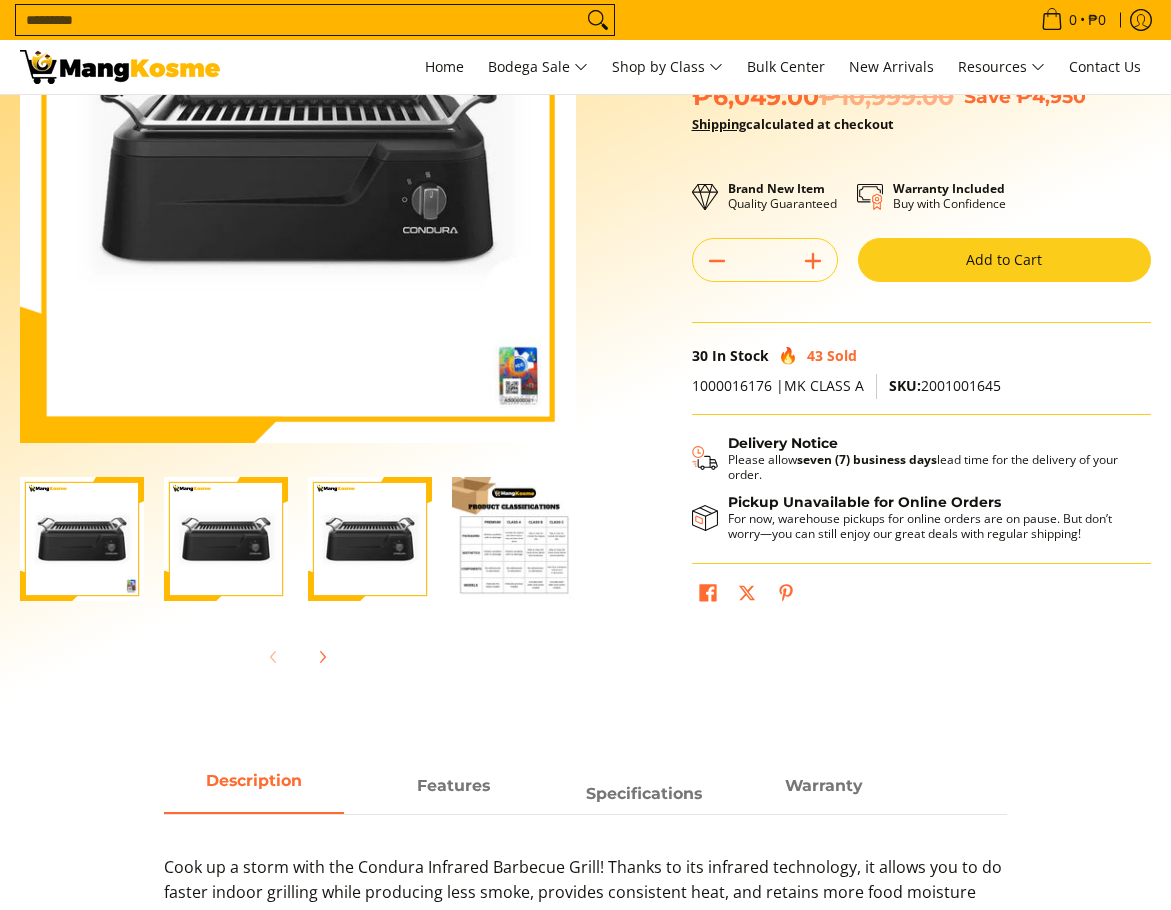 scroll, scrollTop: 300, scrollLeft: 0, axis: vertical 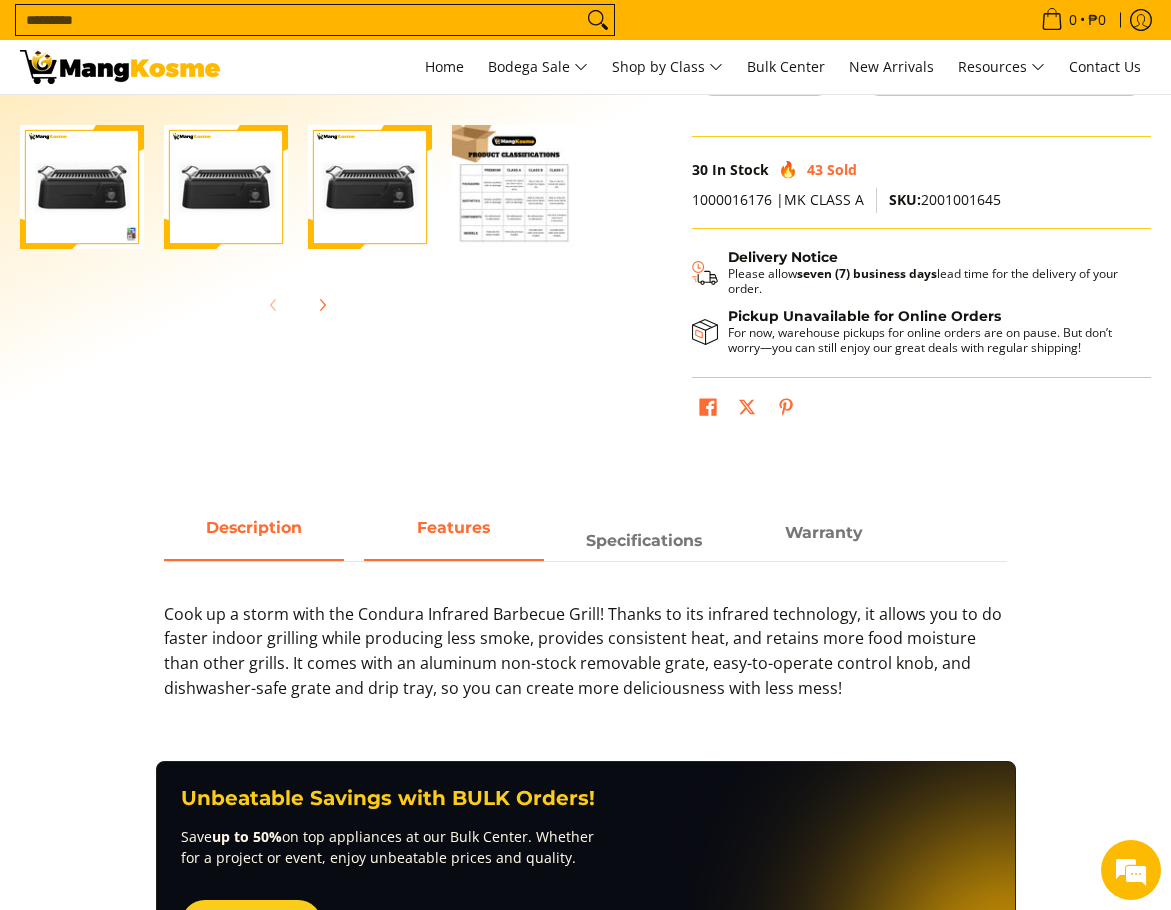 click on "Features" at bounding box center [453, 527] 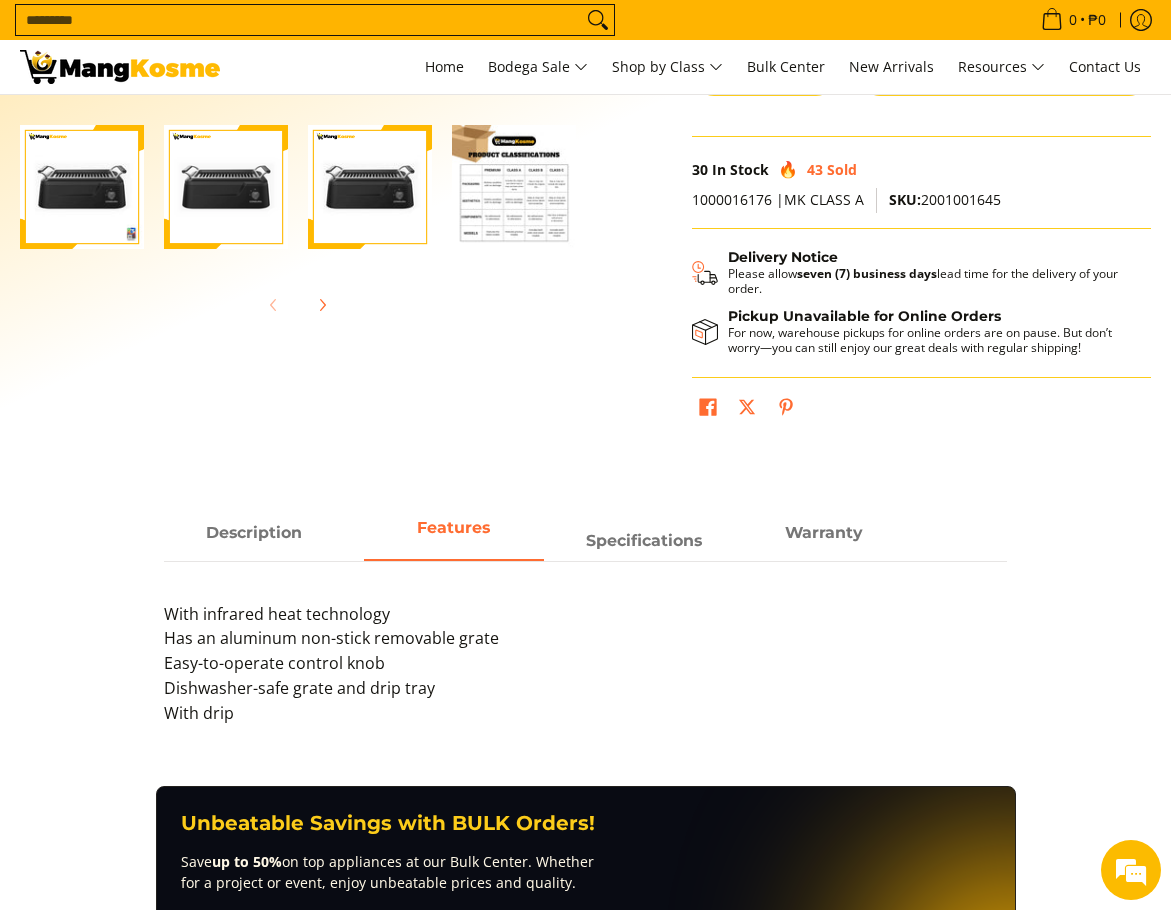 scroll, scrollTop: 900, scrollLeft: 0, axis: vertical 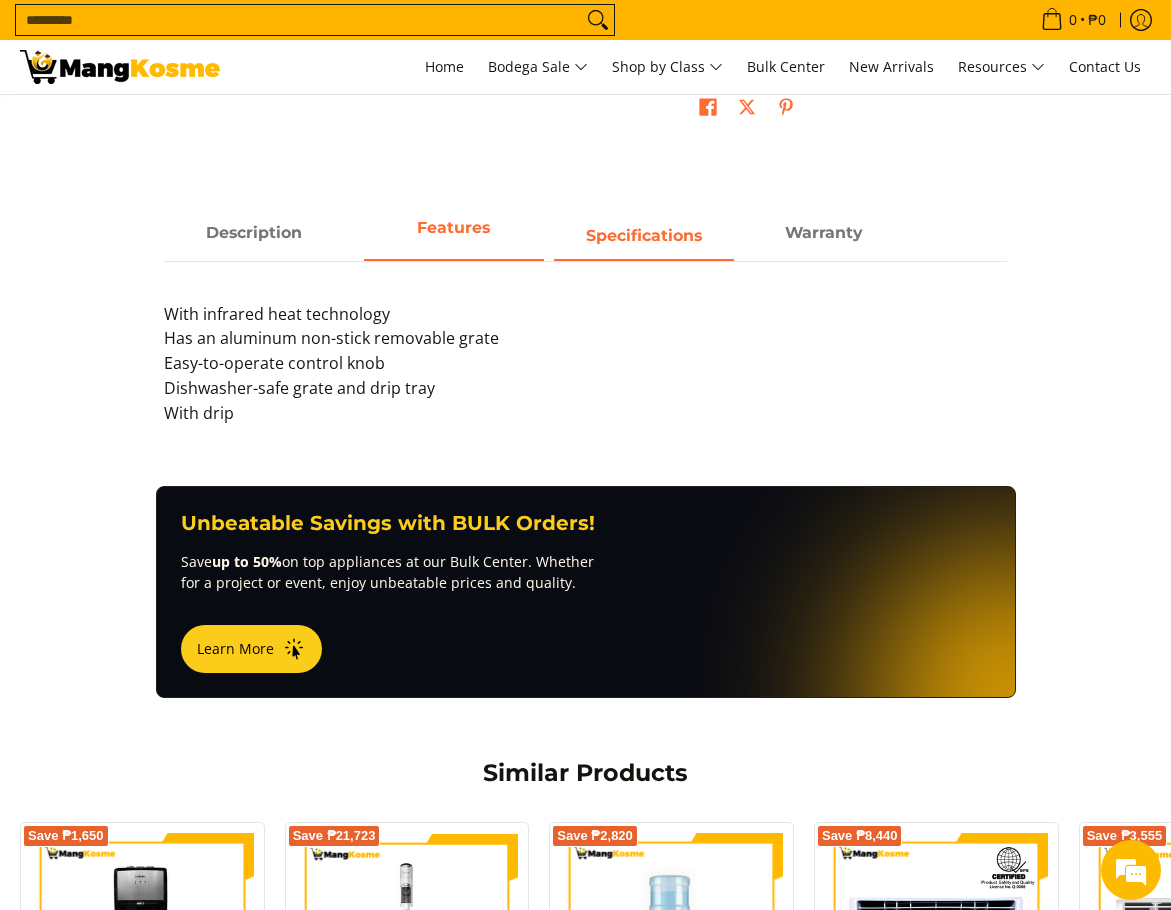 click on "Specifications" at bounding box center [644, 235] 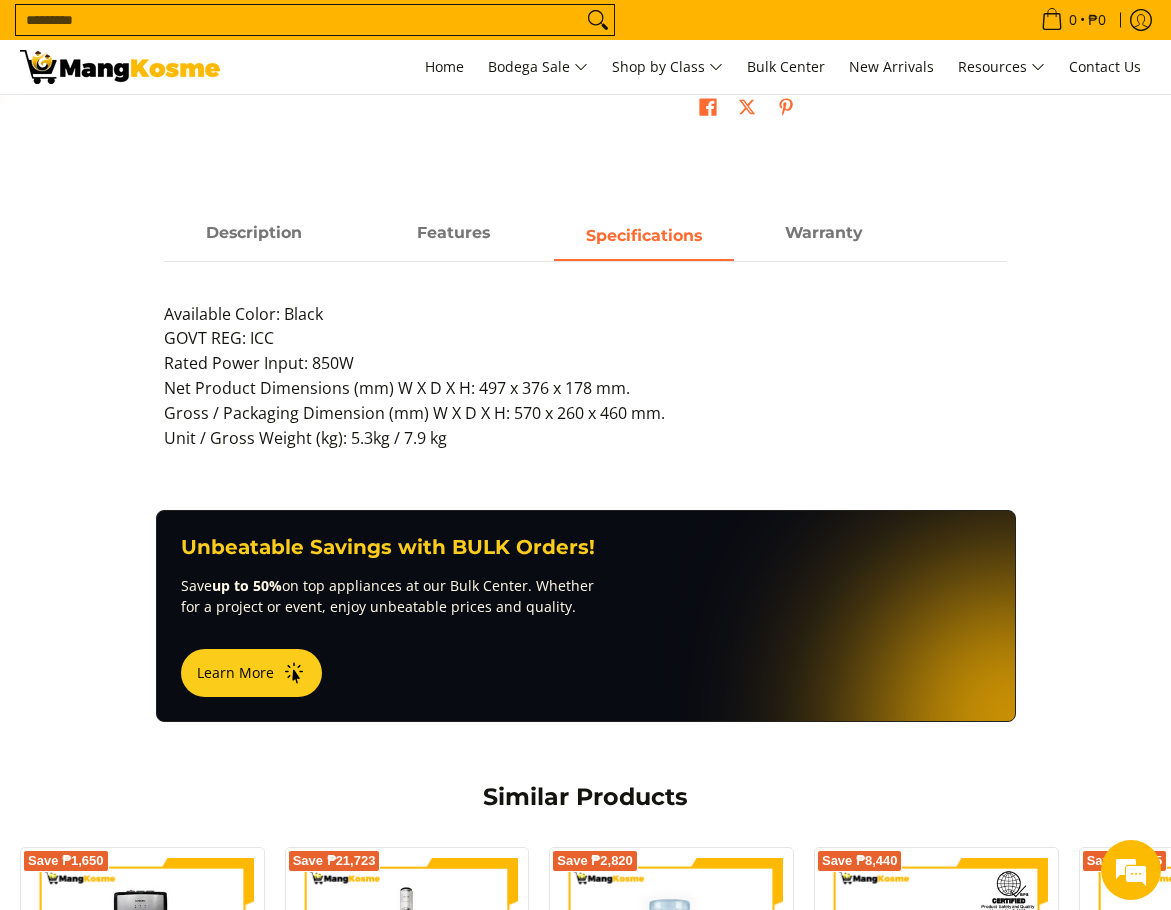scroll, scrollTop: 0, scrollLeft: 0, axis: both 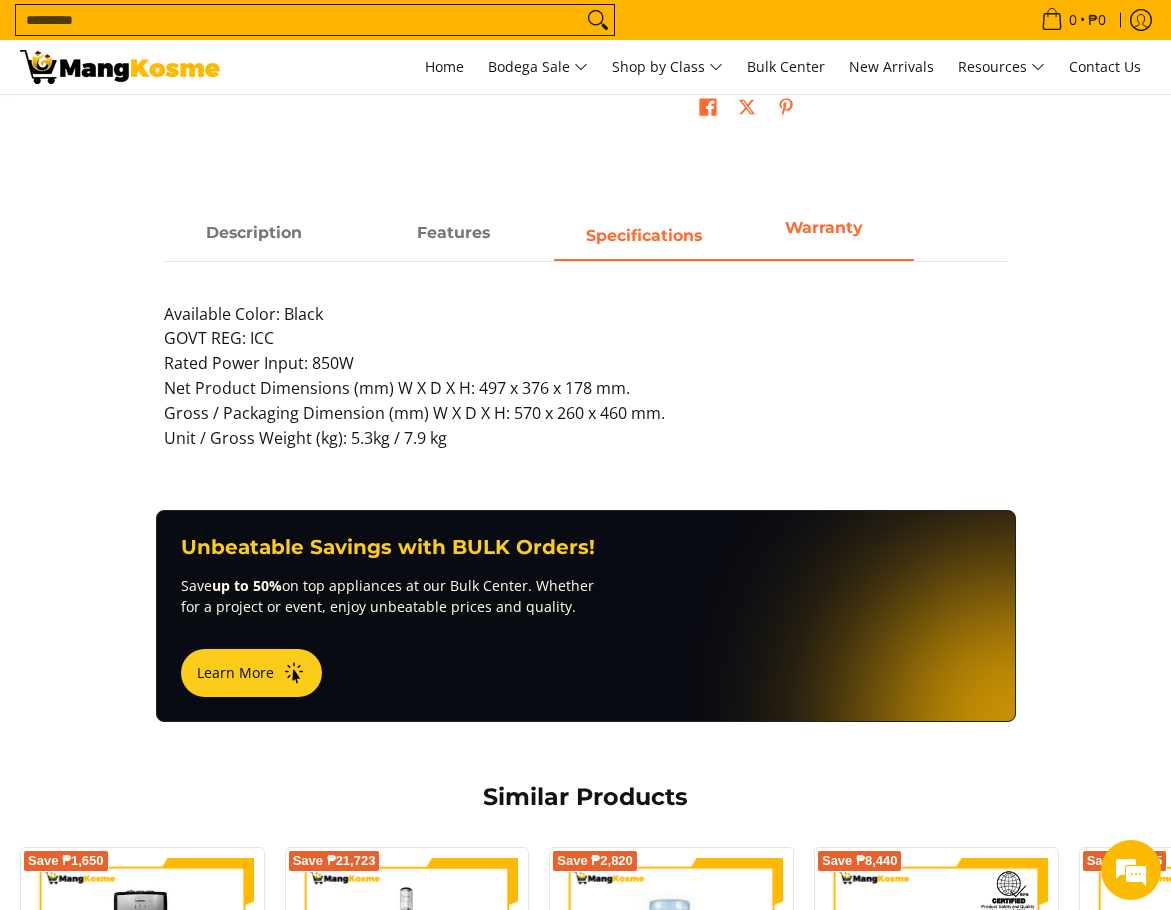 click on "Warranty" at bounding box center (824, 227) 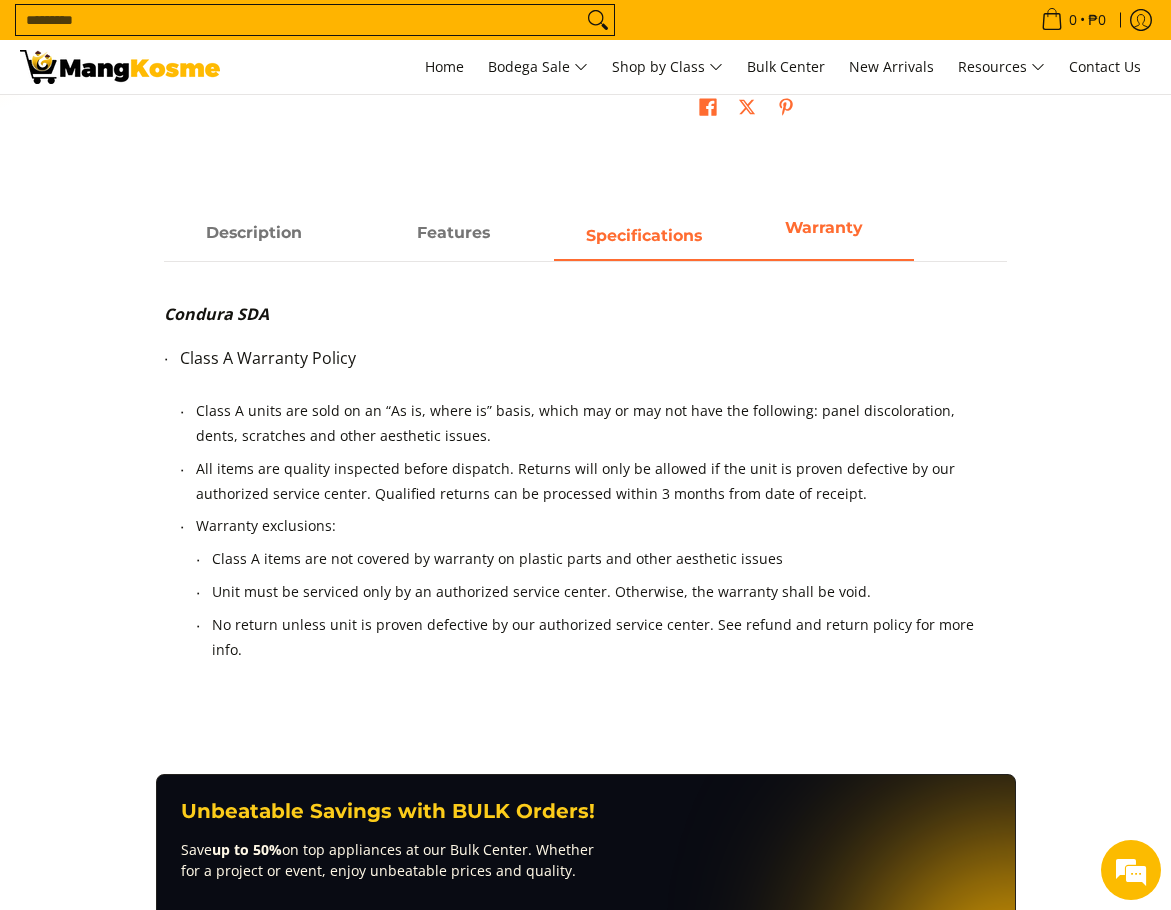 click on "Specifications" at bounding box center (644, 233) 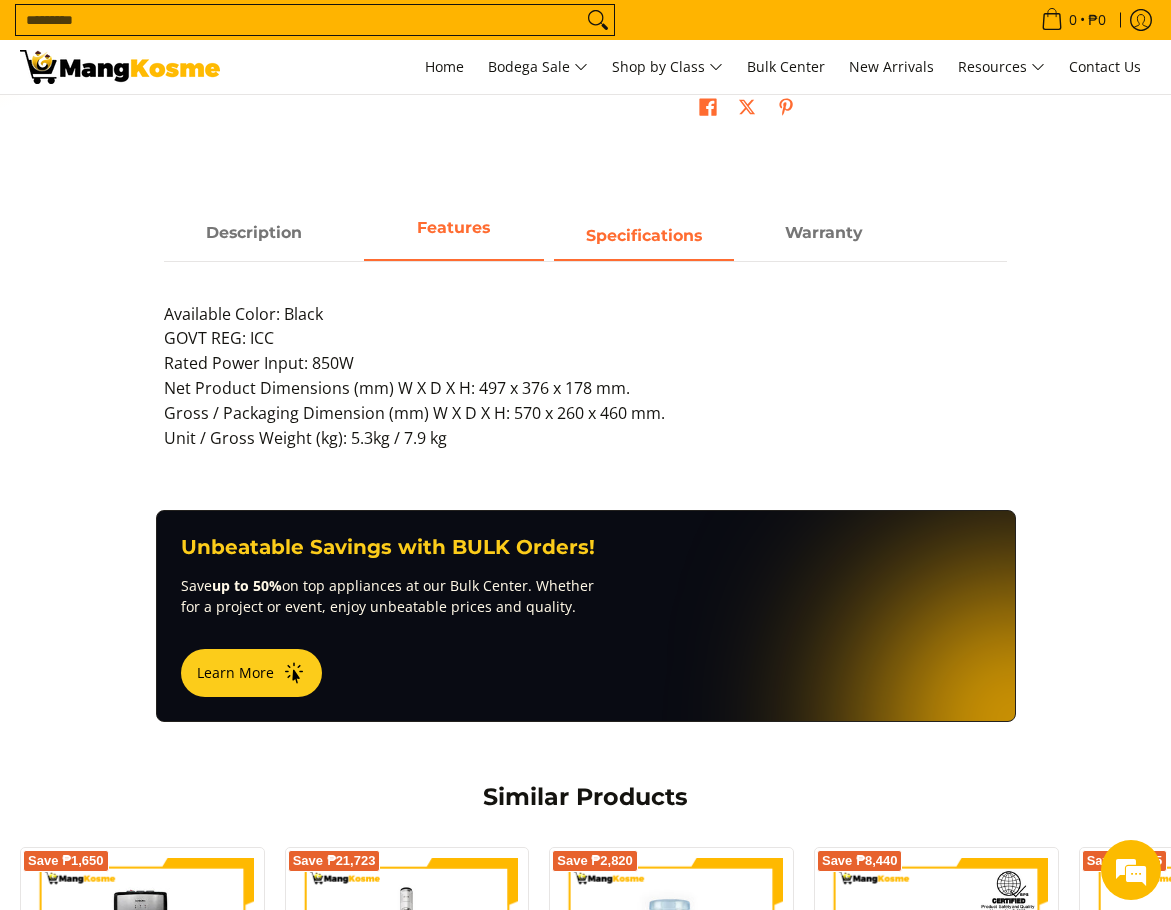 click on "Features" at bounding box center (453, 227) 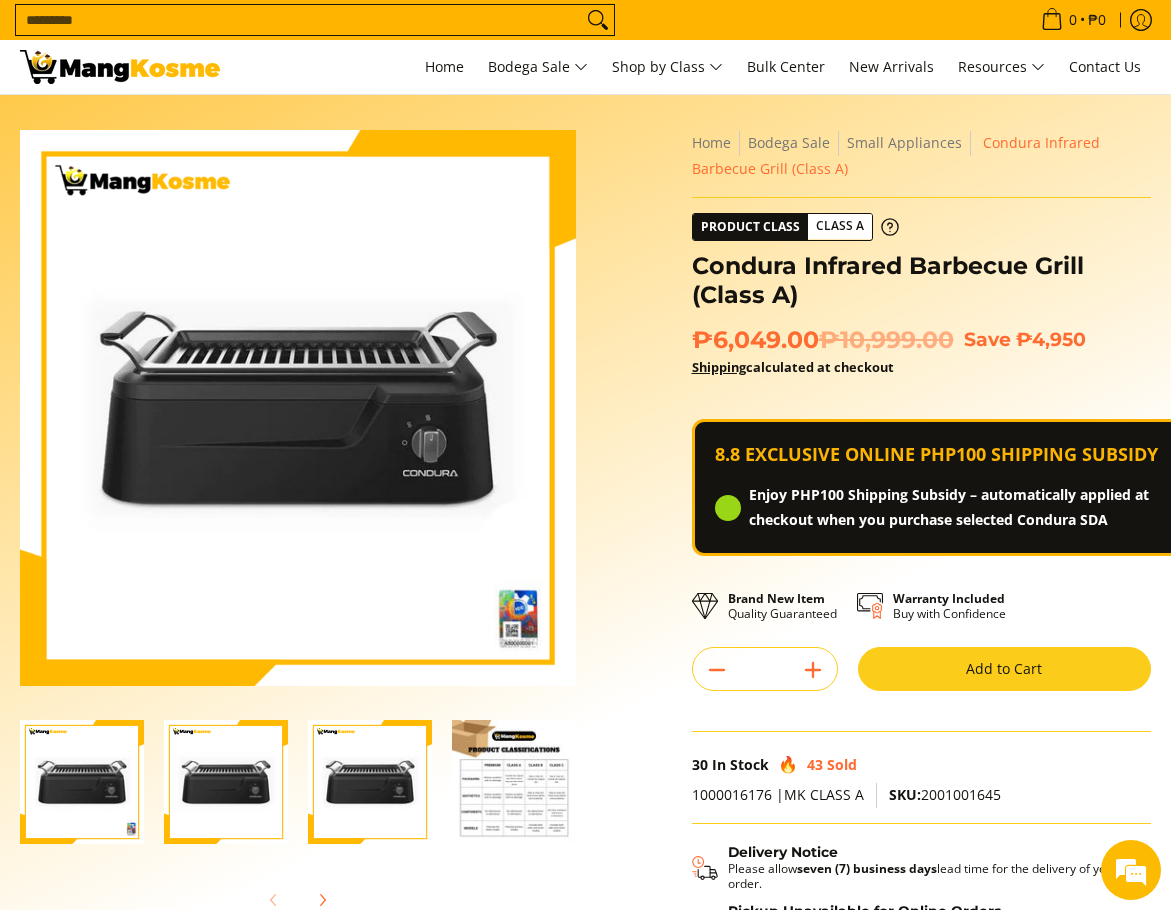 scroll, scrollTop: 0, scrollLeft: 0, axis: both 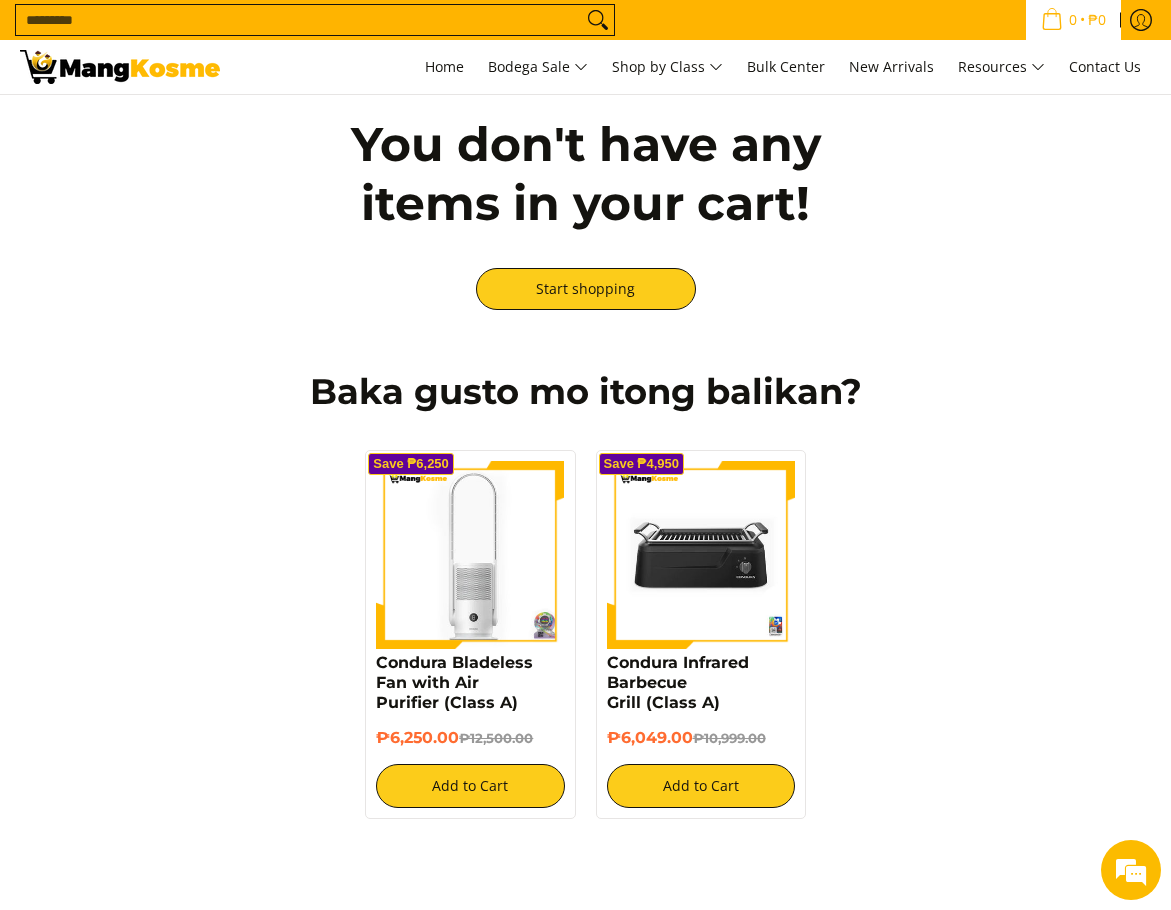 click 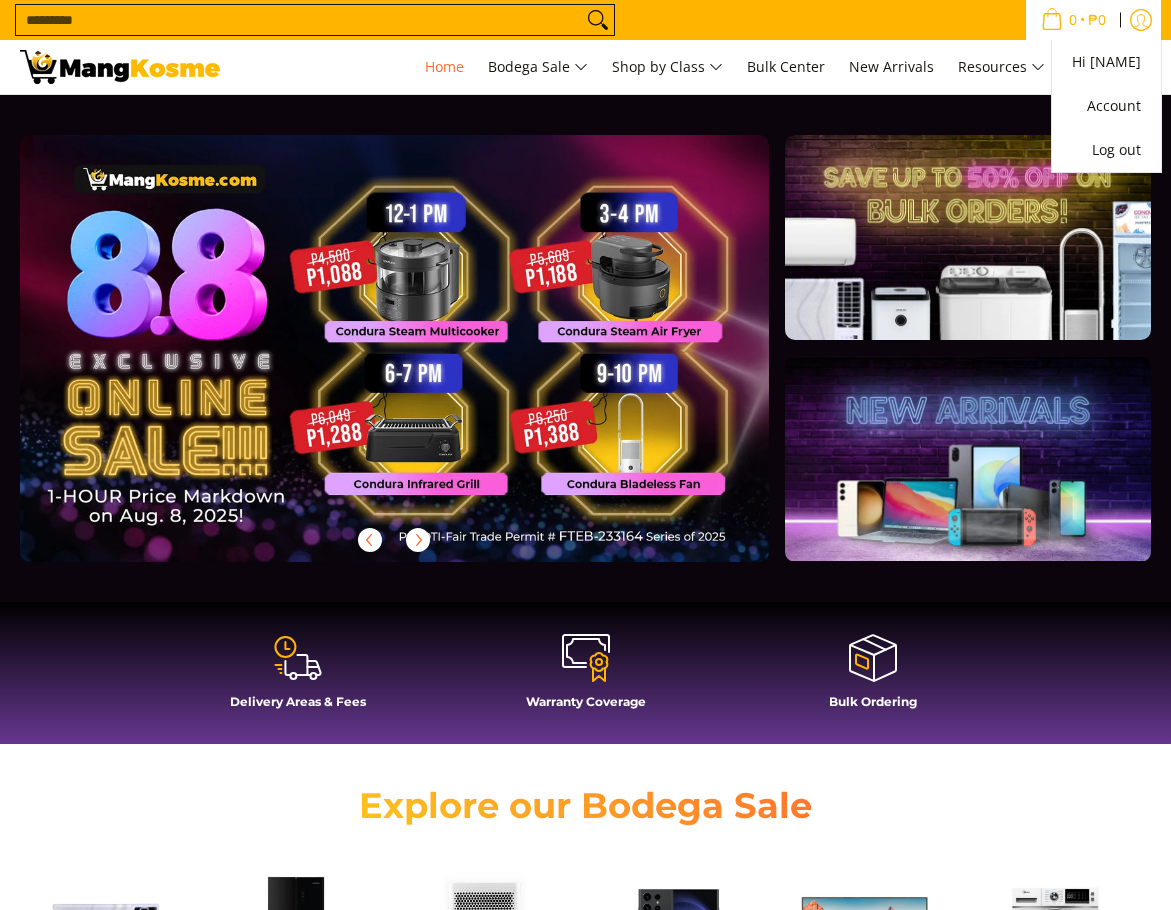 scroll, scrollTop: 0, scrollLeft: 0, axis: both 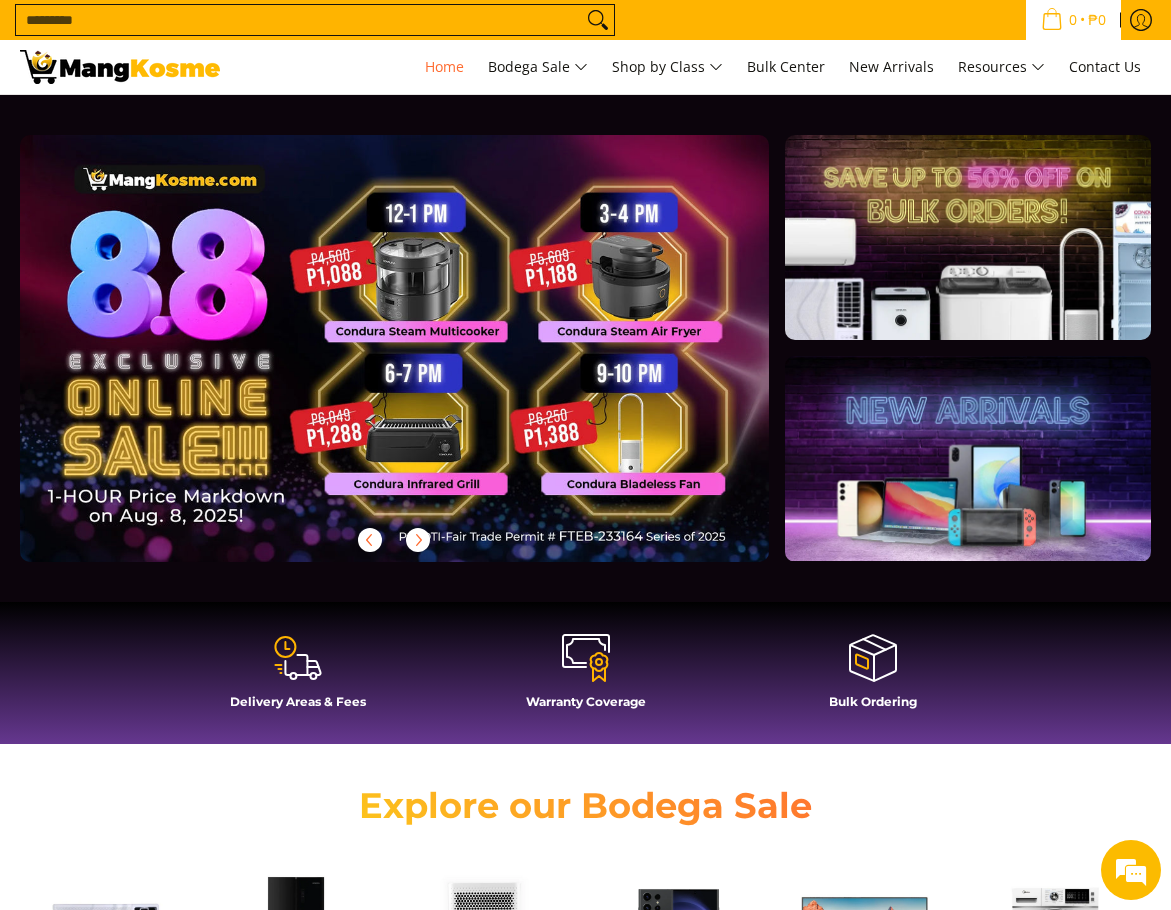 click 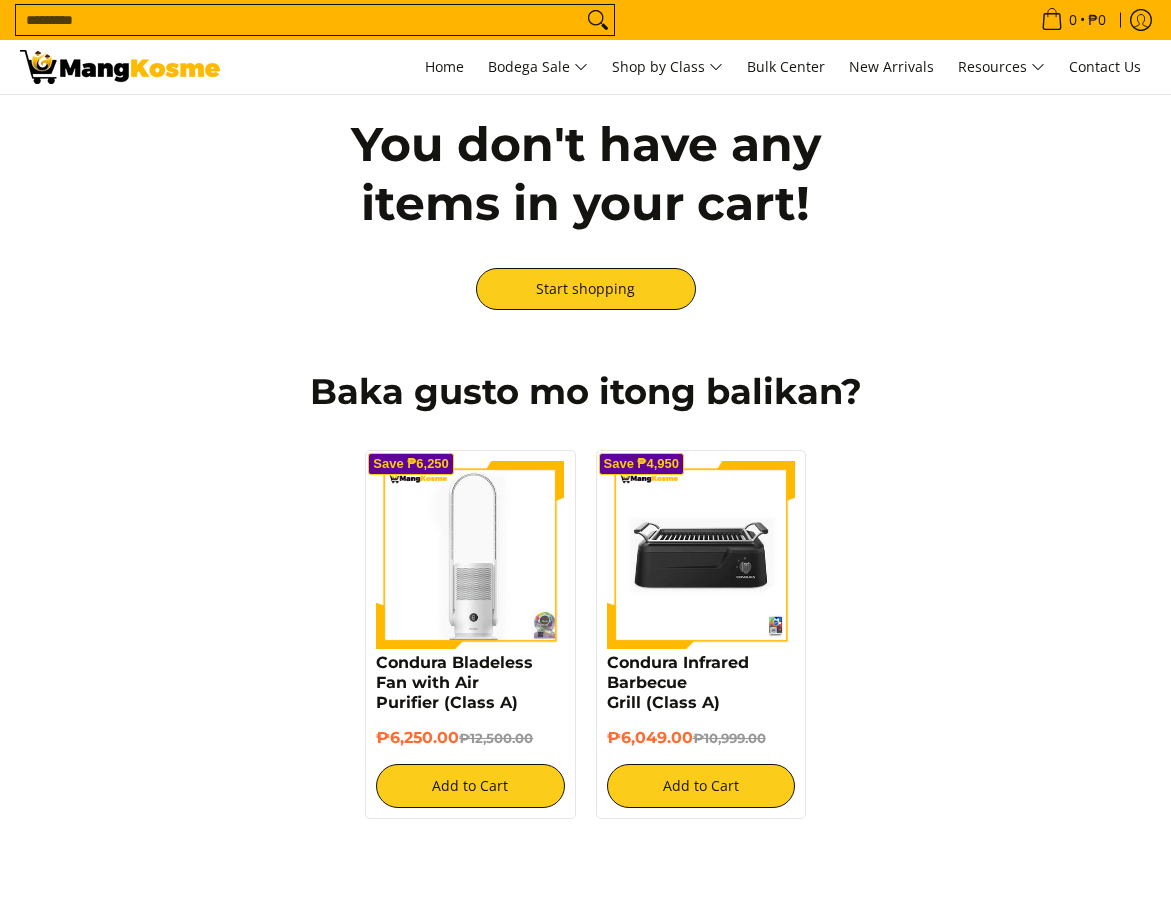 scroll, scrollTop: 0, scrollLeft: 0, axis: both 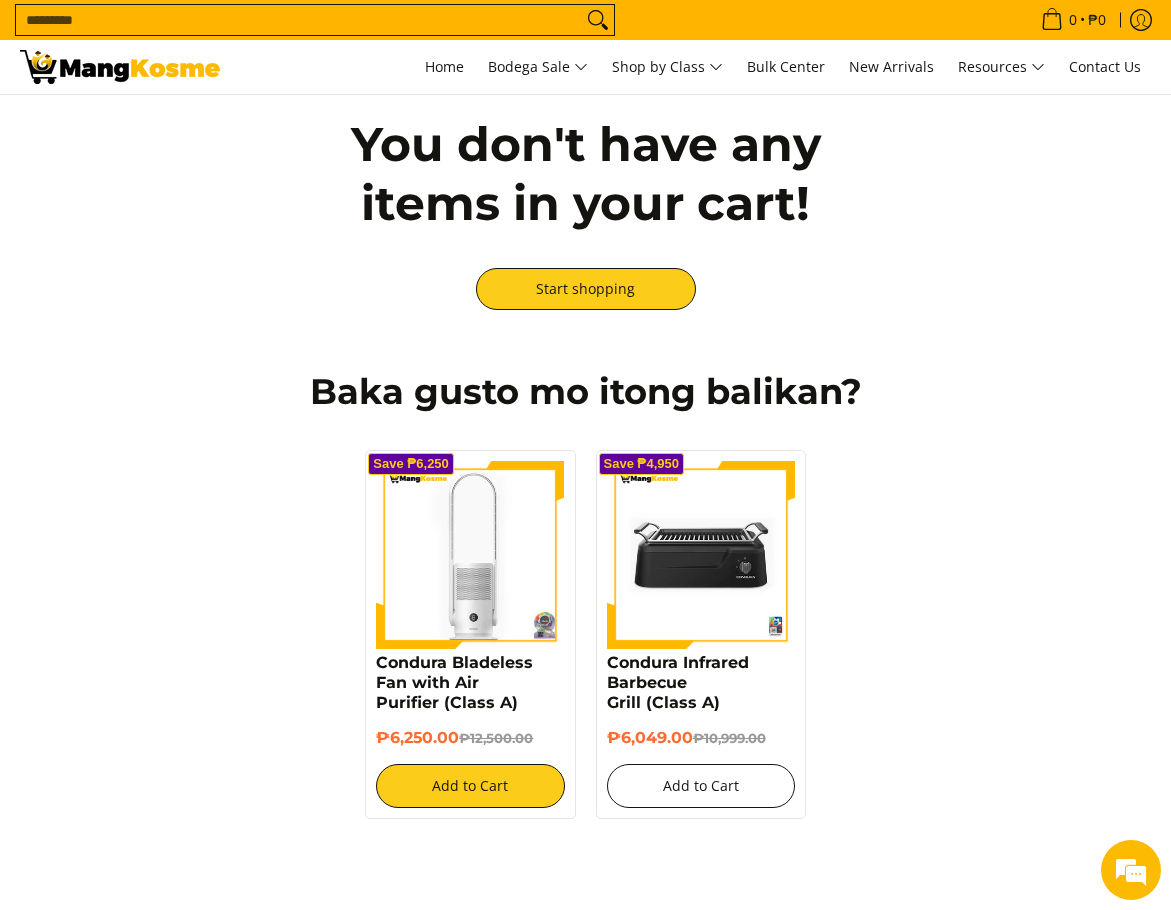 click on "Add to Cart" at bounding box center [701, 786] 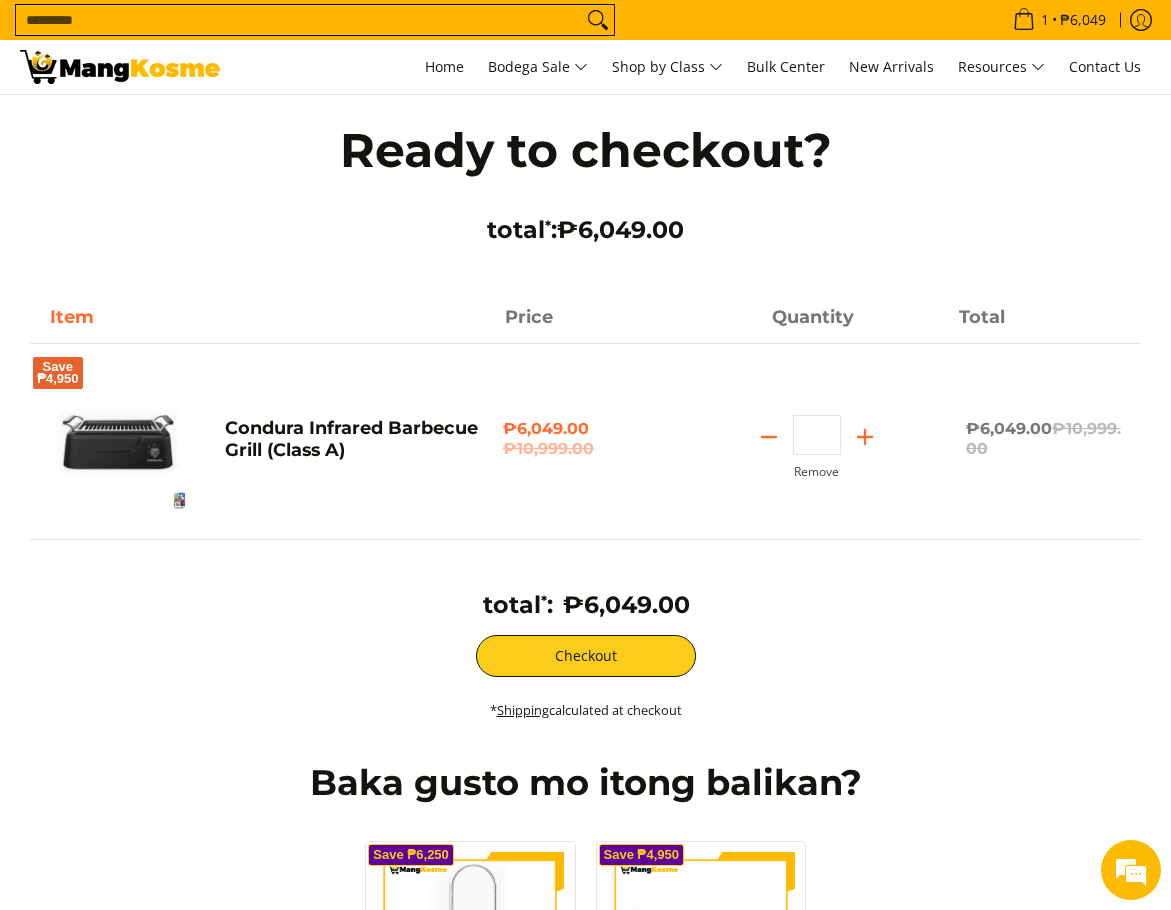 scroll, scrollTop: 0, scrollLeft: 0, axis: both 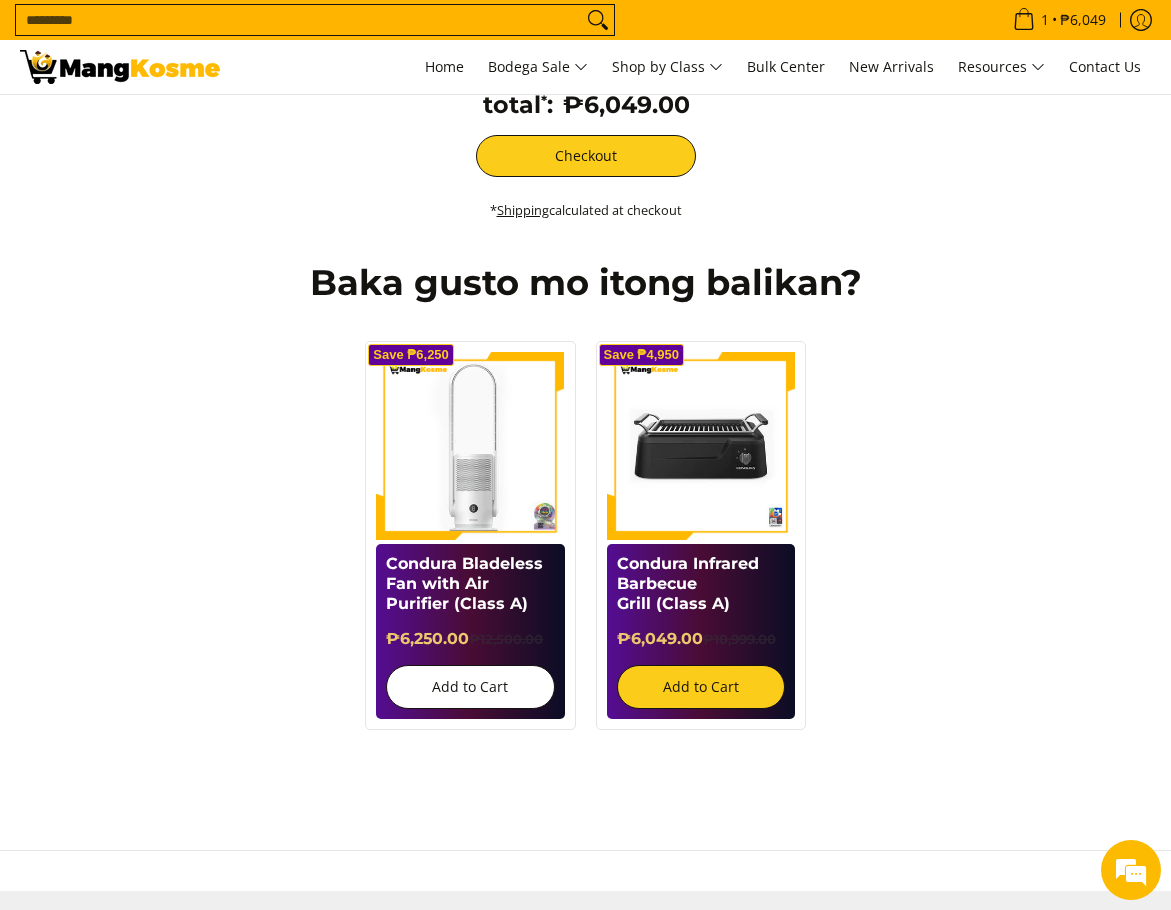 click on "Add to Cart" at bounding box center [470, 687] 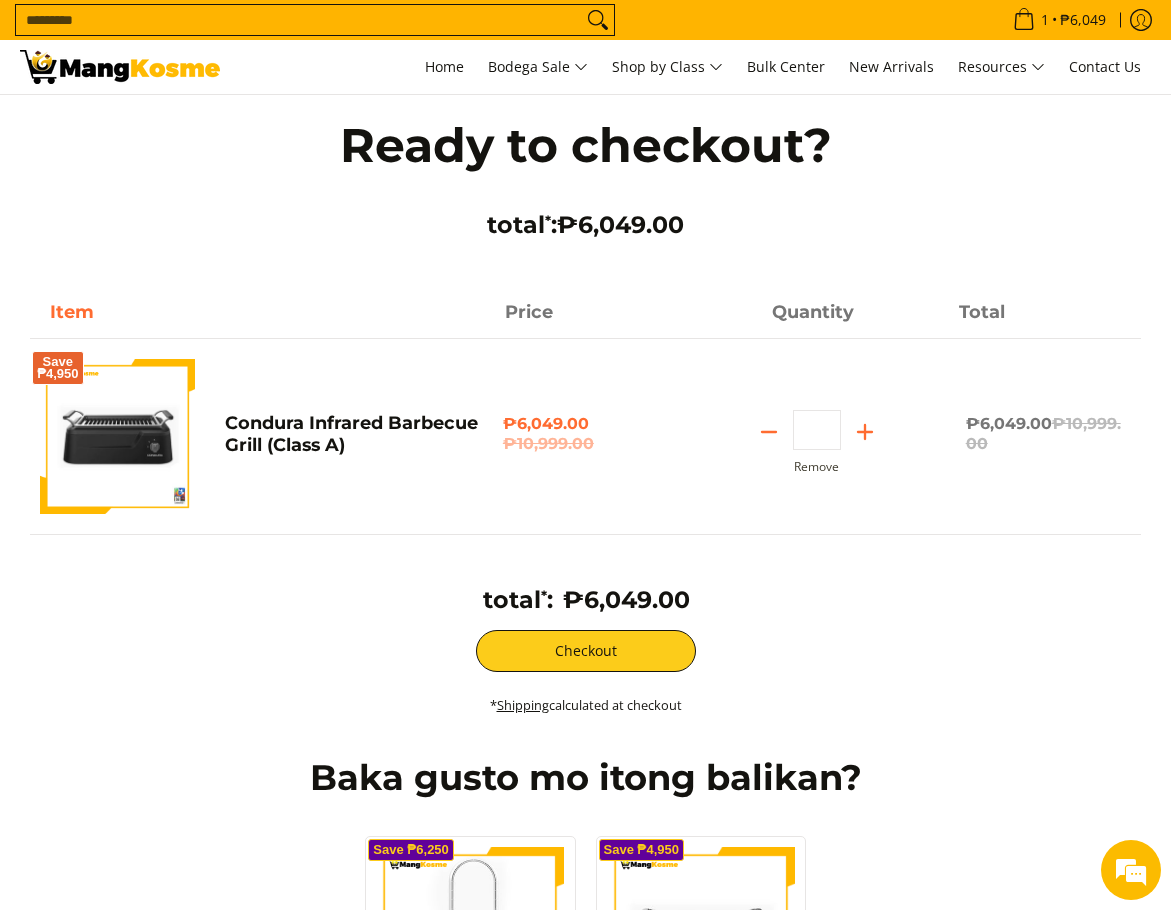 scroll, scrollTop: 0, scrollLeft: 0, axis: both 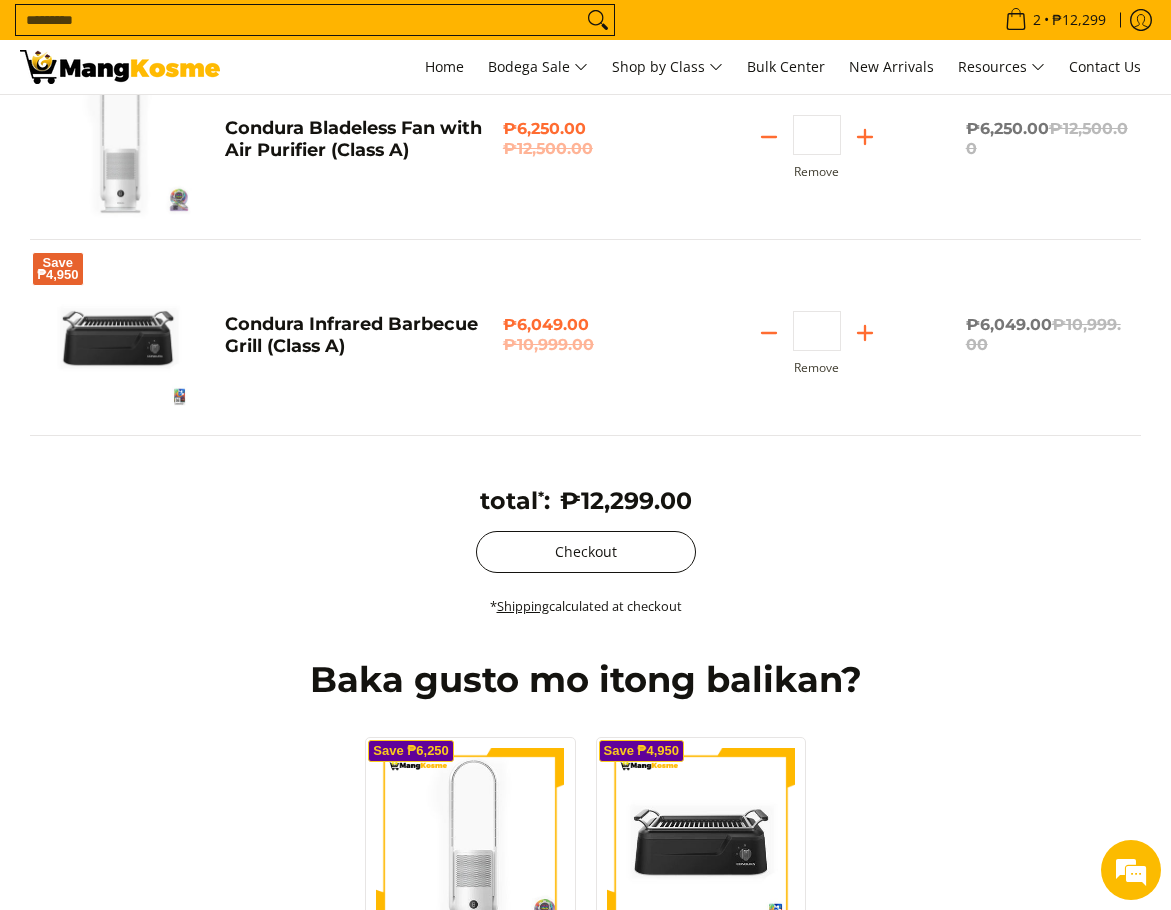 click on "Checkout" at bounding box center (586, 552) 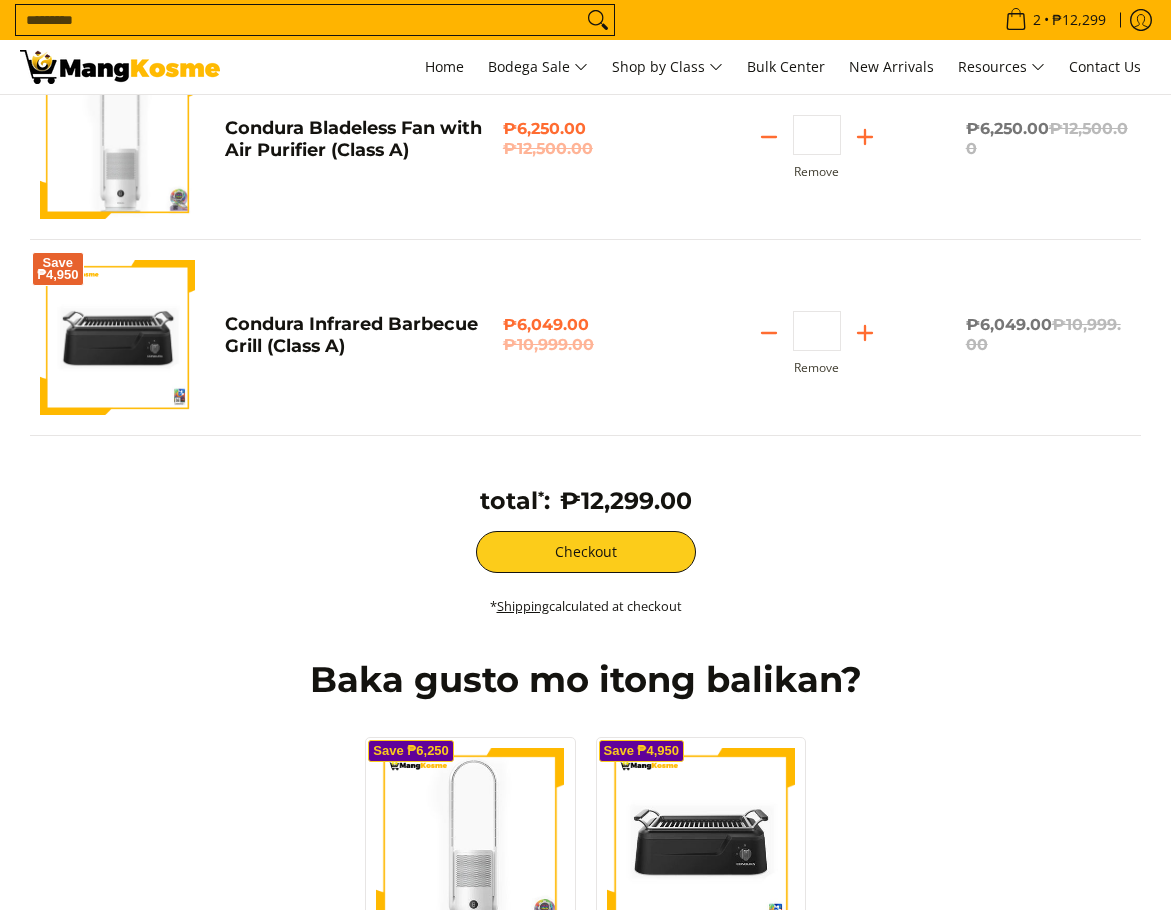scroll, scrollTop: 300, scrollLeft: 0, axis: vertical 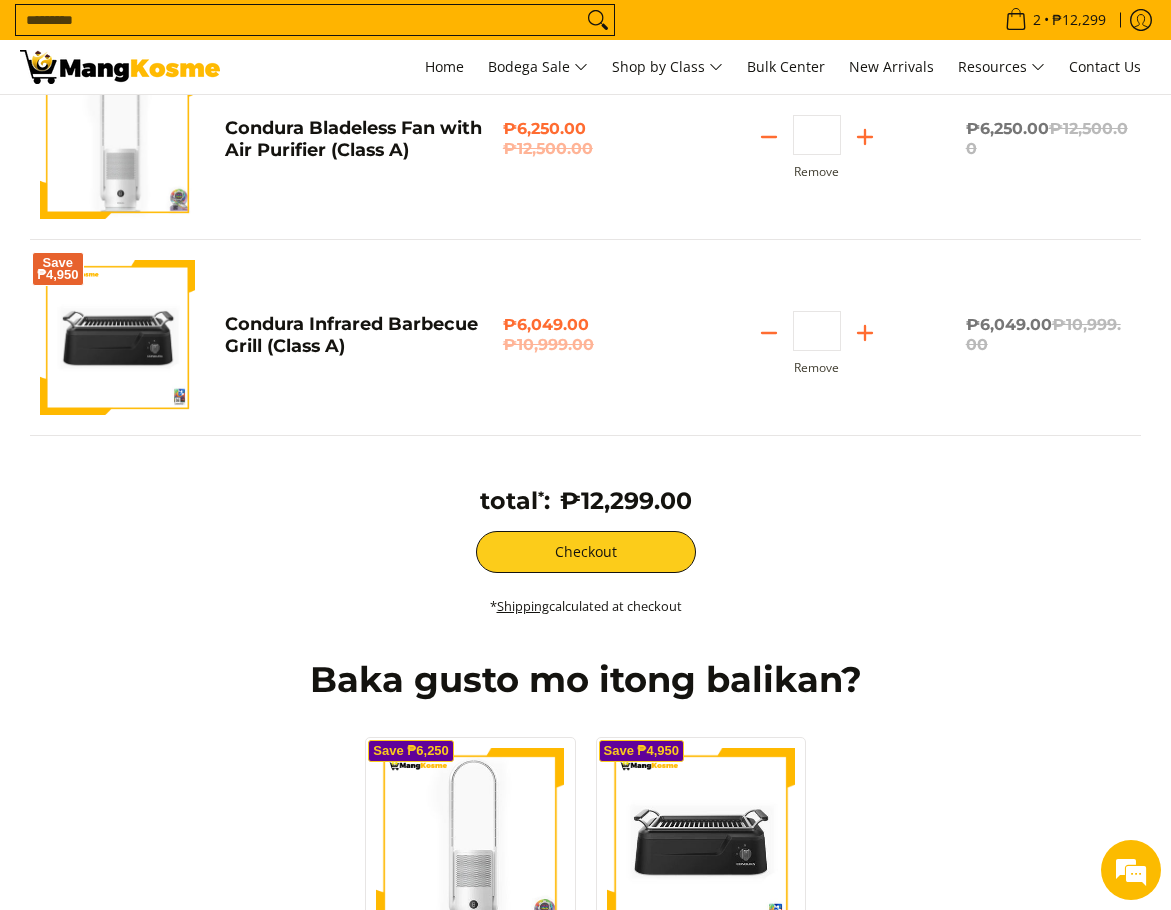 click at bounding box center (120, 67) 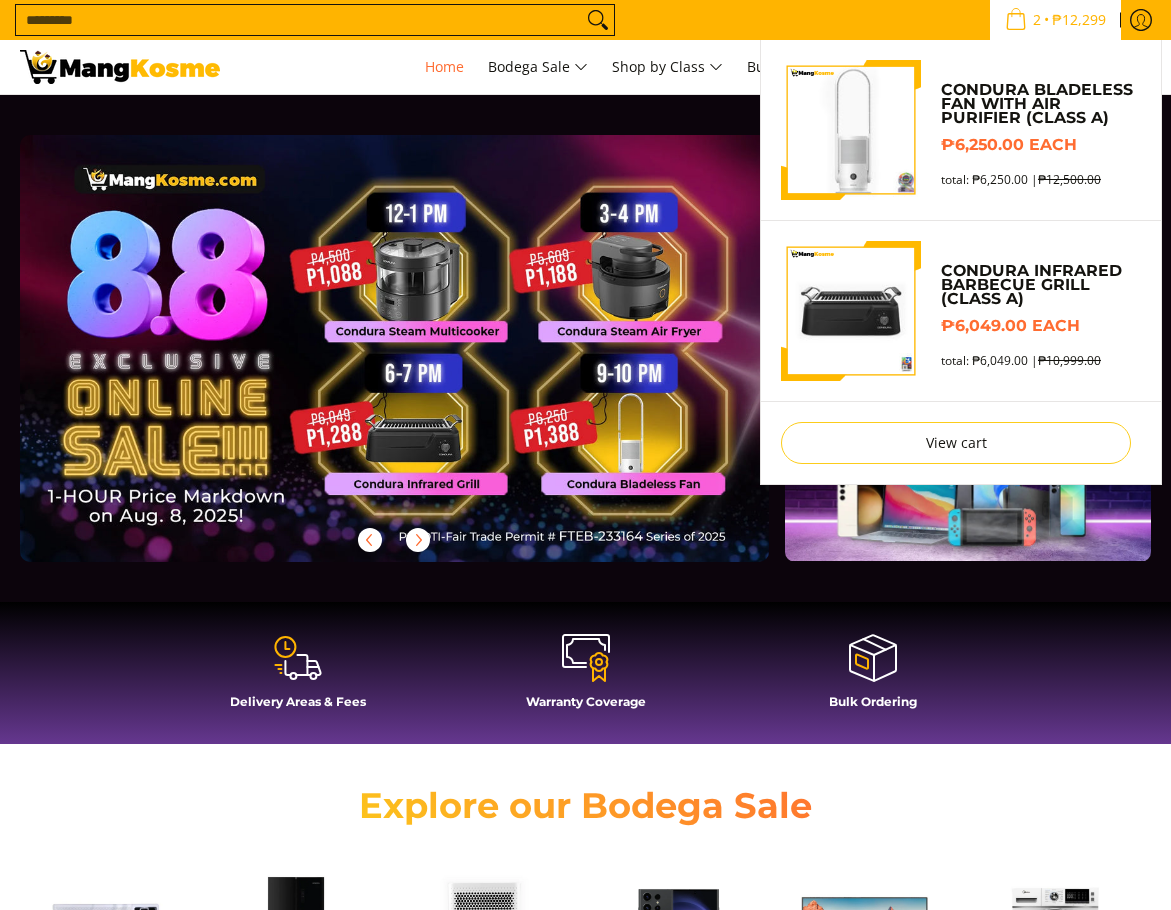 drag, startPoint x: 0, startPoint y: 0, endPoint x: 1005, endPoint y: 62, distance: 1006.91064 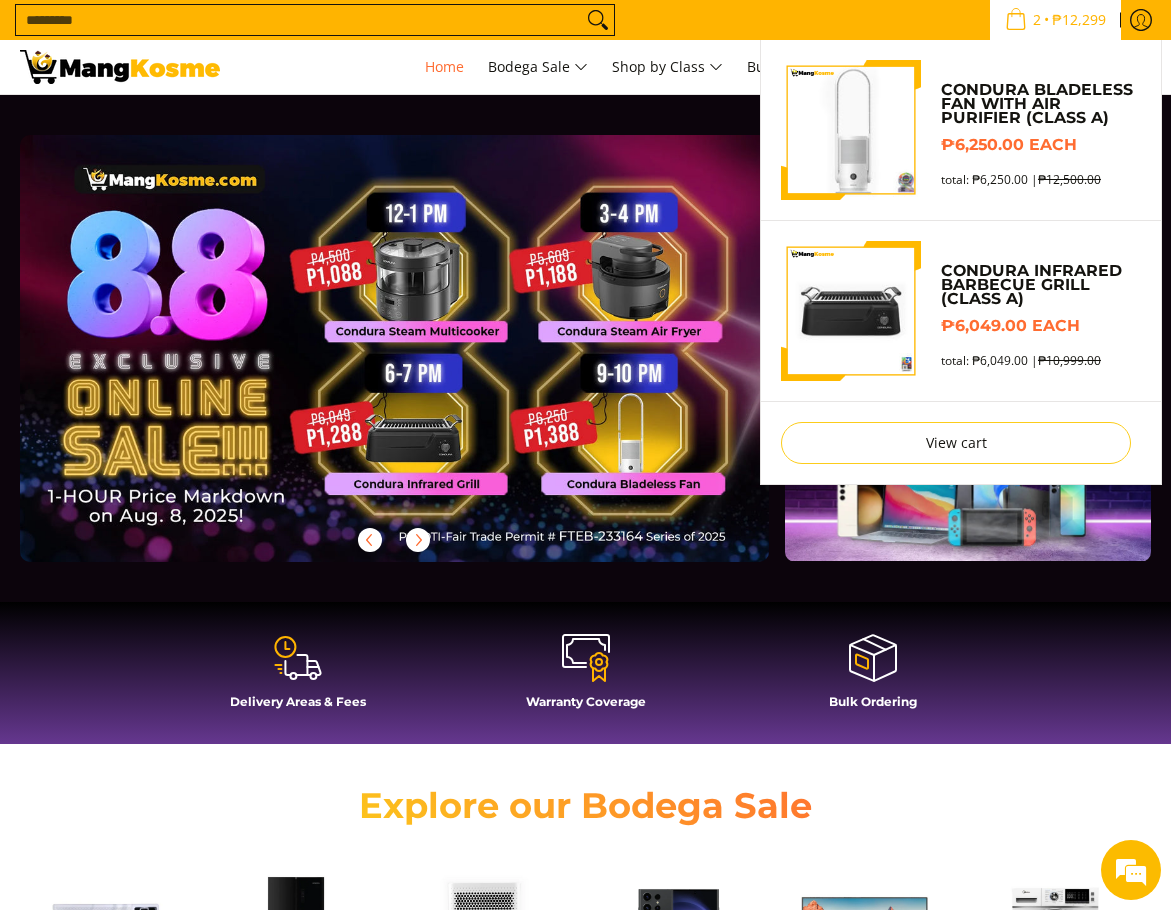 scroll, scrollTop: 0, scrollLeft: 0, axis: both 